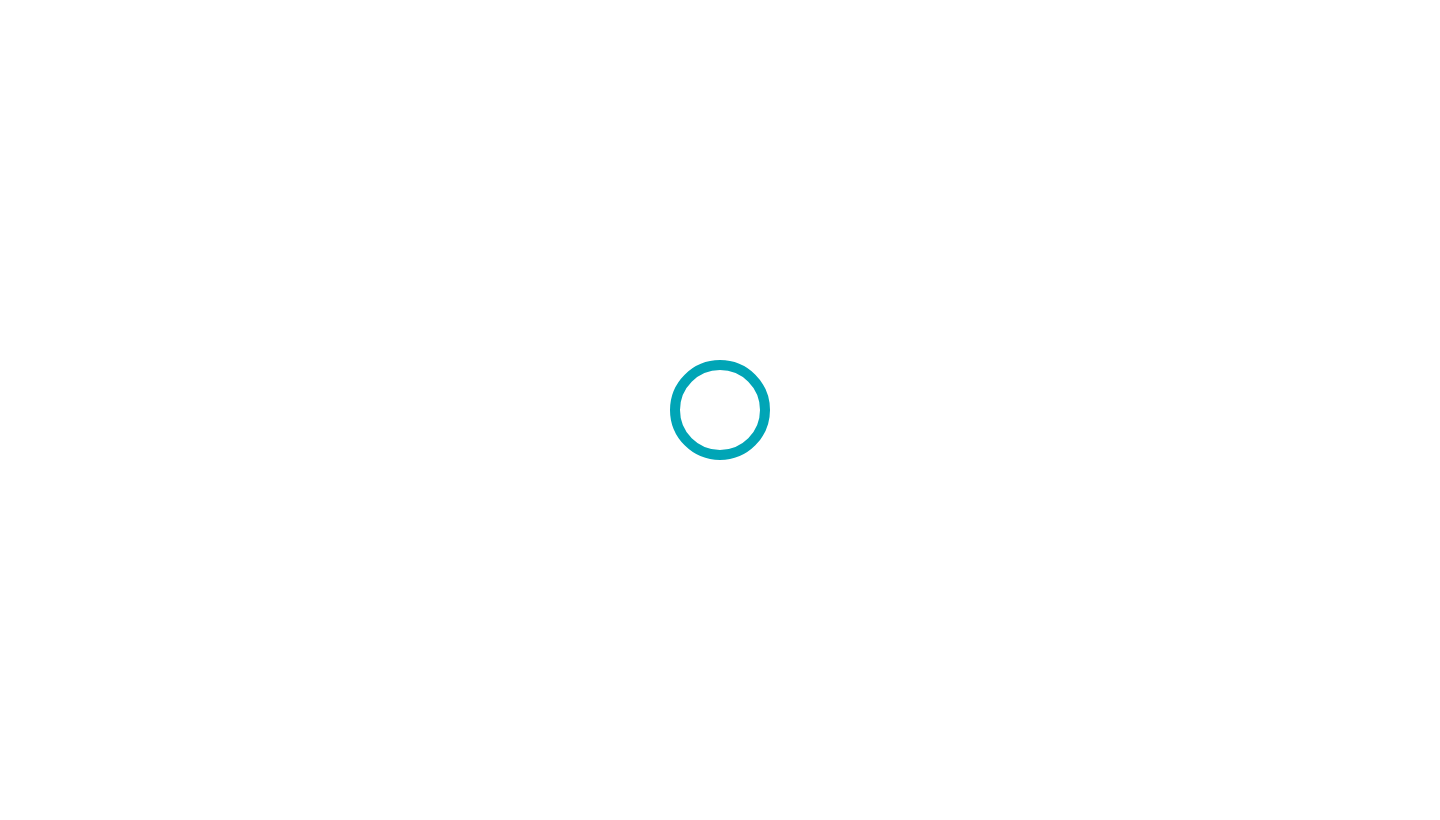 scroll, scrollTop: 0, scrollLeft: 0, axis: both 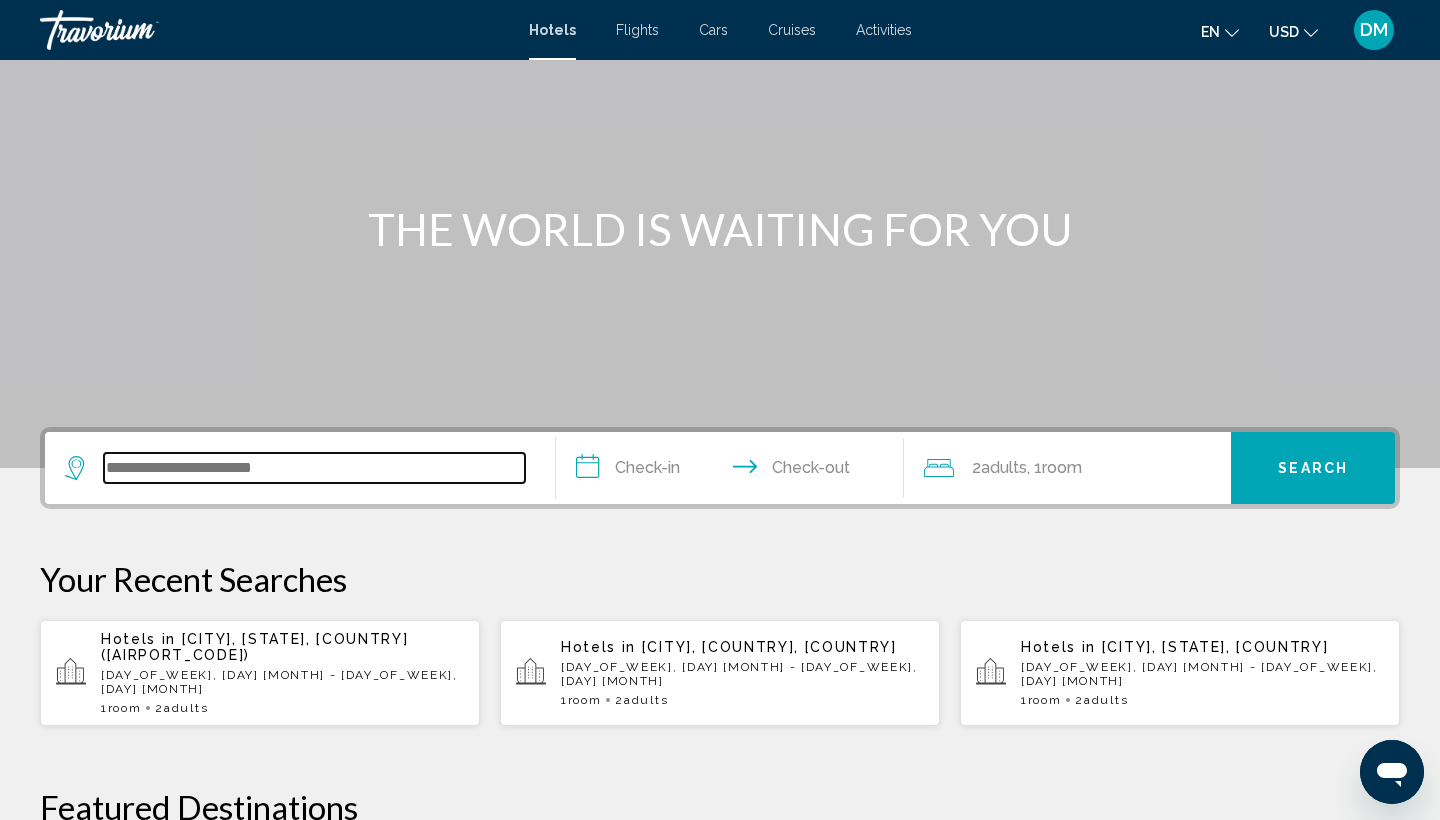 click at bounding box center [314, 468] 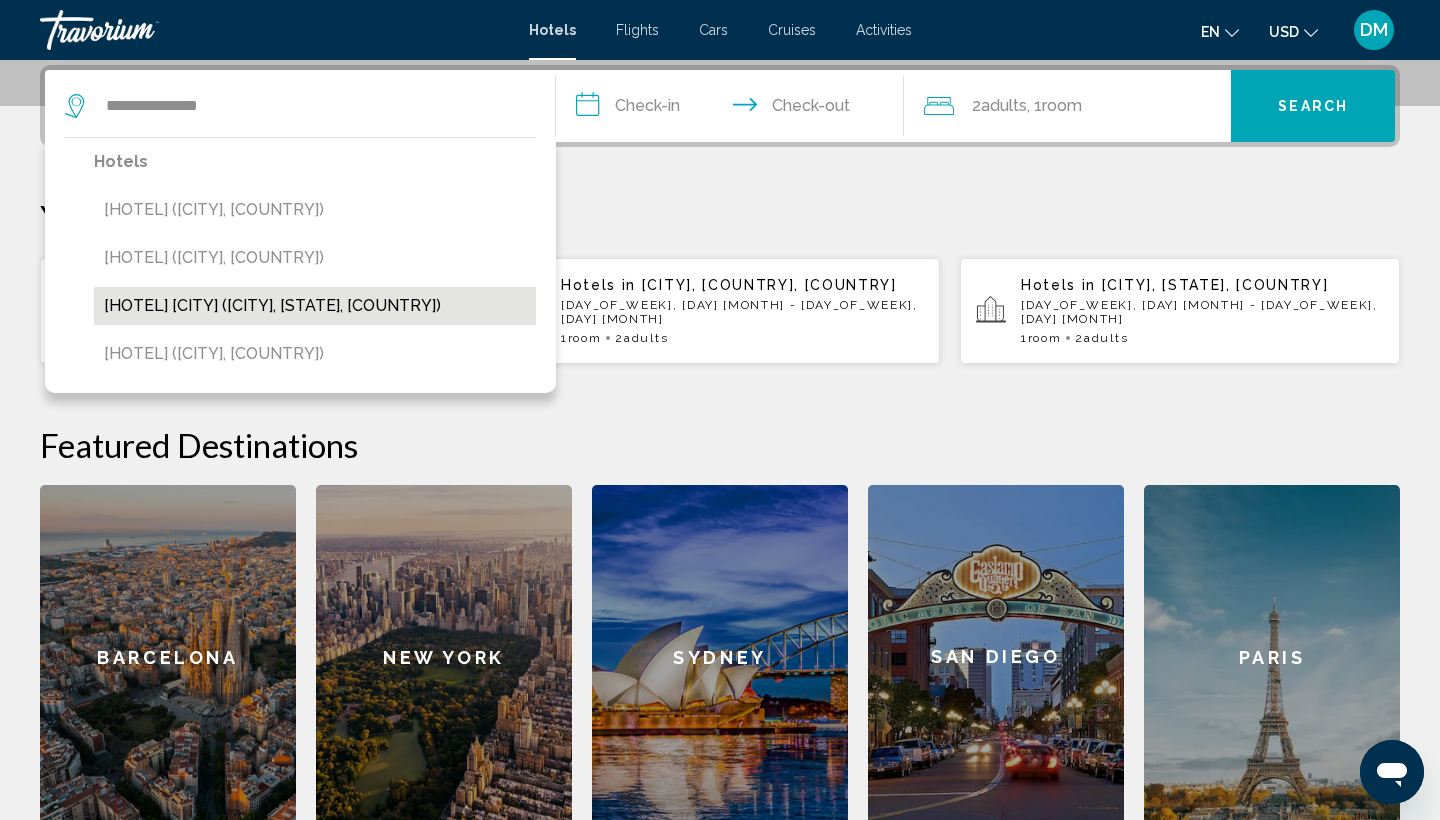 click on "[HOTEL] [CITY] ([CITY], [STATE], [COUNTRY])" at bounding box center [315, 306] 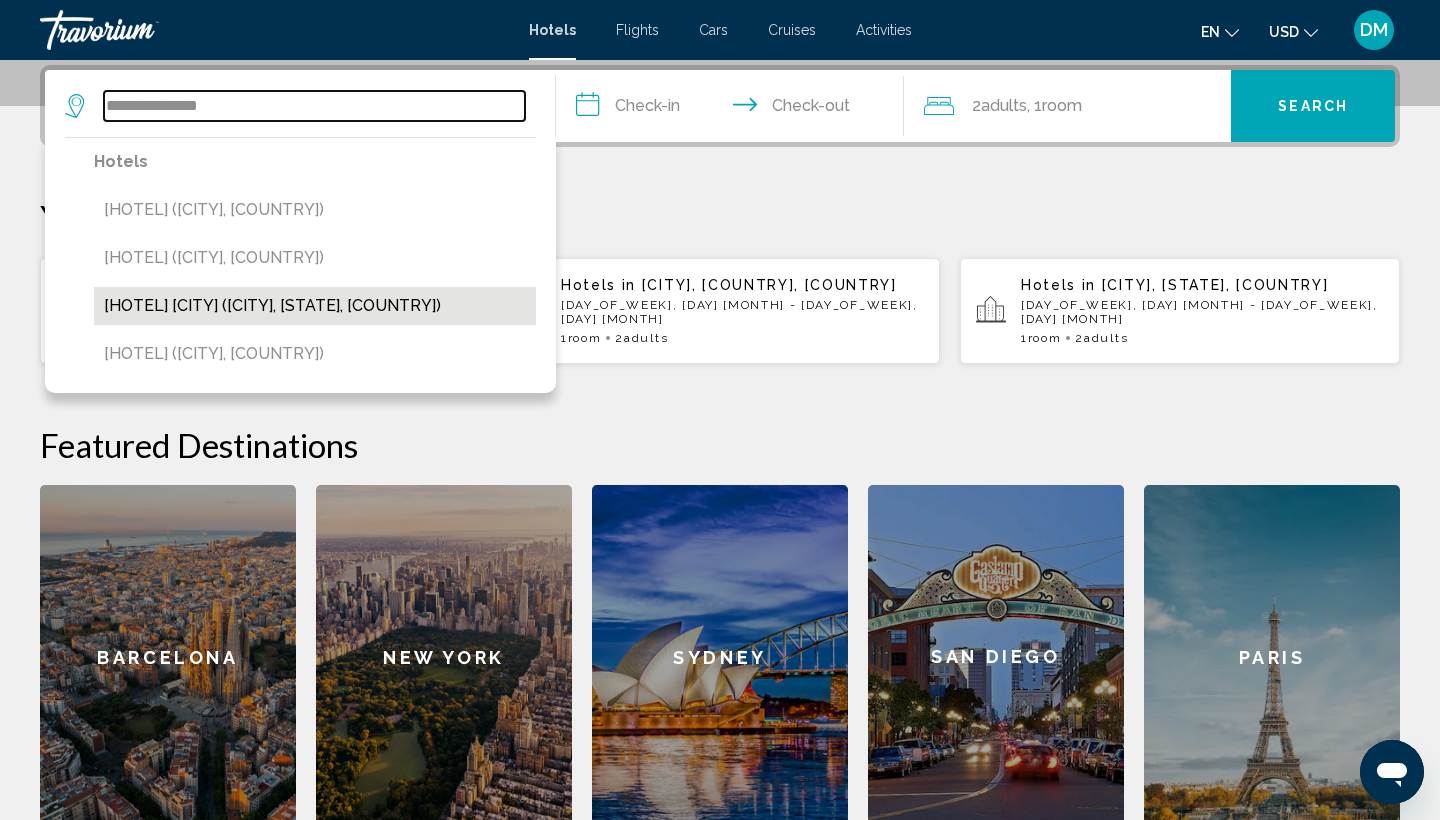 type on "**********" 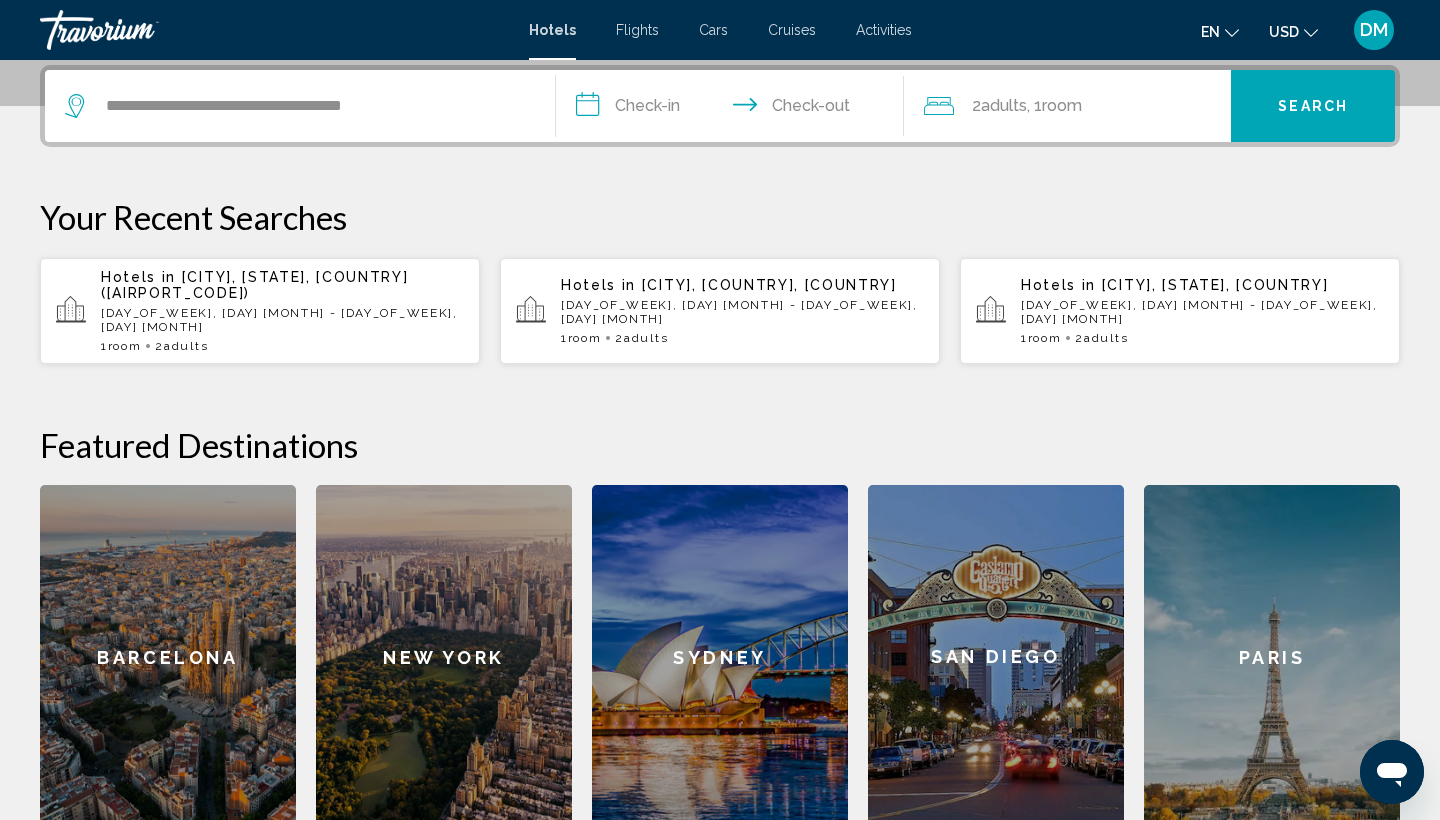 click on "**********" at bounding box center [734, 109] 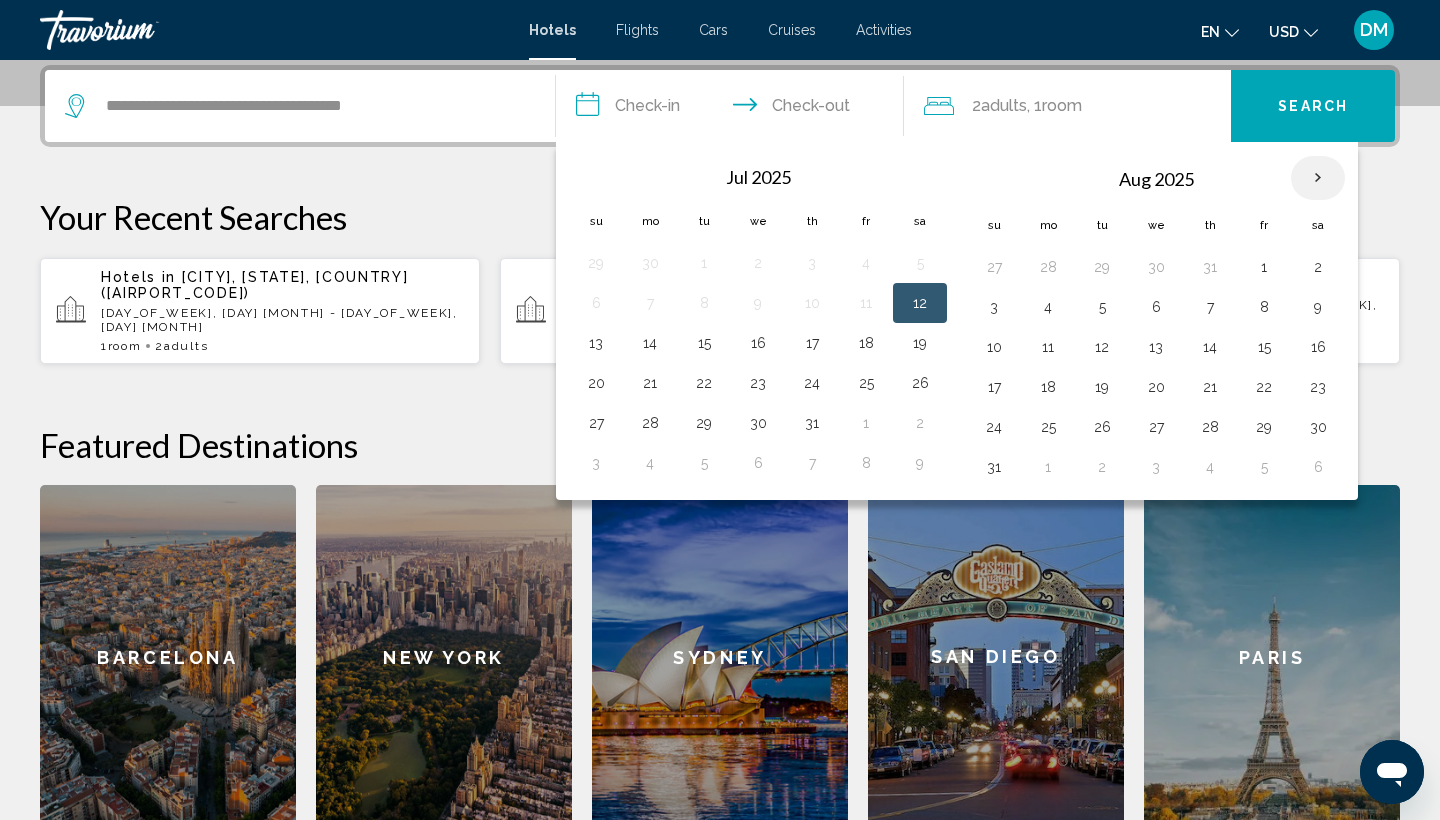 click at bounding box center [1318, 178] 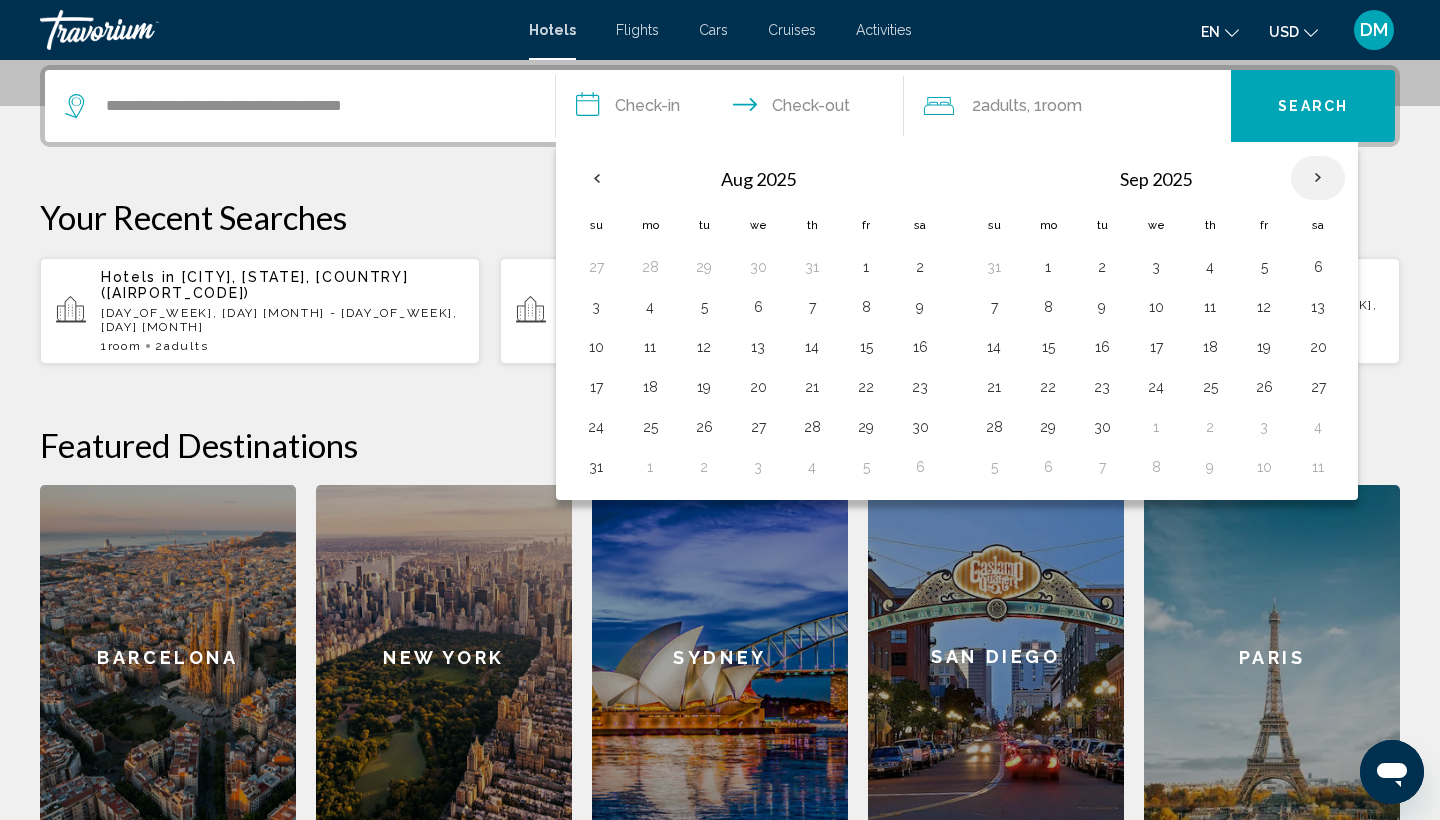 click at bounding box center (1318, 178) 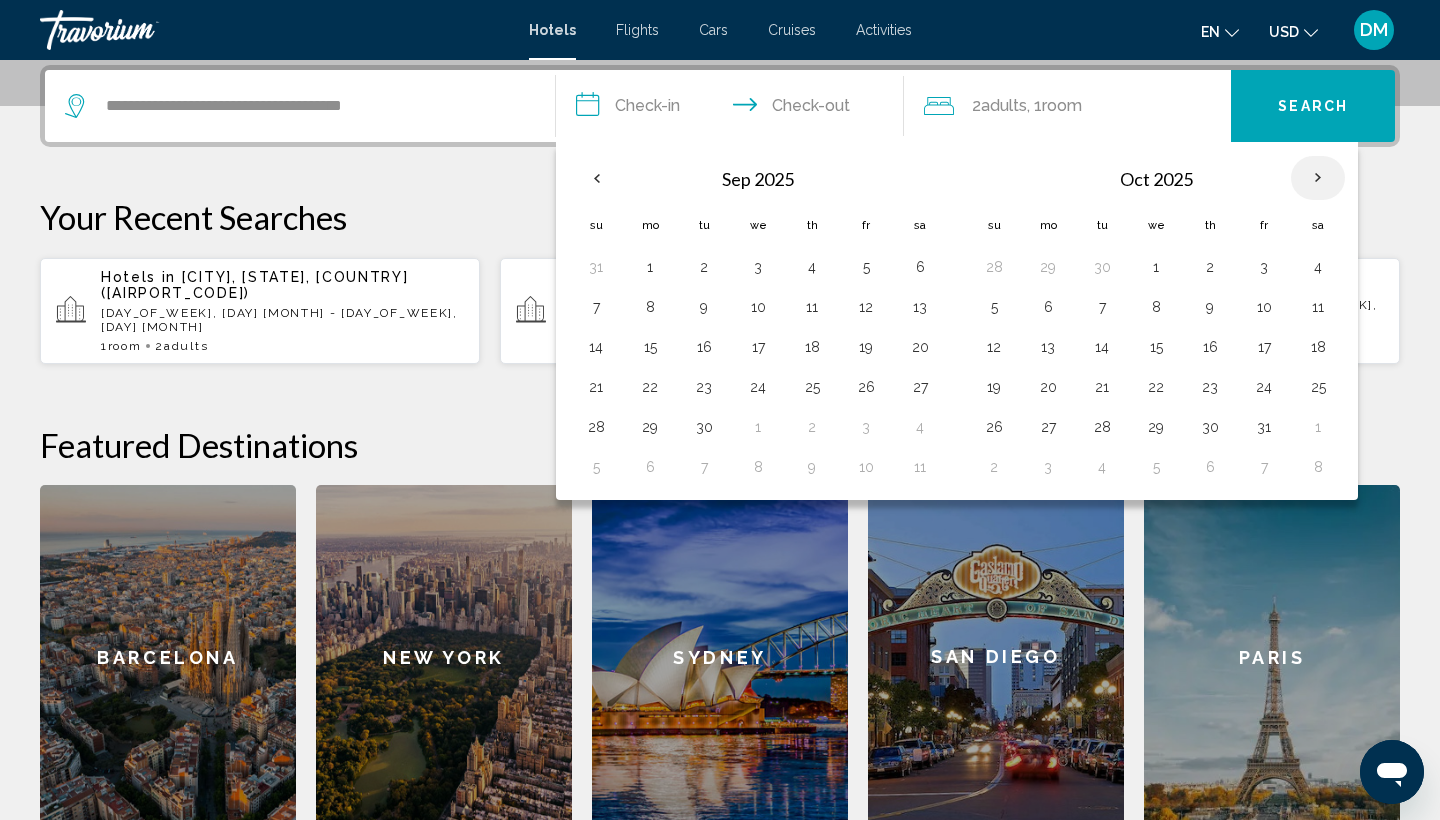 click at bounding box center (1318, 178) 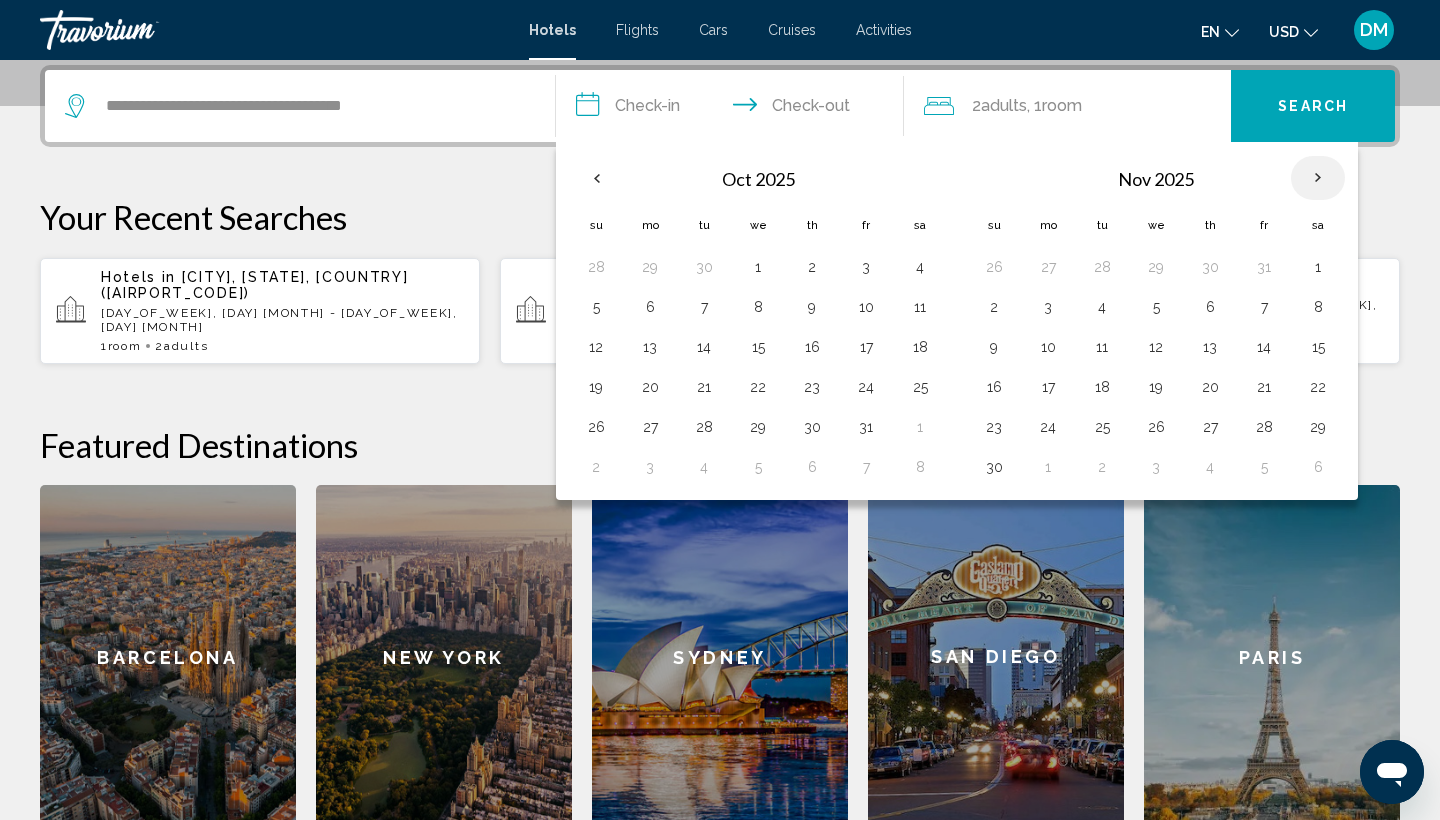 click at bounding box center [1318, 178] 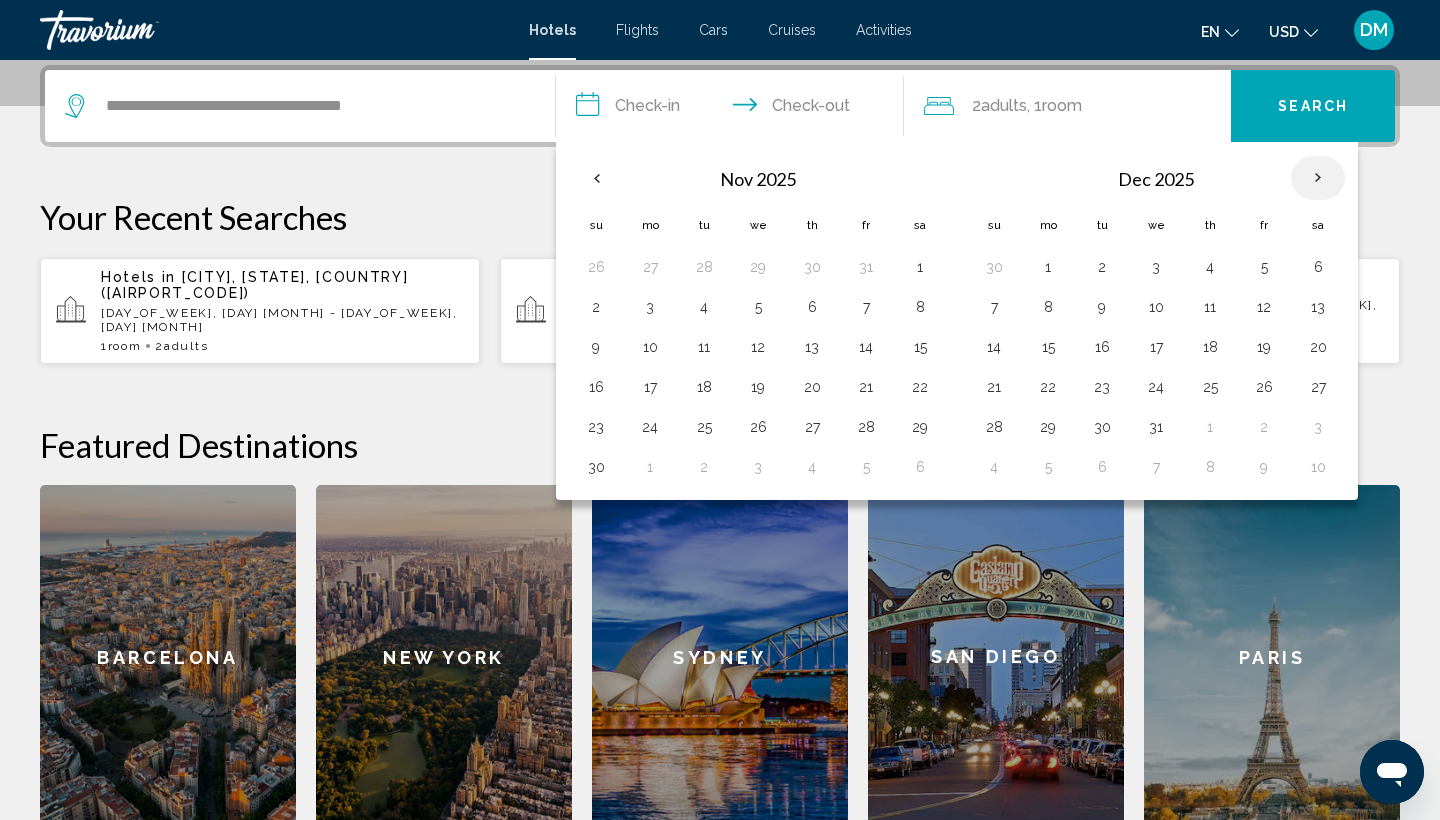 click at bounding box center [1318, 178] 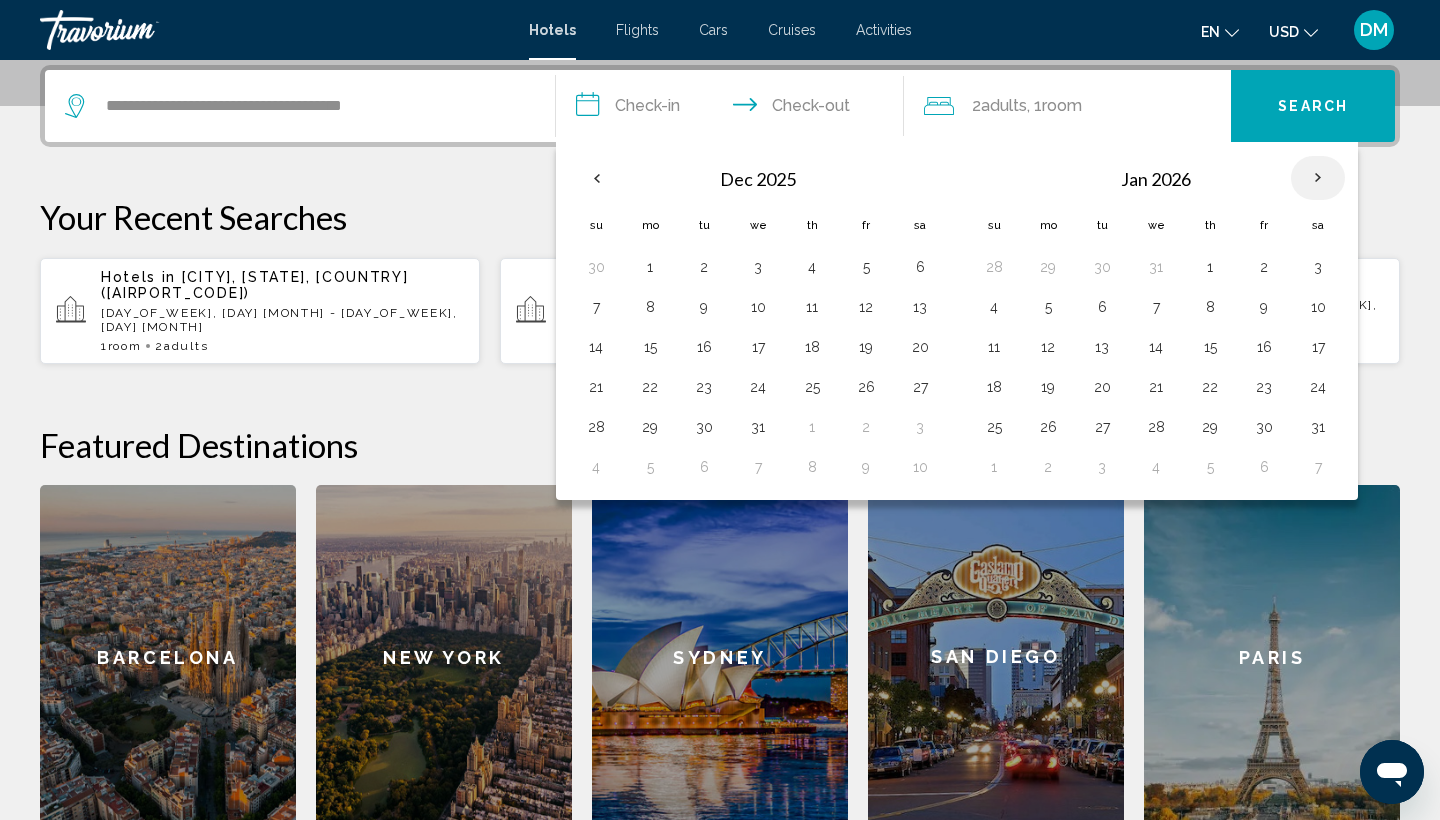 click at bounding box center (1318, 178) 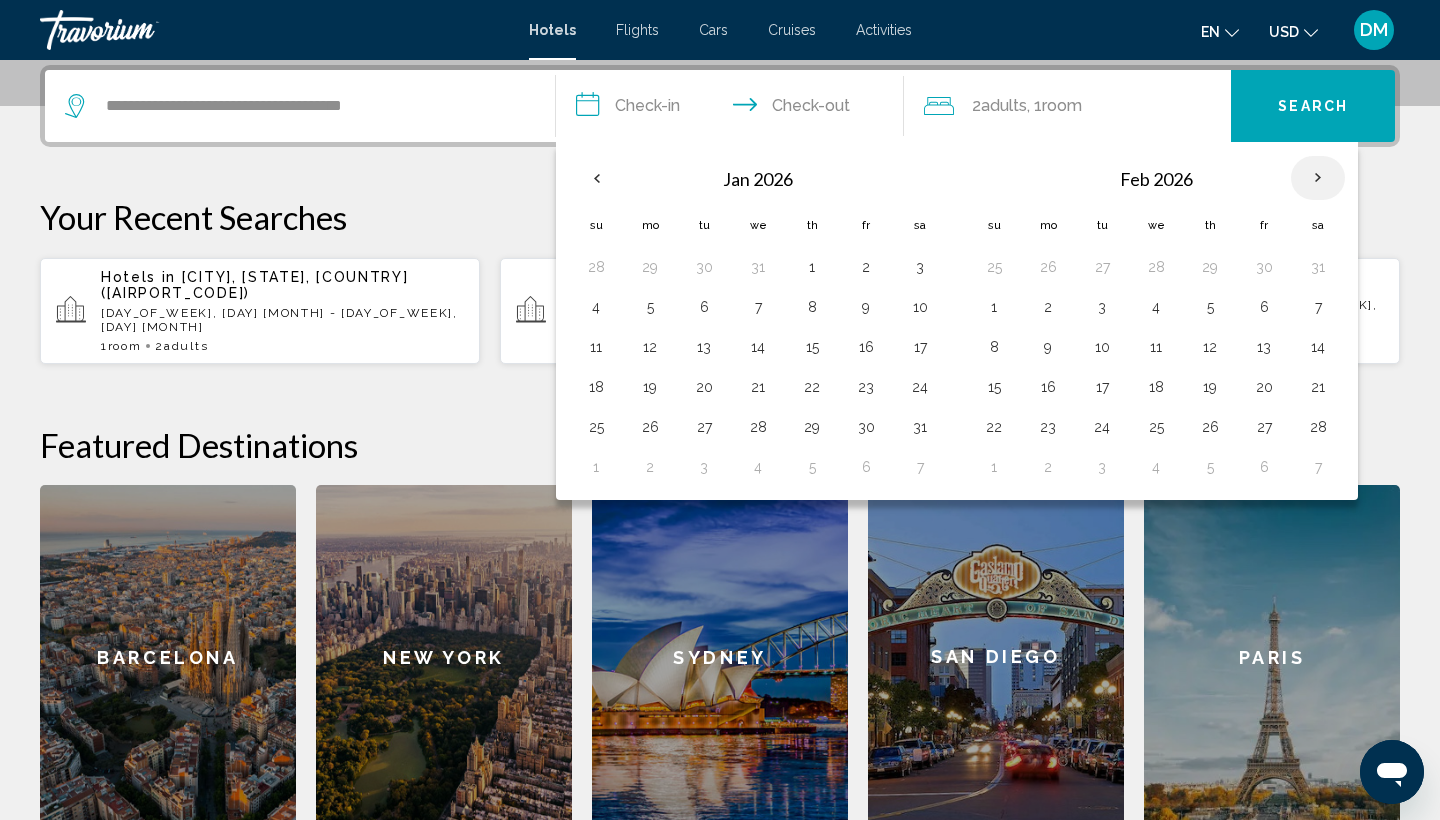 click at bounding box center (1318, 178) 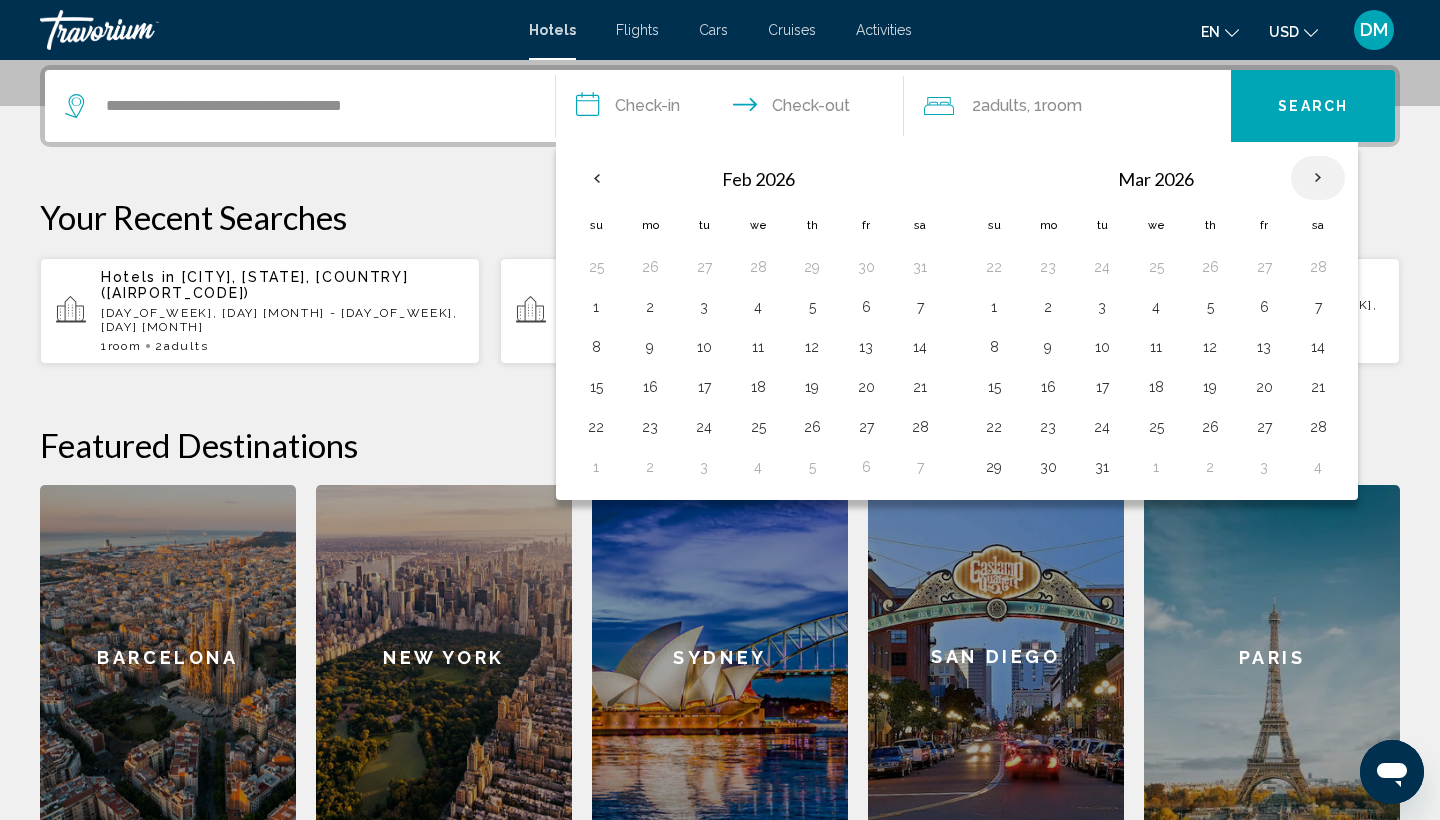 click at bounding box center [1318, 178] 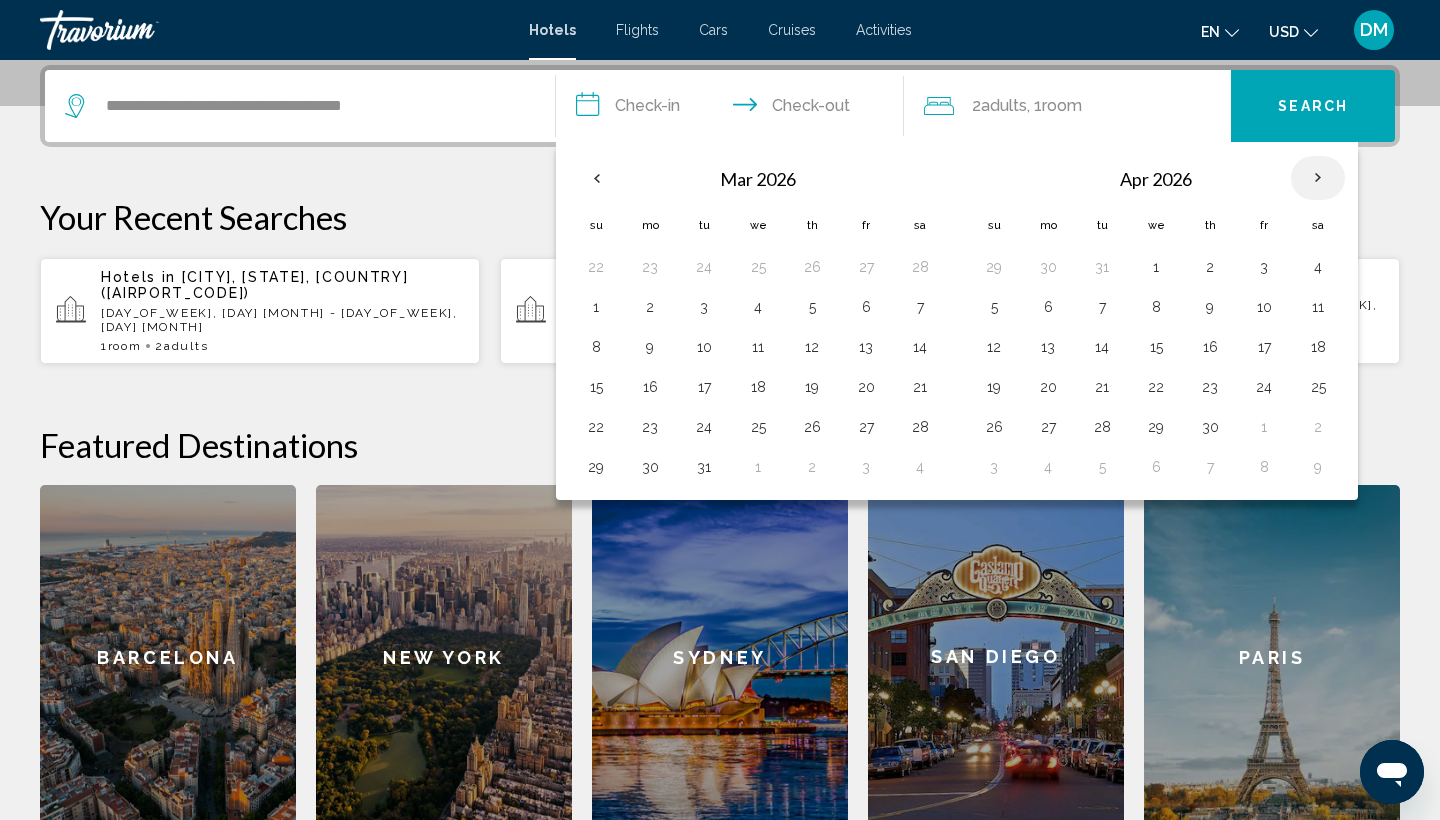 click at bounding box center [1318, 178] 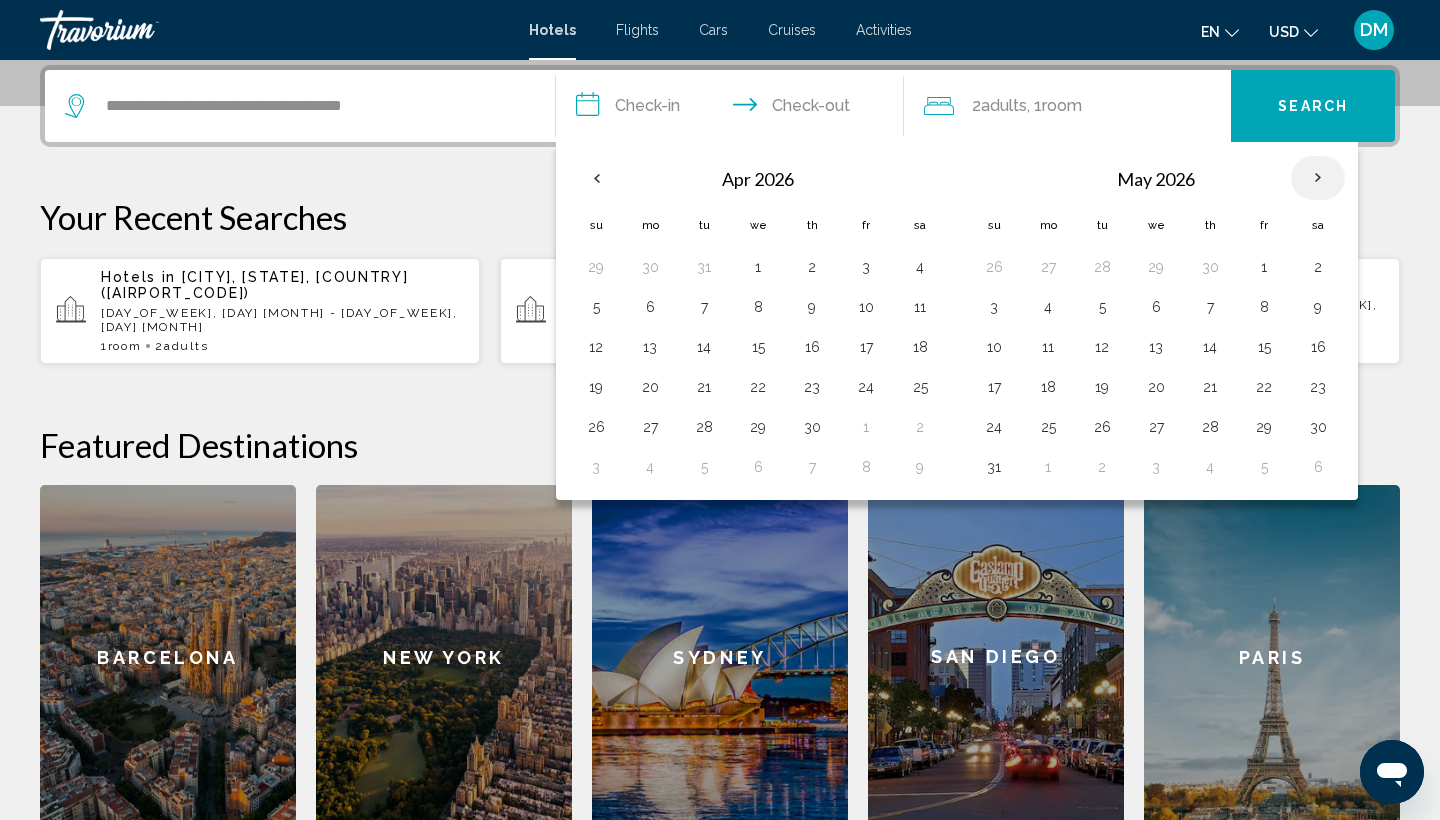 click at bounding box center [1318, 178] 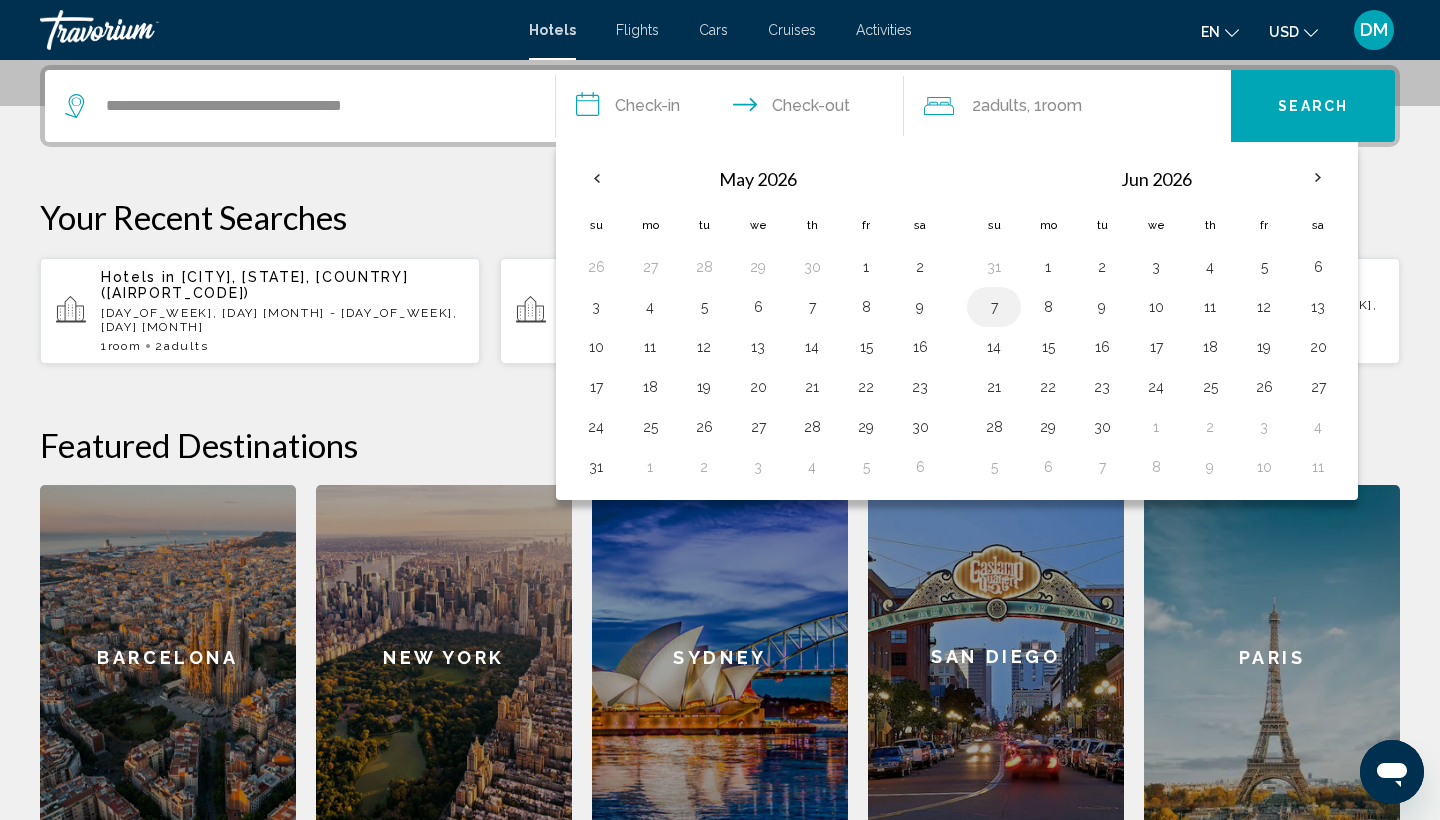 click on "7" at bounding box center [994, 307] 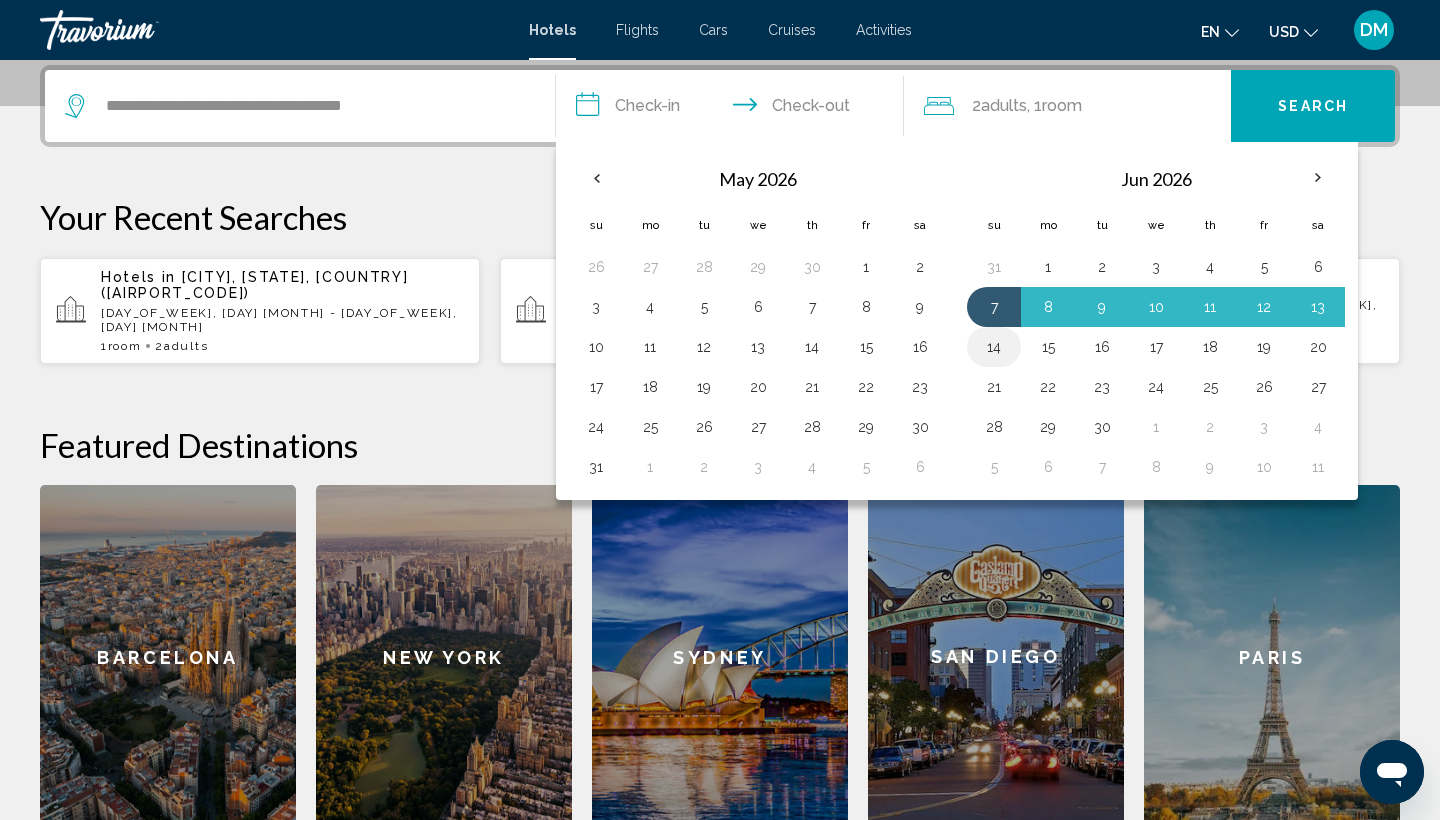 click on "14" at bounding box center (994, 347) 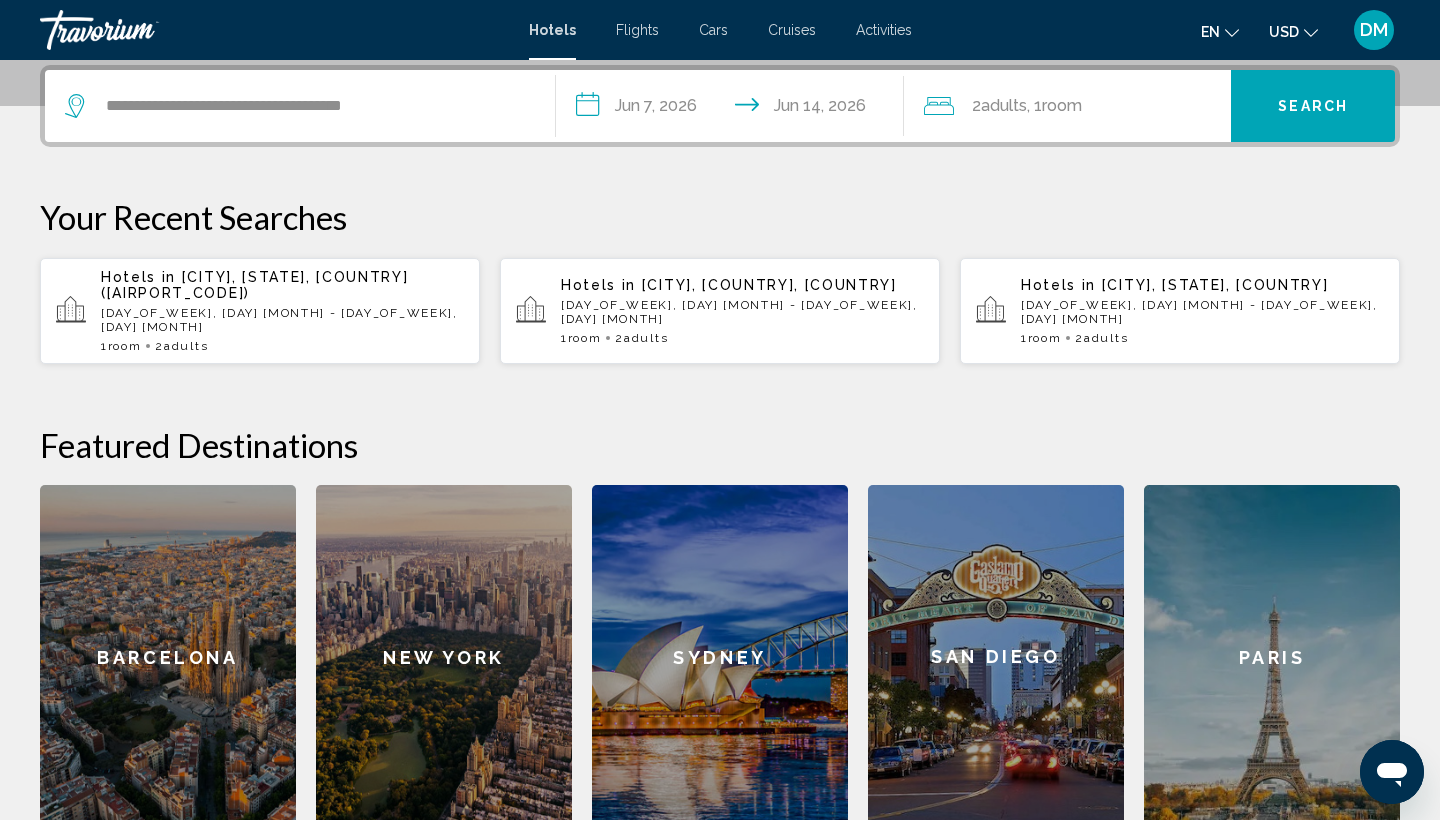 click on "Search" at bounding box center [1313, 106] 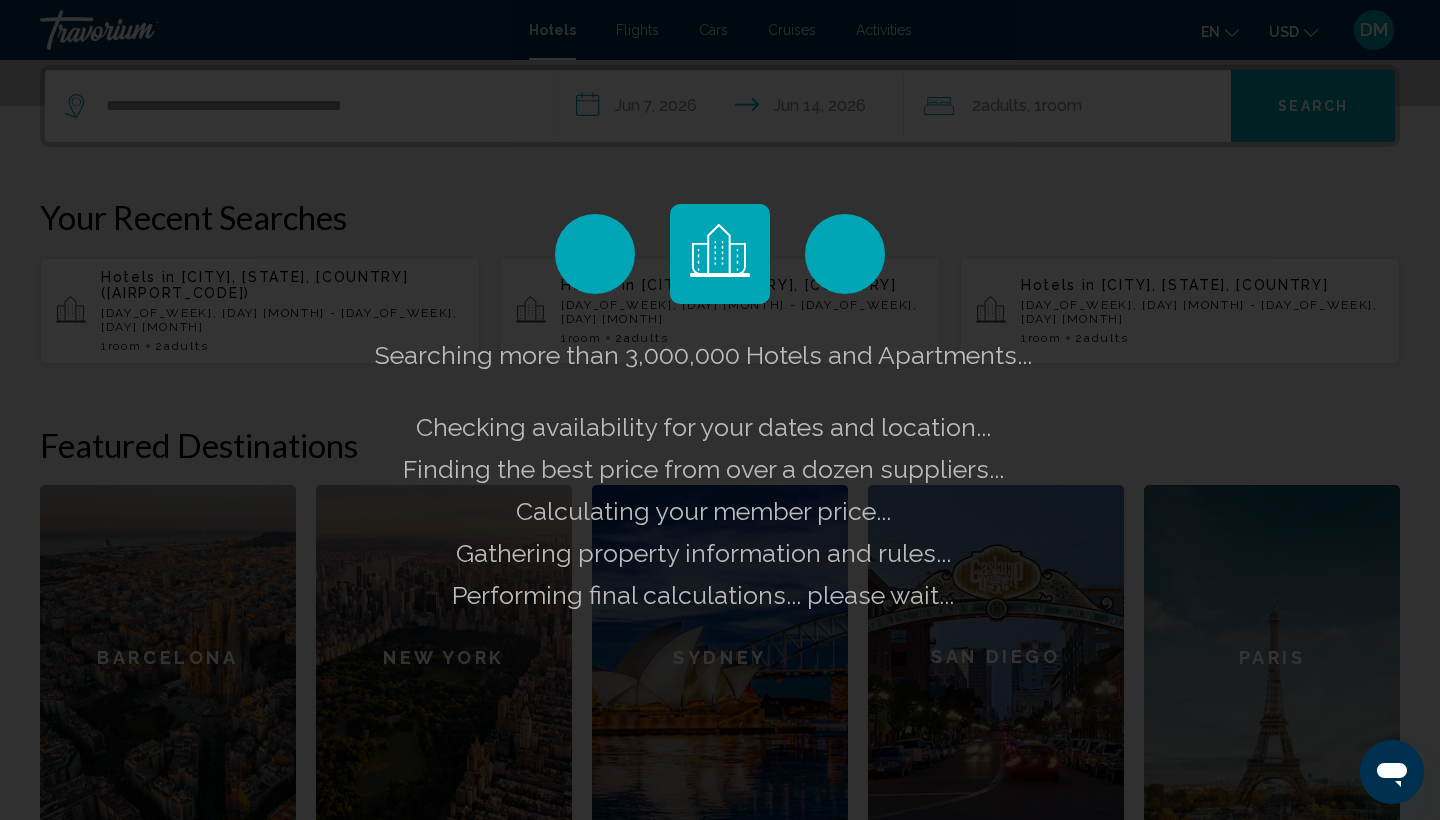 scroll, scrollTop: 0, scrollLeft: 0, axis: both 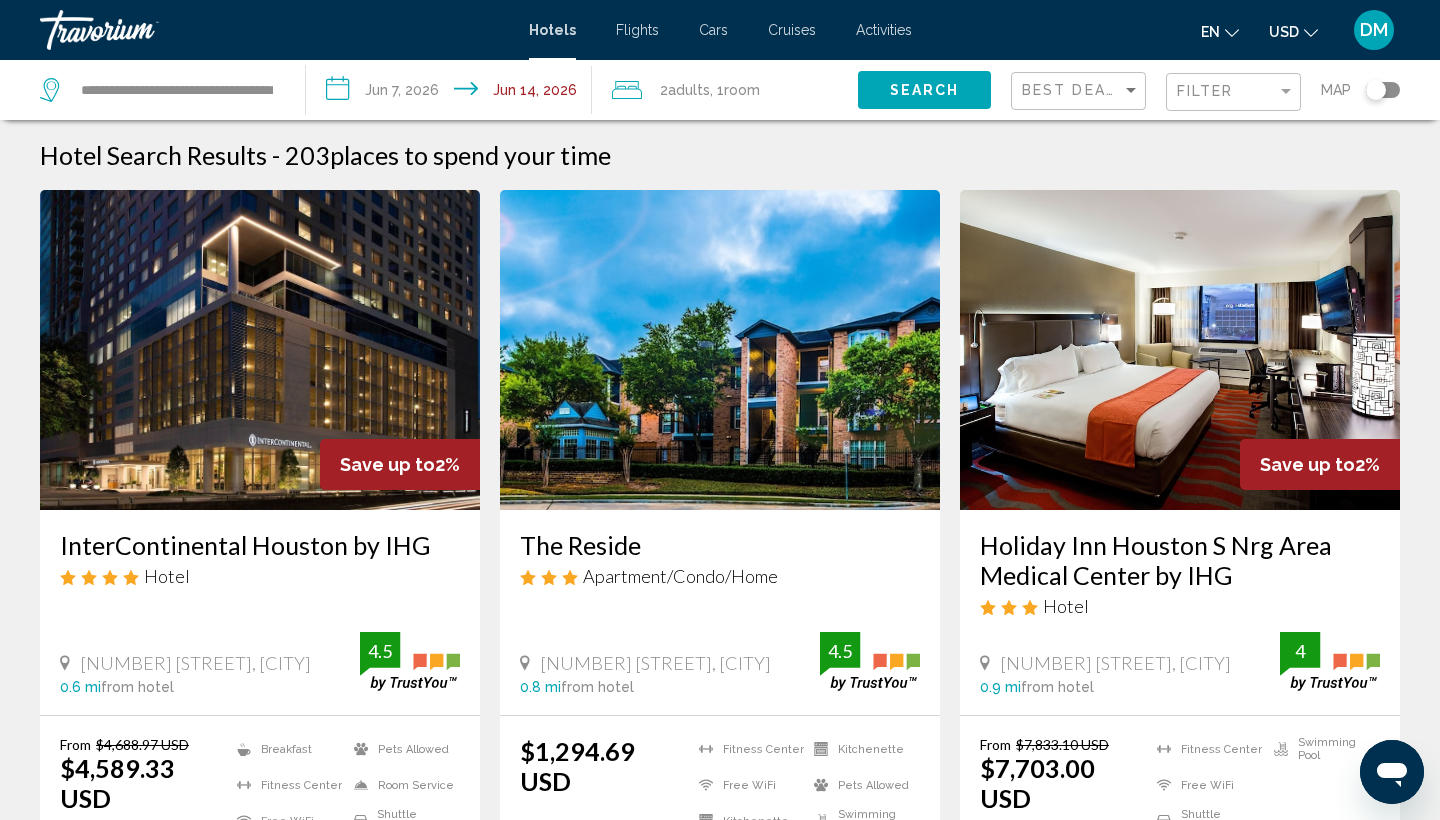 click at bounding box center (140, 30) 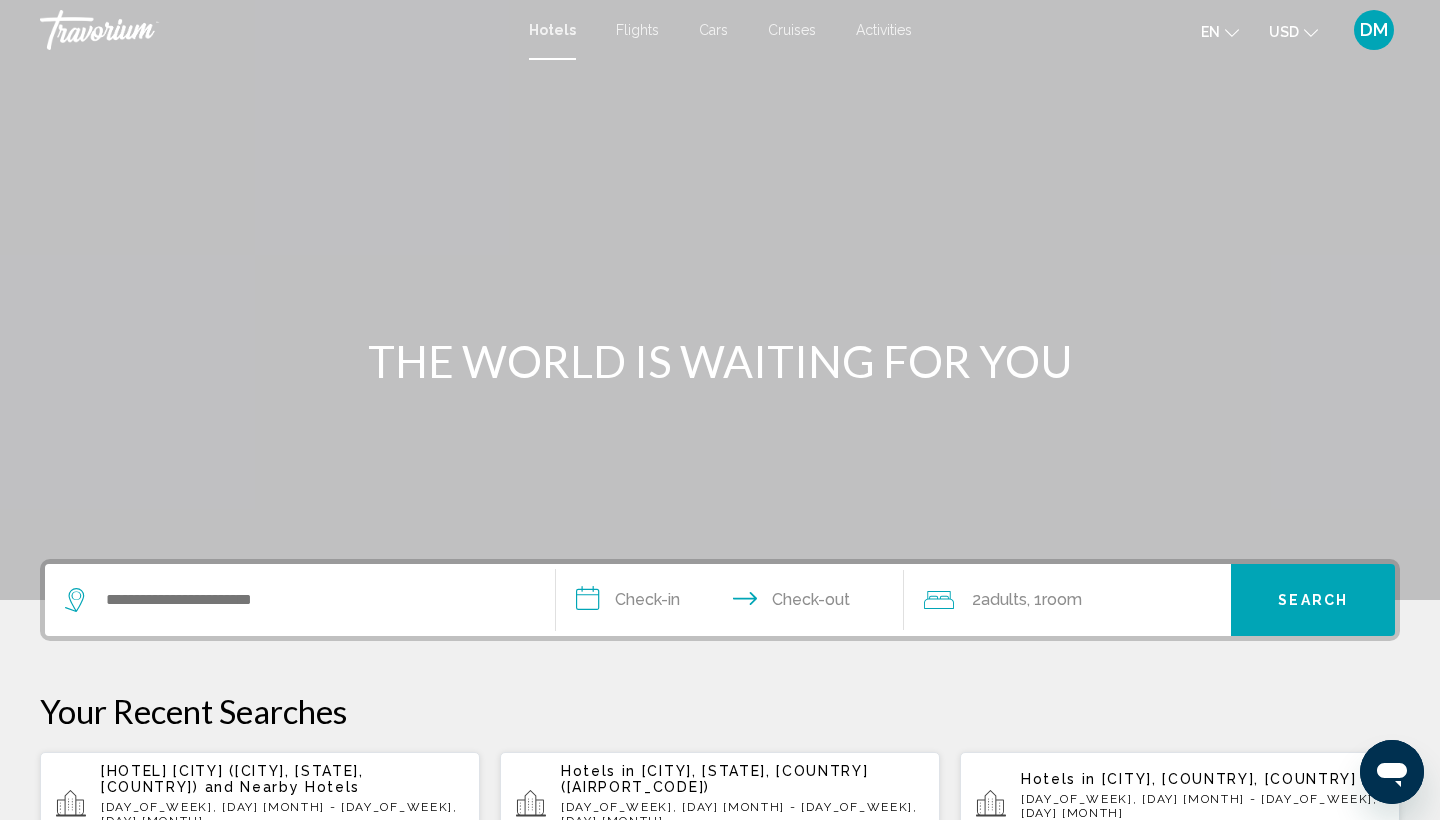 scroll, scrollTop: 0, scrollLeft: 0, axis: both 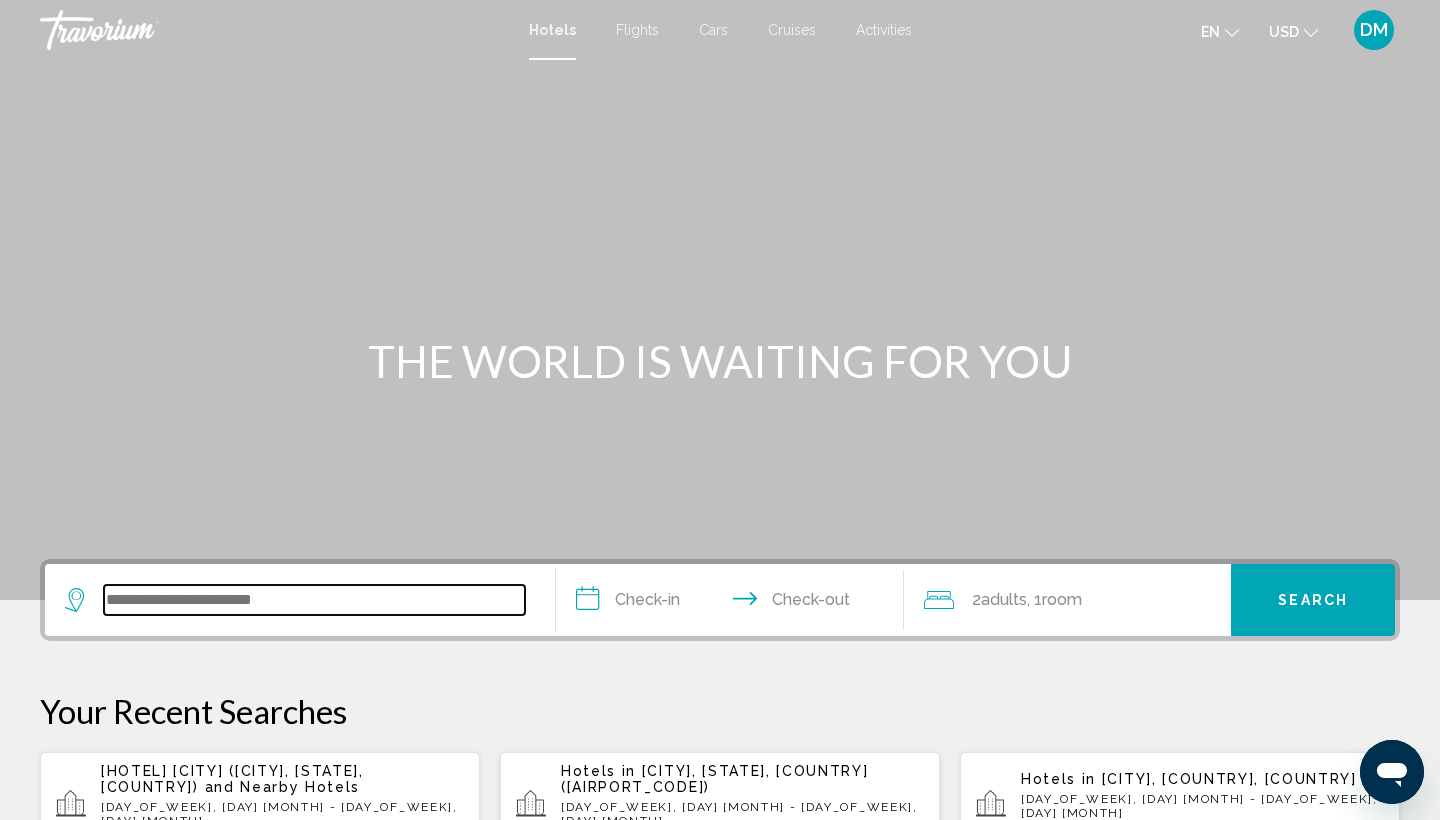 click at bounding box center (314, 600) 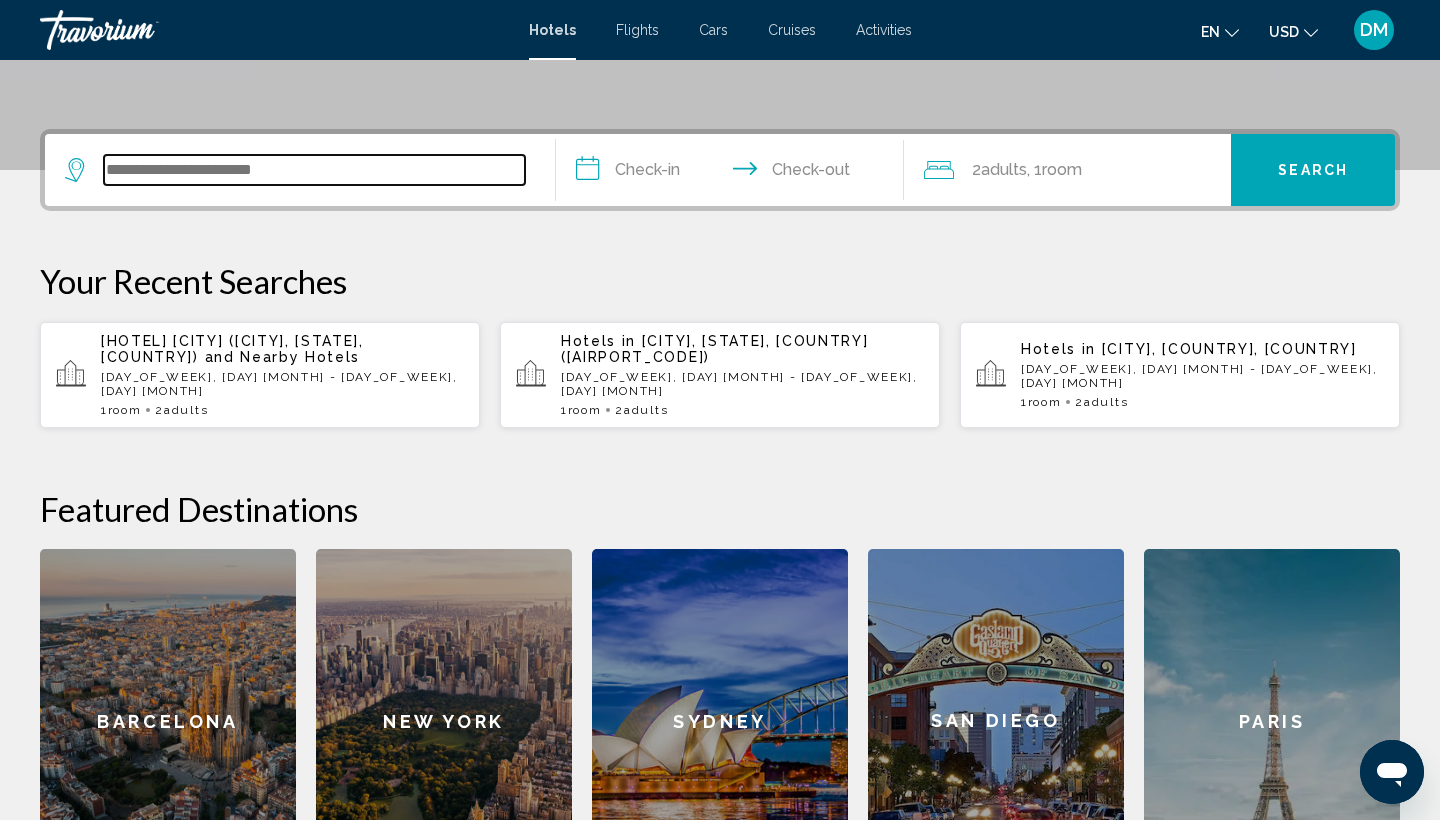 scroll, scrollTop: 494, scrollLeft: 0, axis: vertical 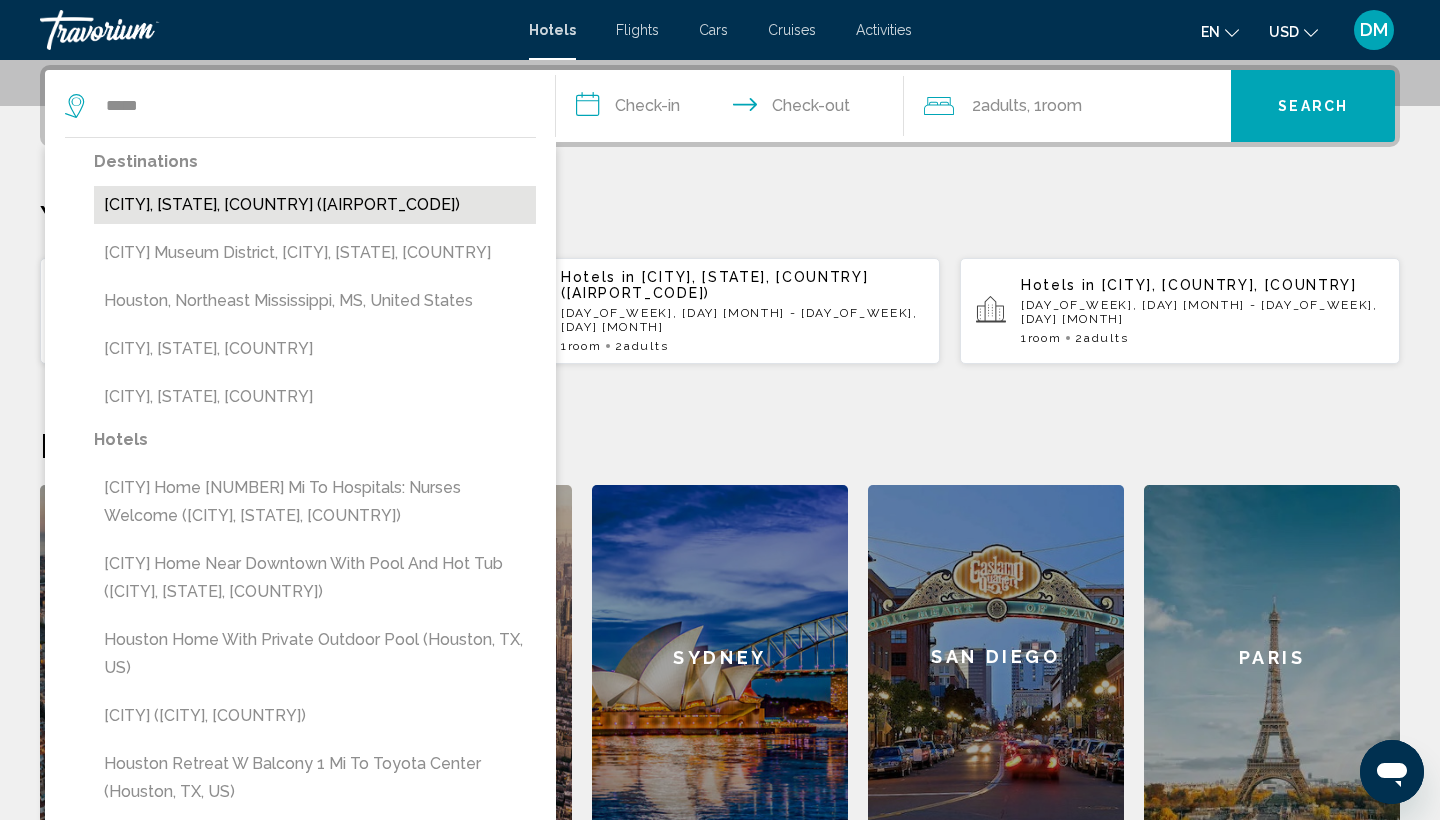 drag, startPoint x: 232, startPoint y: 585, endPoint x: 309, endPoint y: 208, distance: 384.78305 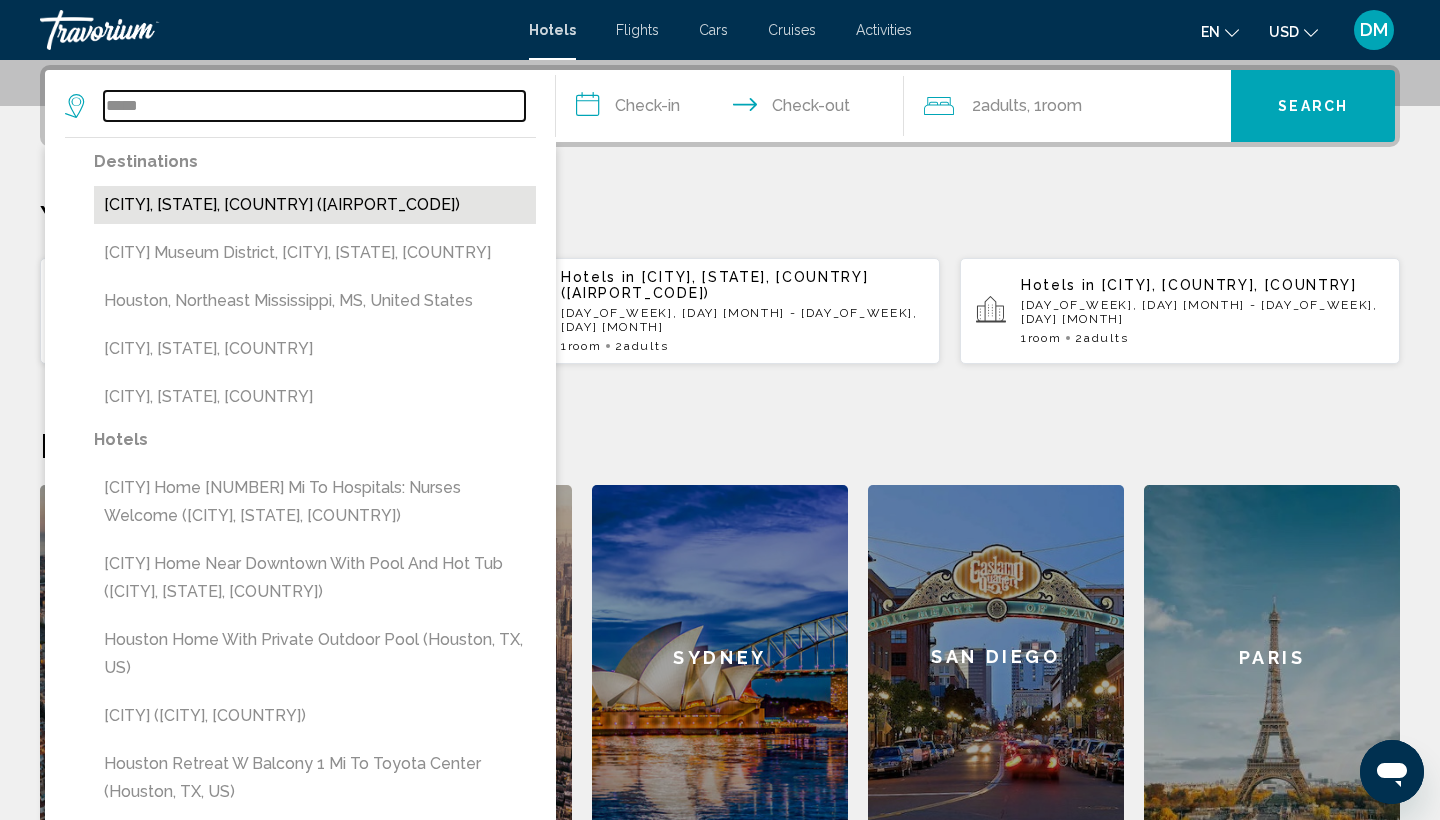 type on "**********" 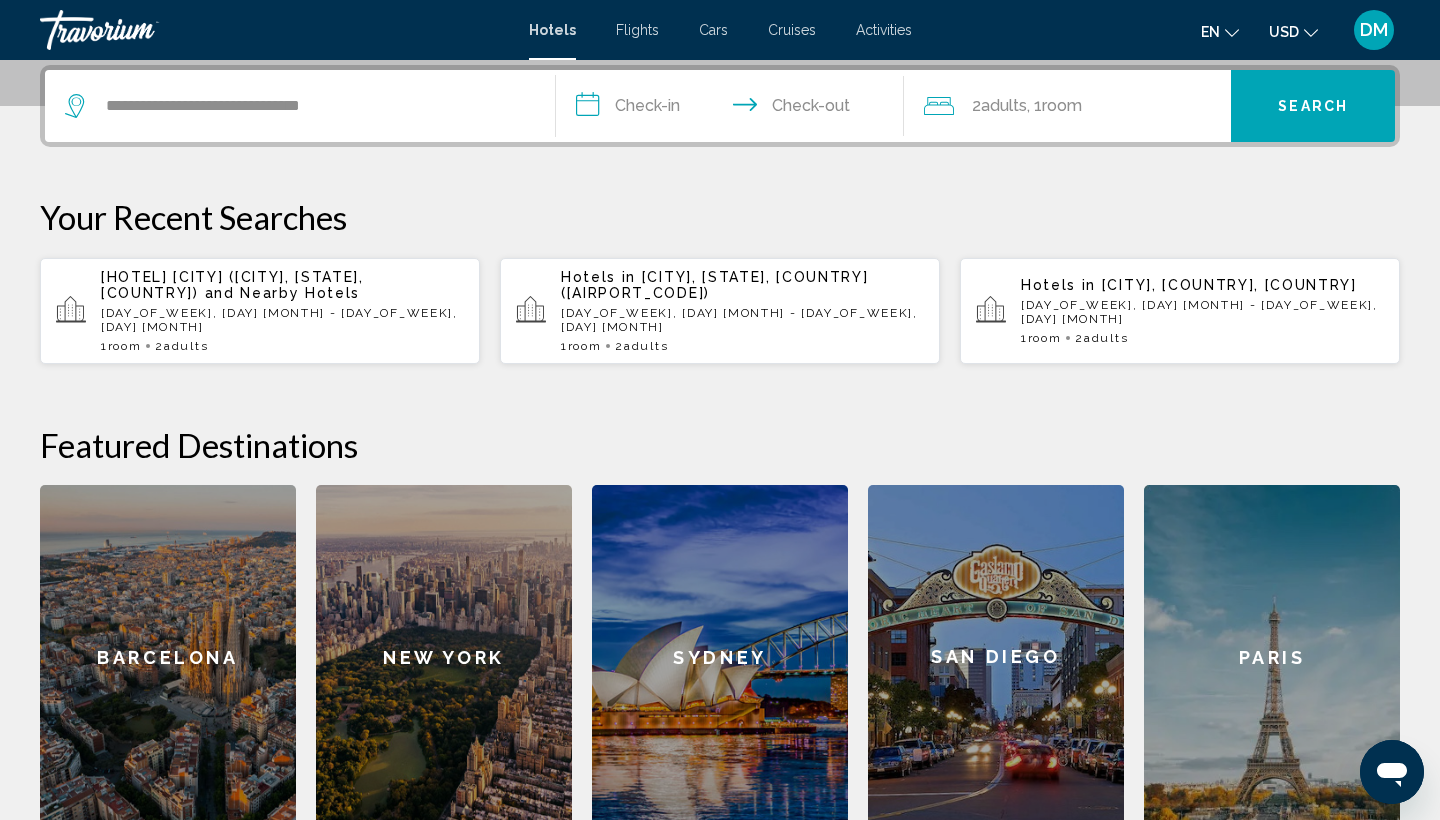 click on "**********" at bounding box center (734, 109) 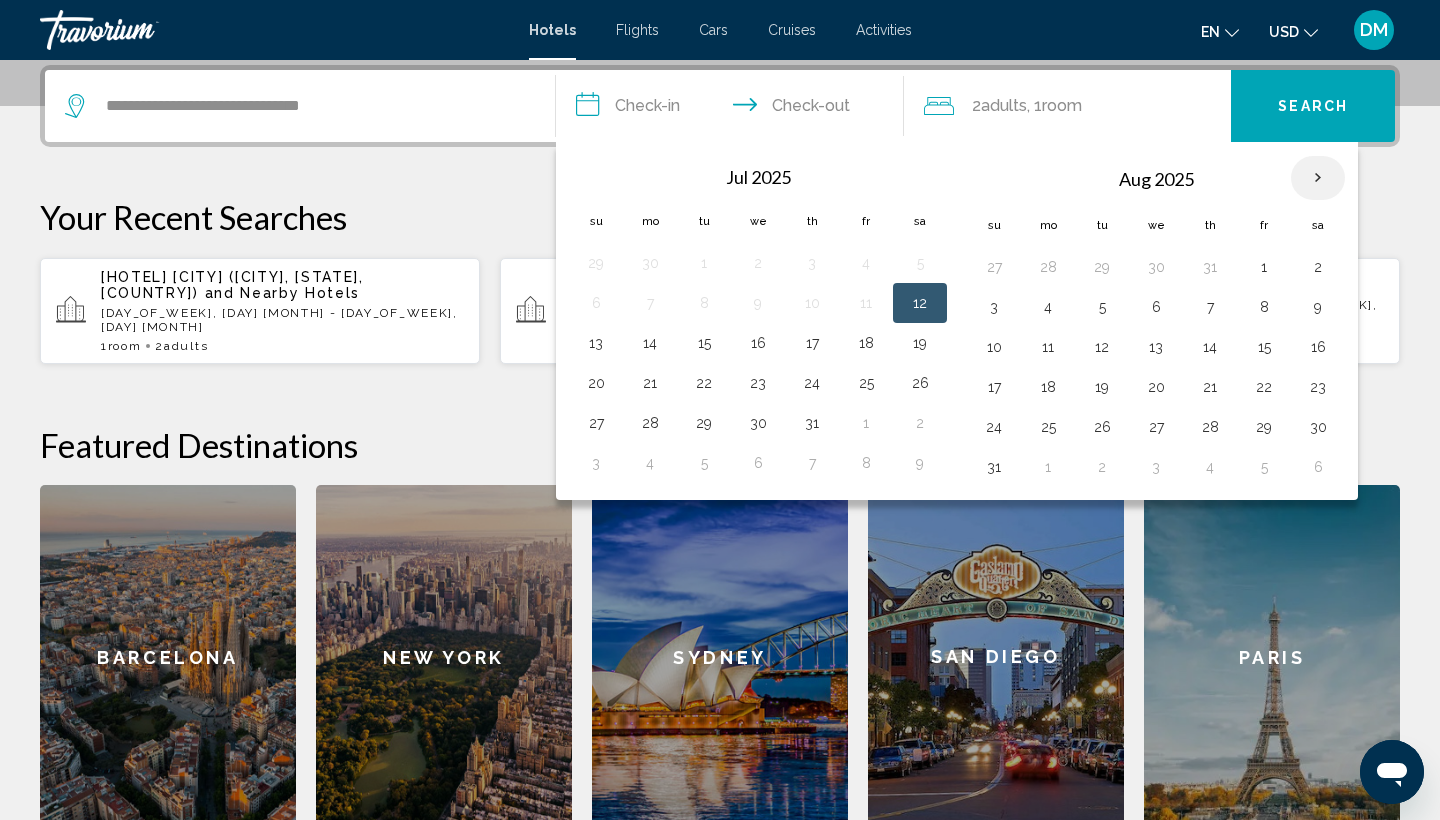 click at bounding box center [1318, 178] 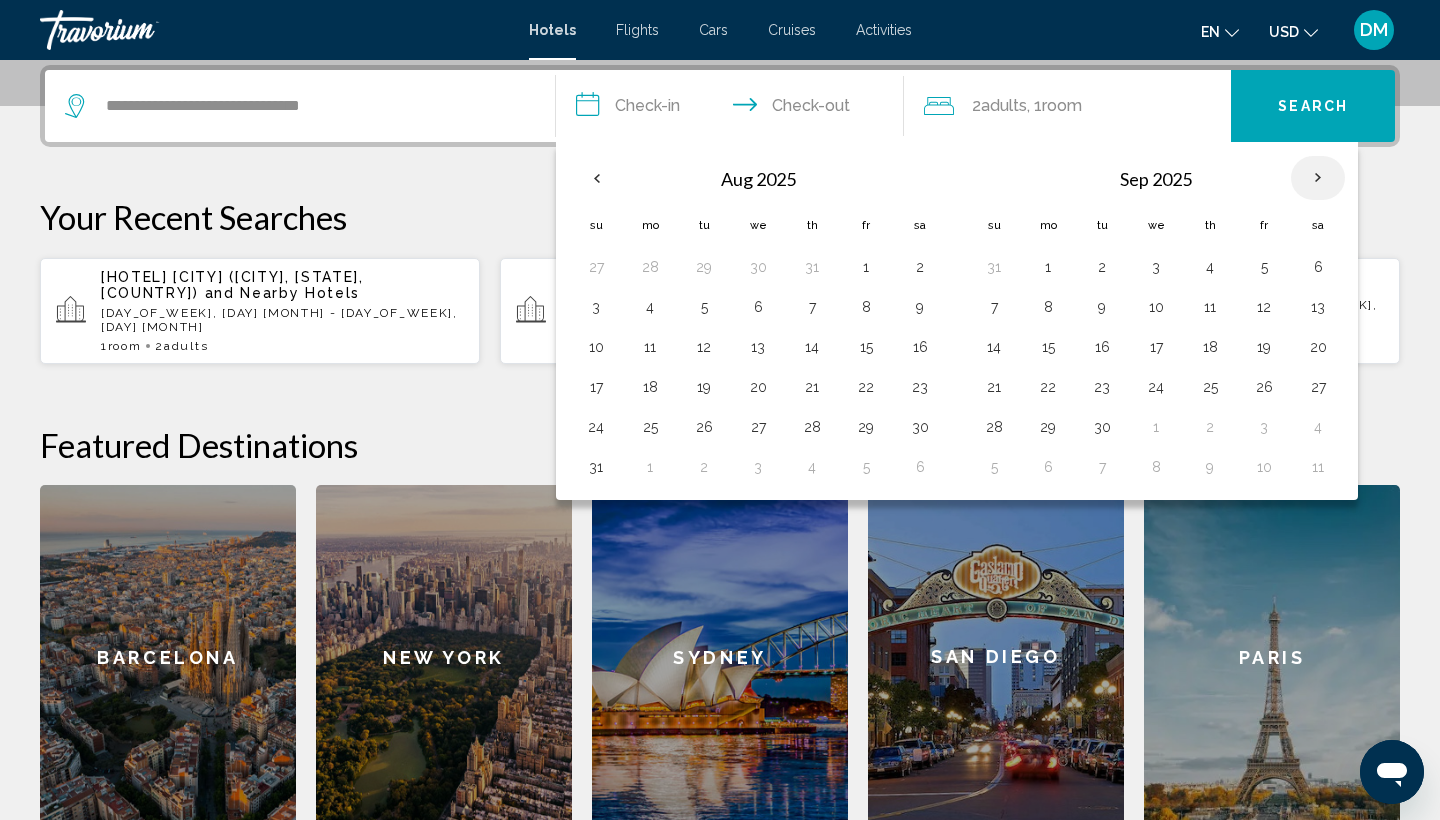 click at bounding box center (1318, 178) 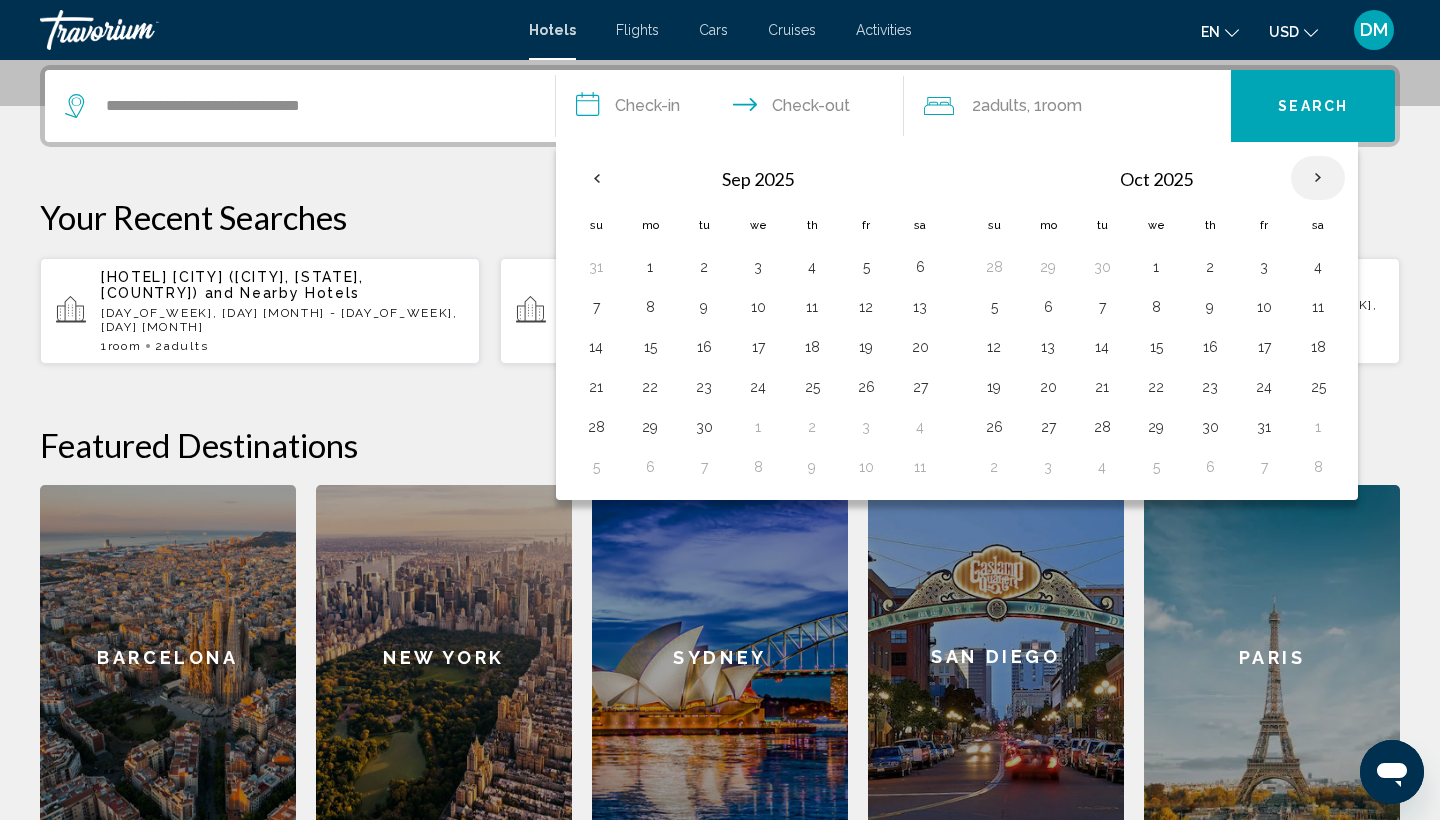 click at bounding box center [1318, 178] 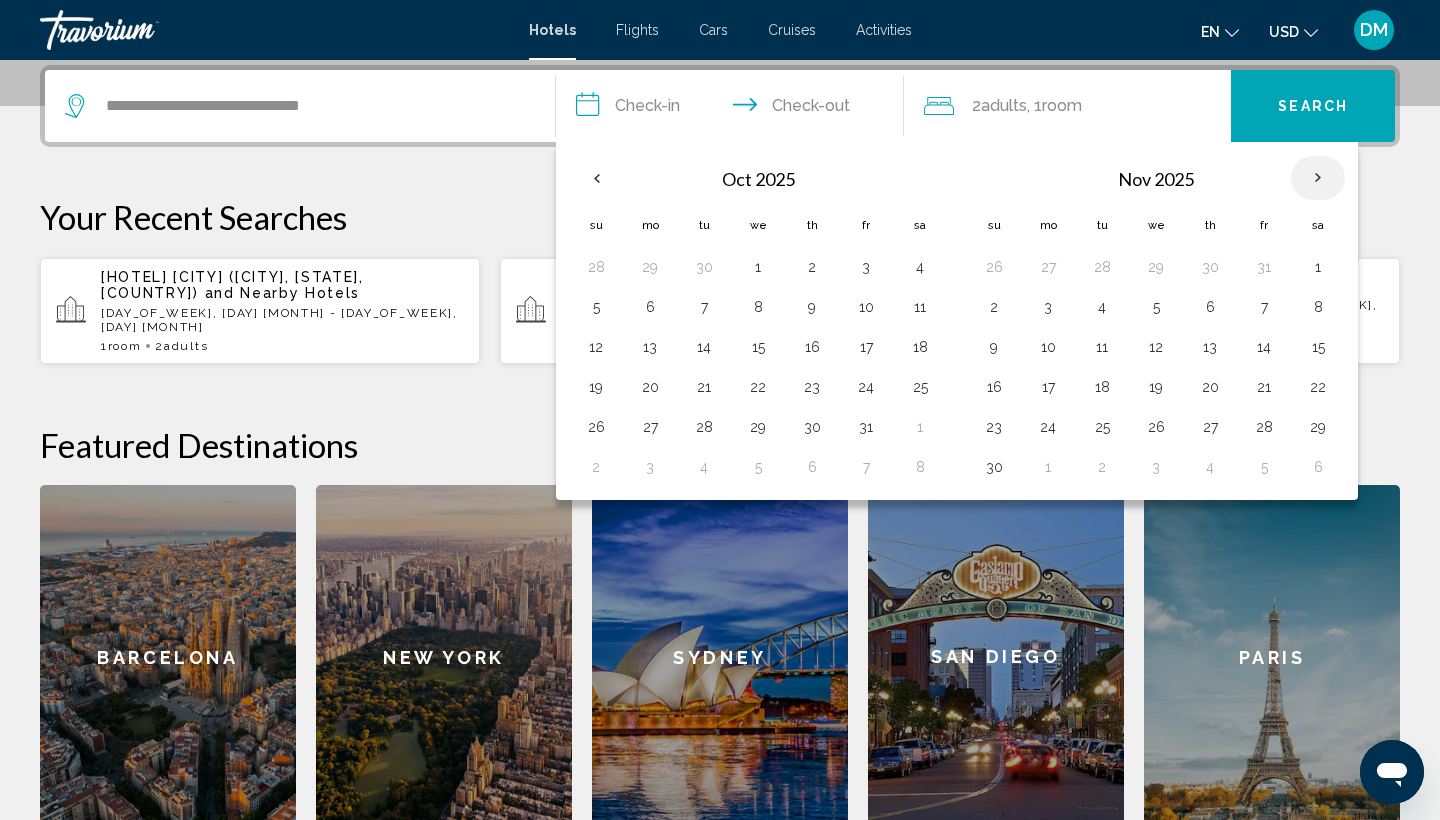 click at bounding box center (1318, 178) 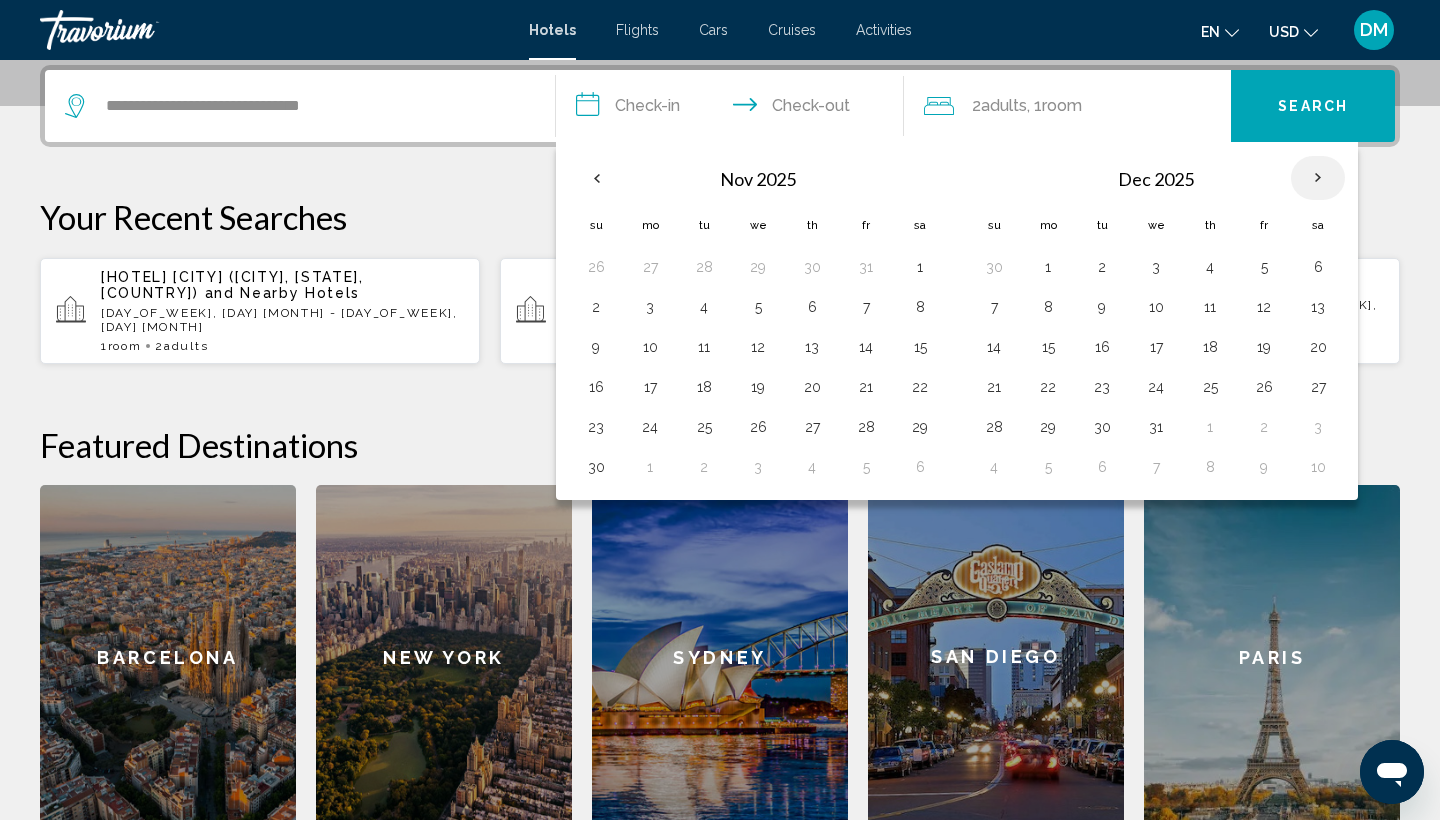 click at bounding box center [1318, 178] 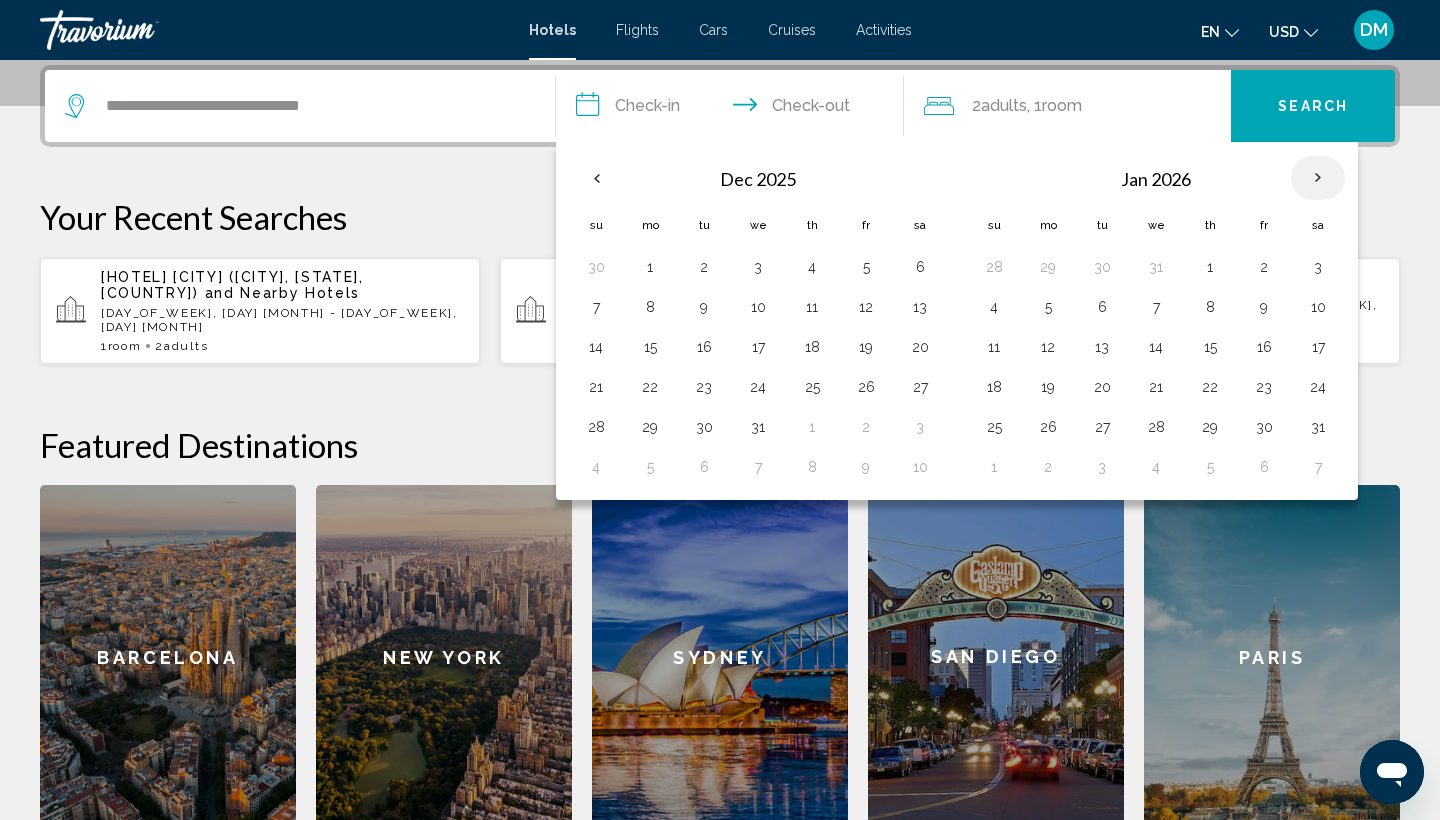 click at bounding box center [1318, 178] 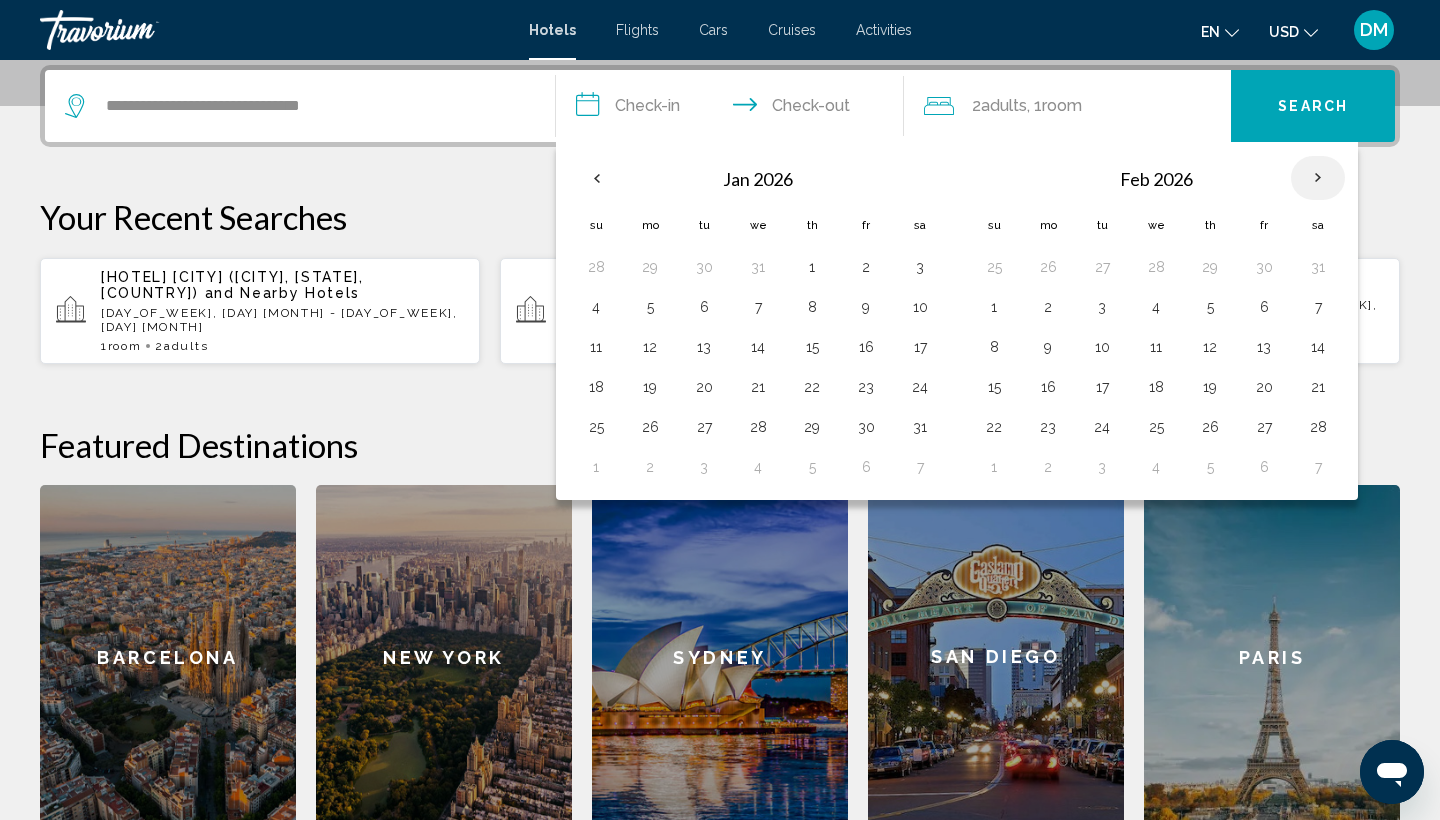 click at bounding box center (1318, 178) 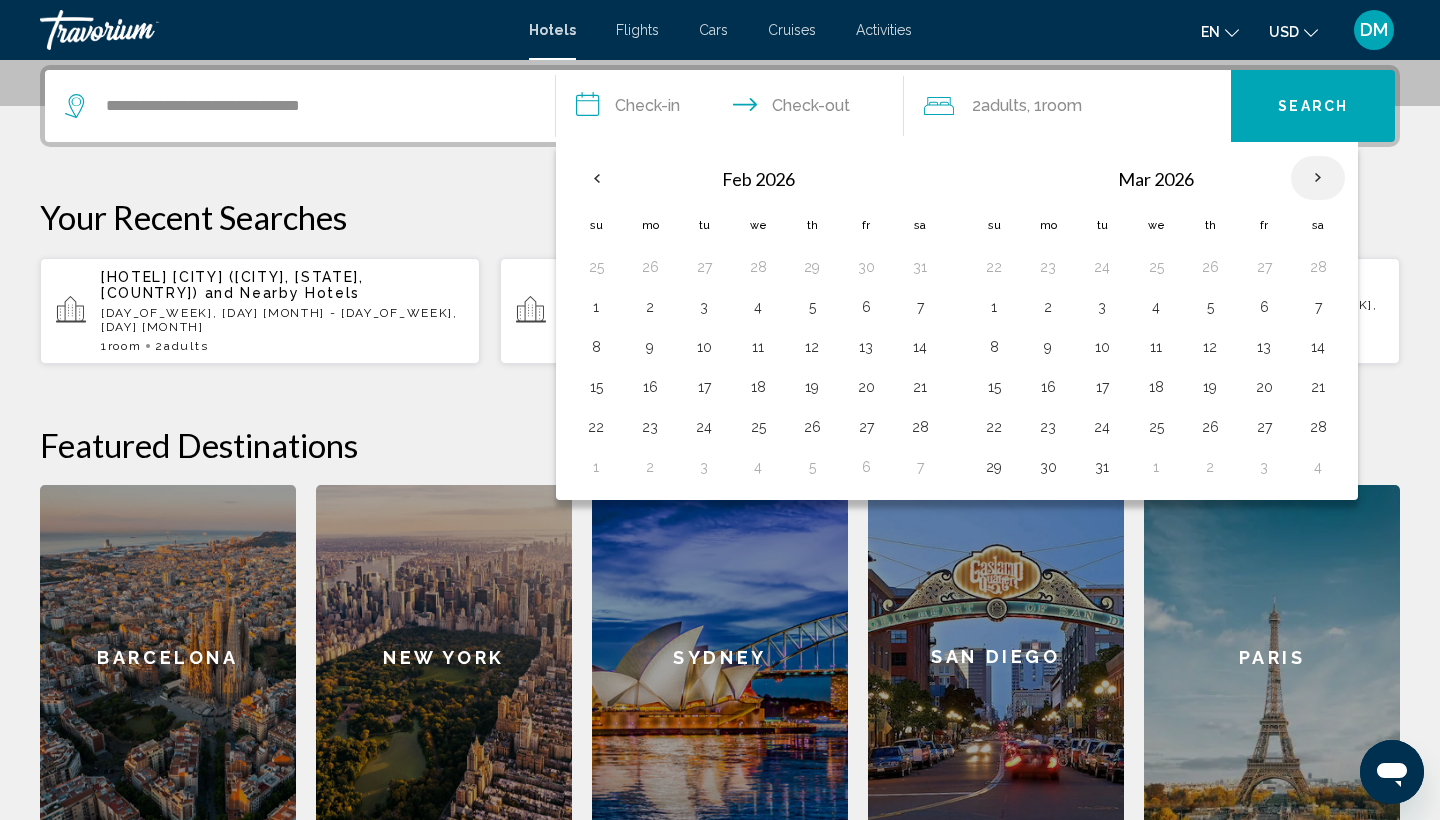 click at bounding box center [1318, 178] 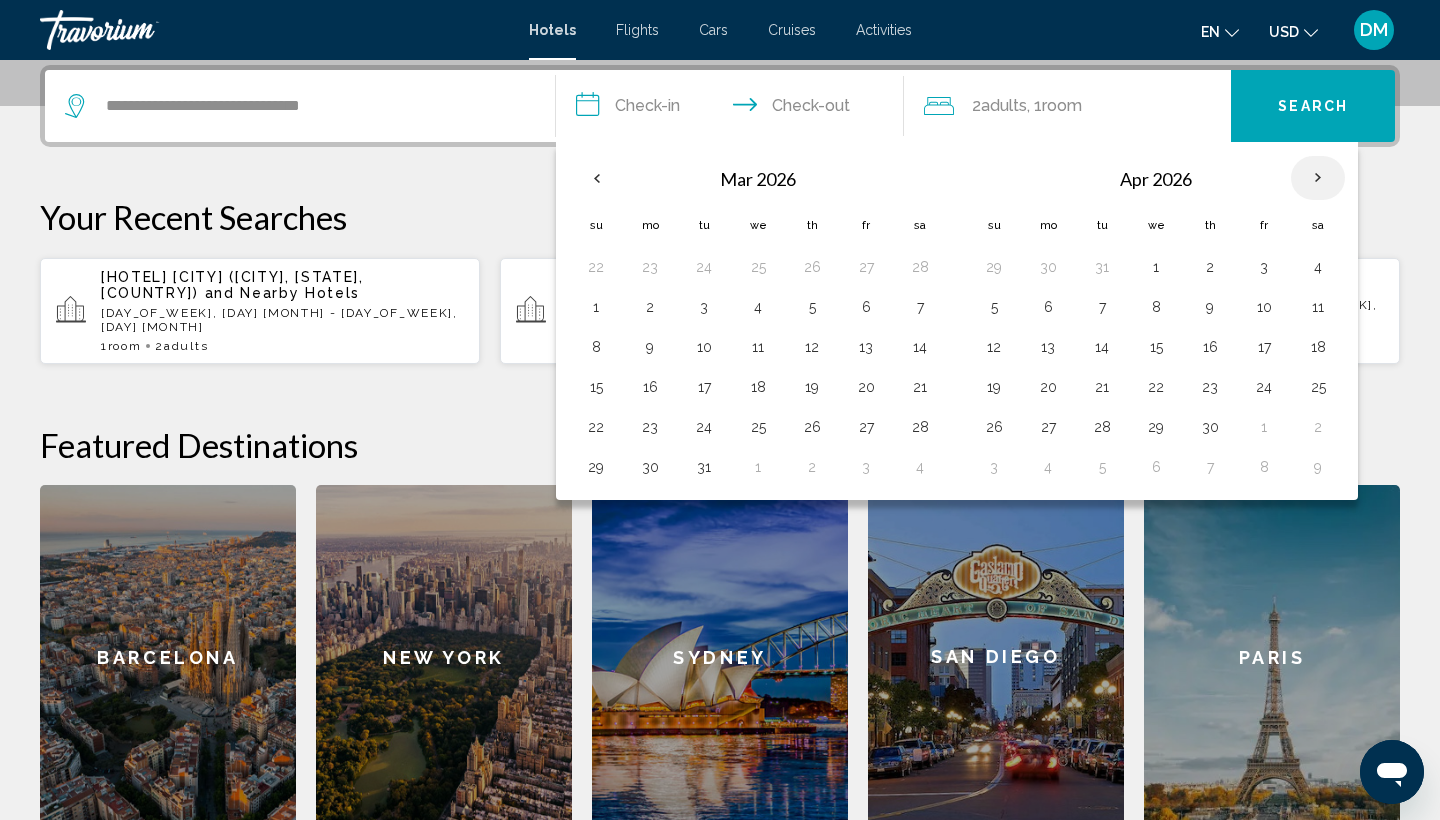 click at bounding box center (1318, 178) 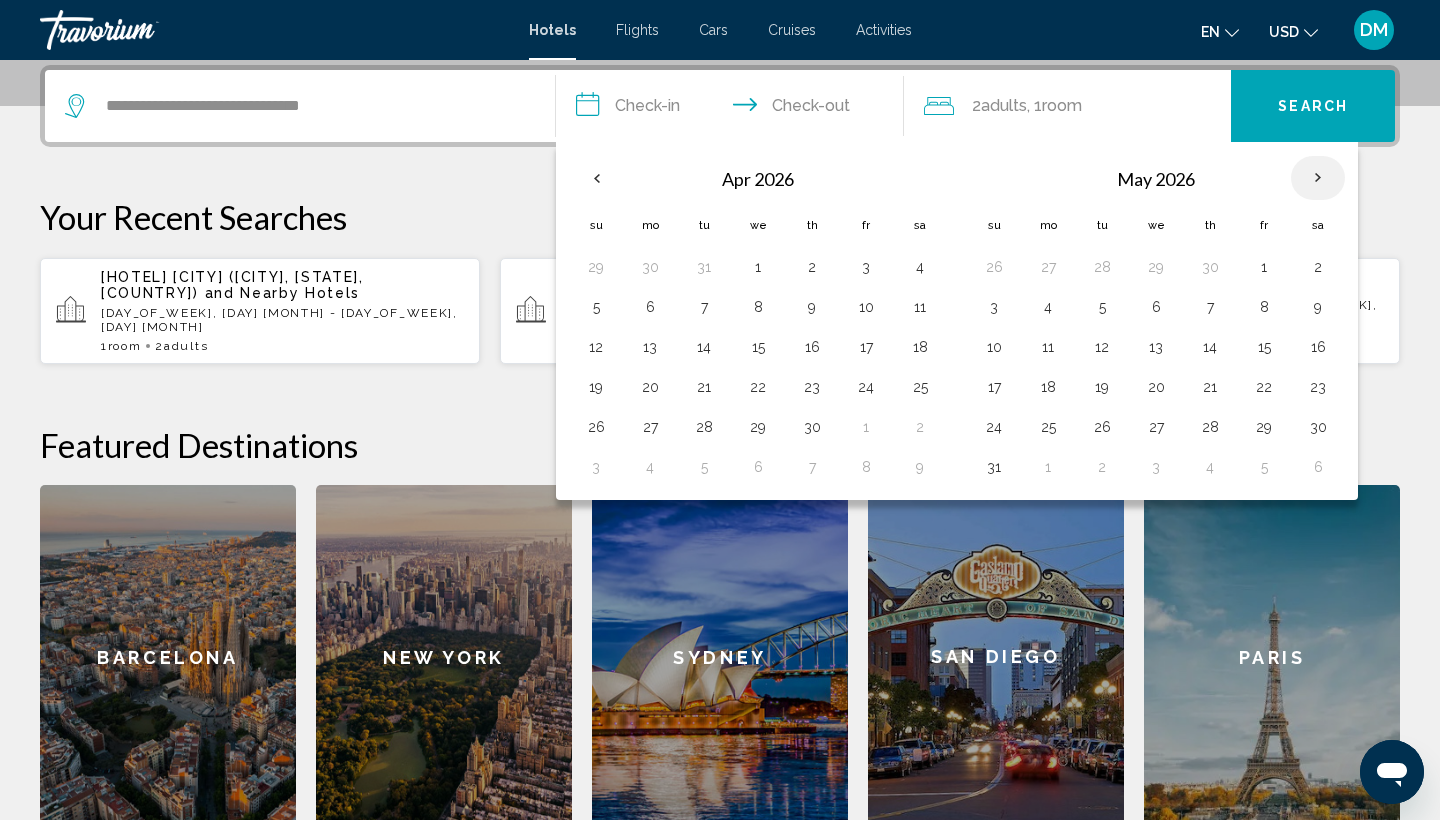 click at bounding box center [1318, 178] 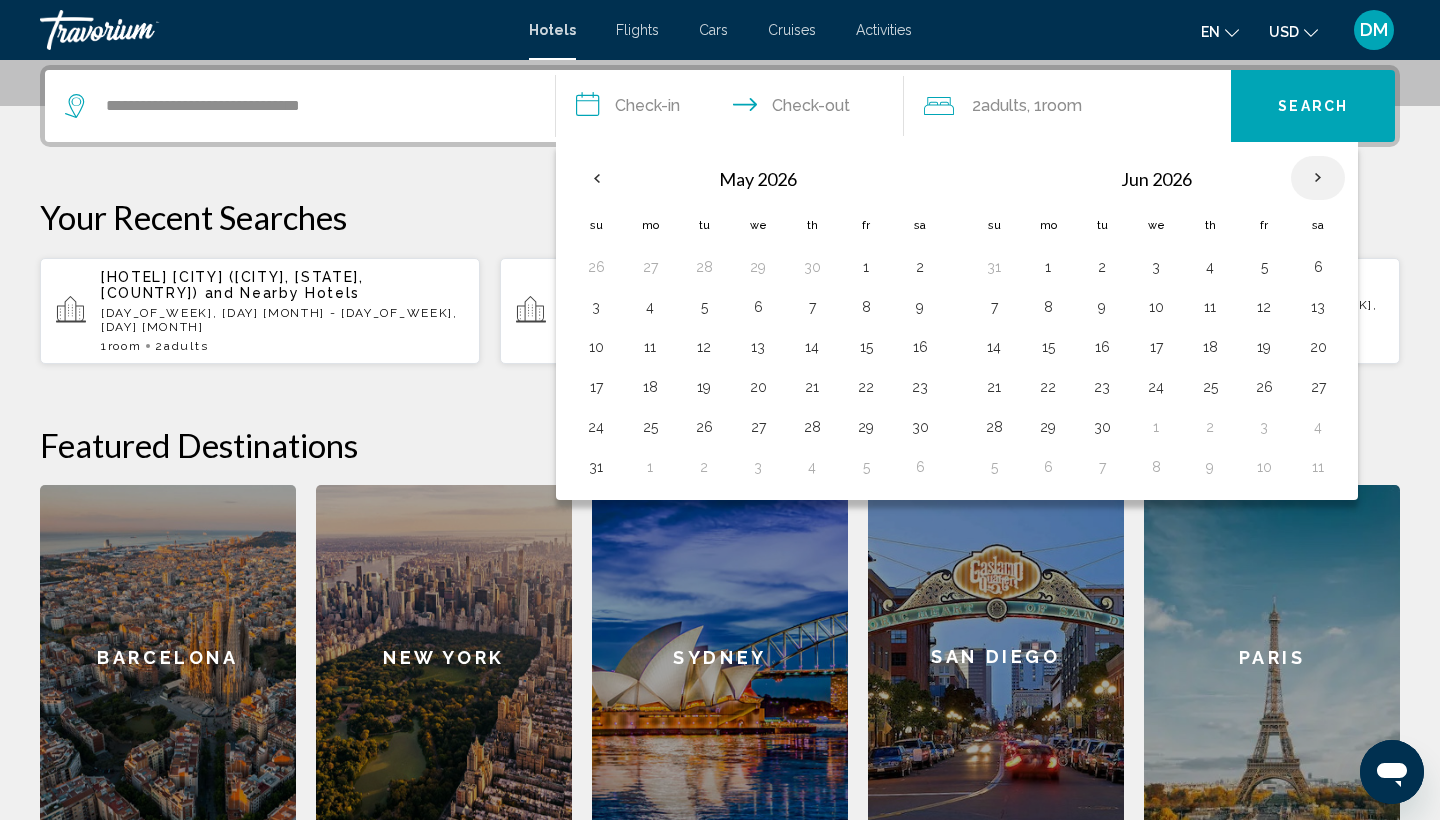 click at bounding box center (1318, 178) 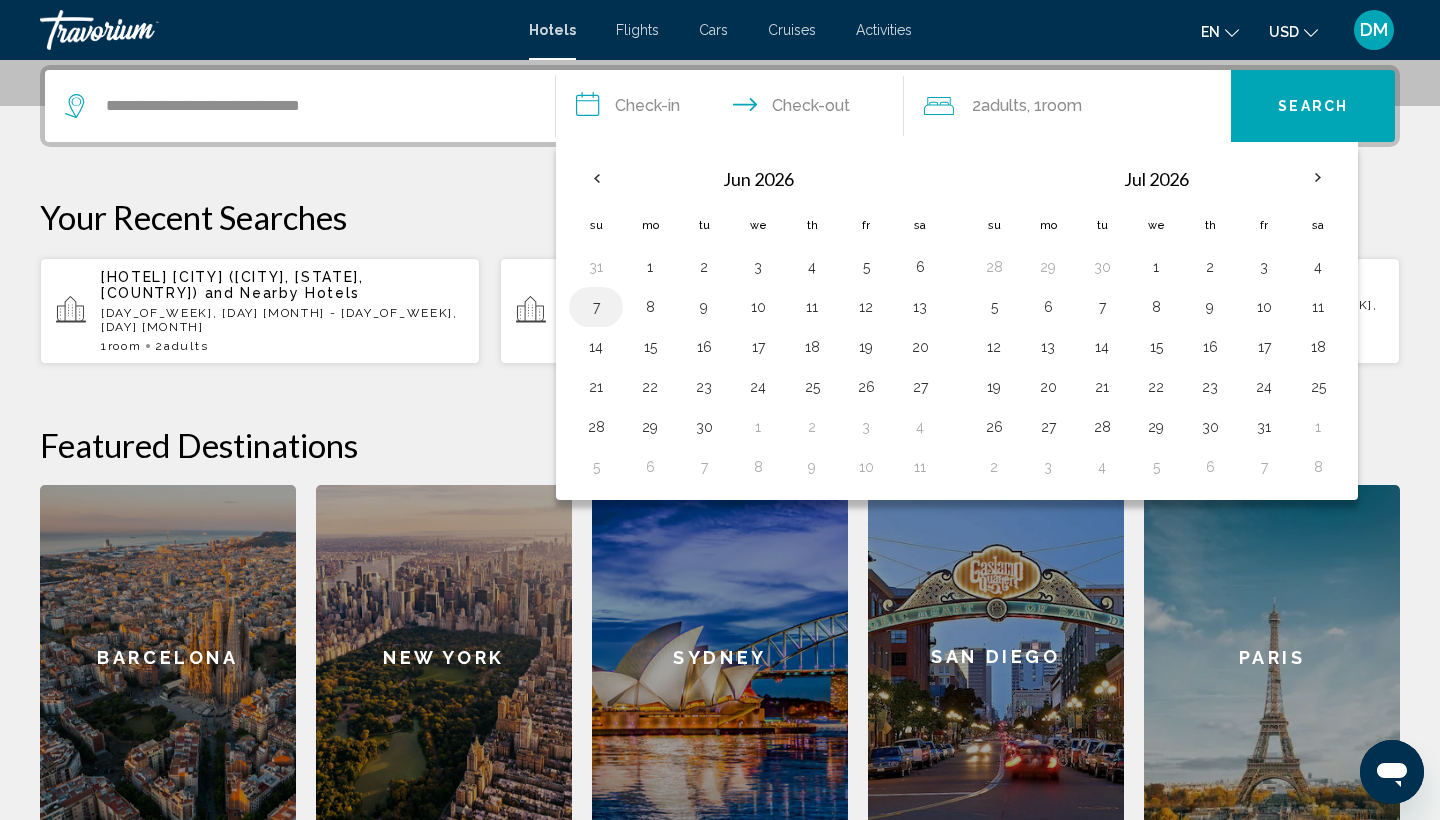click on "7" at bounding box center [596, 307] 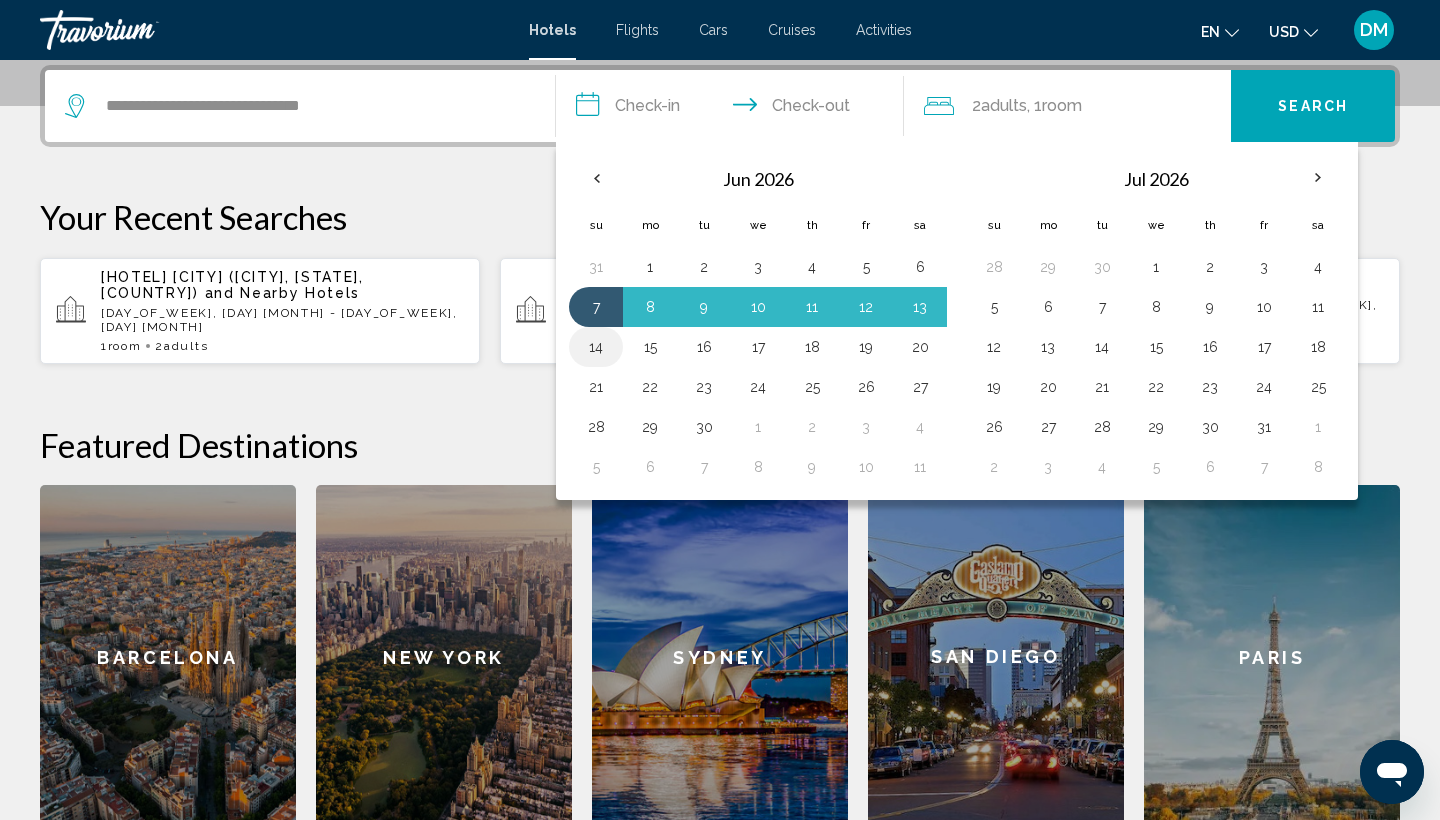 click on "14" at bounding box center [596, 347] 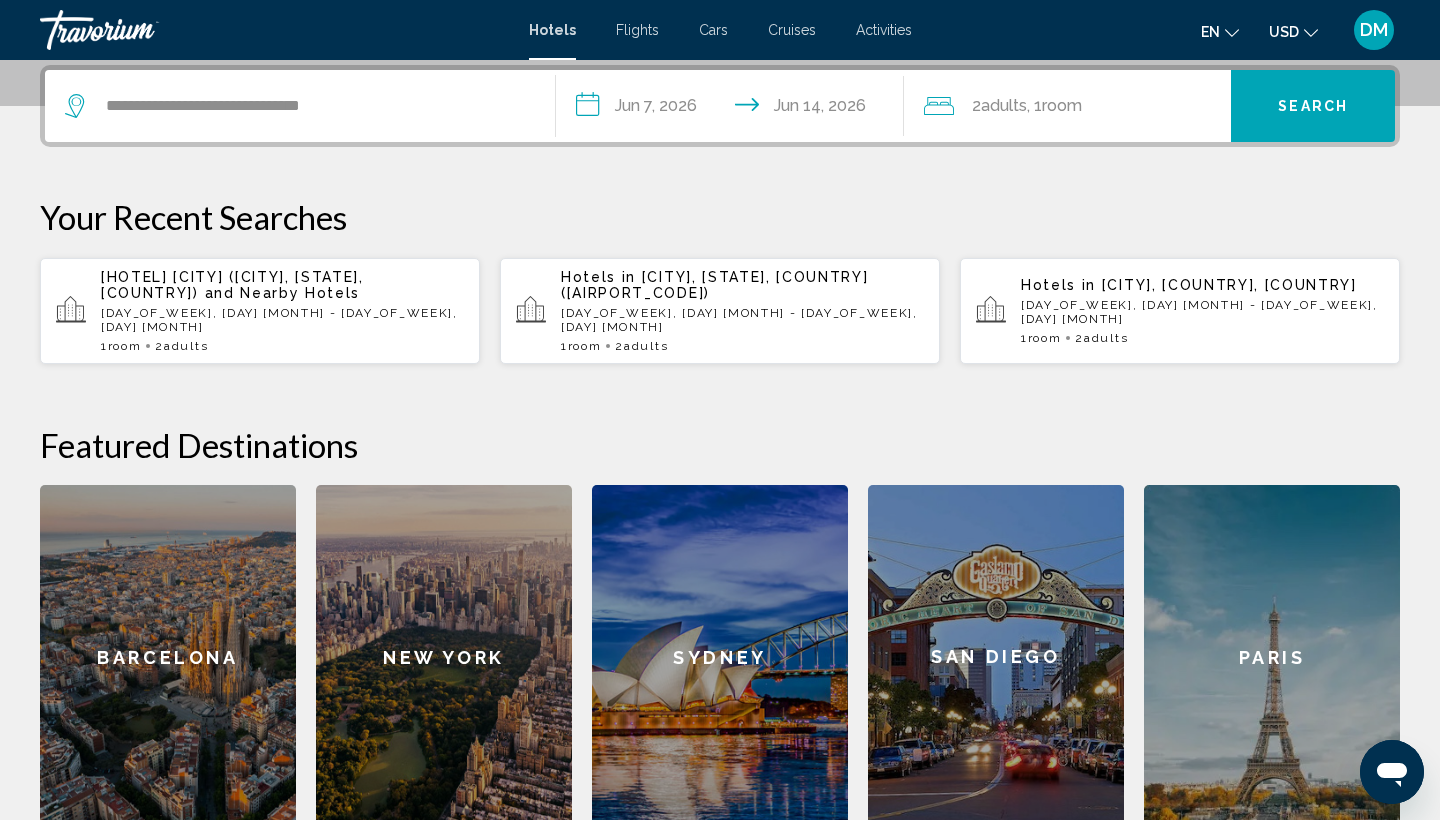 click on "Search" at bounding box center [1313, 107] 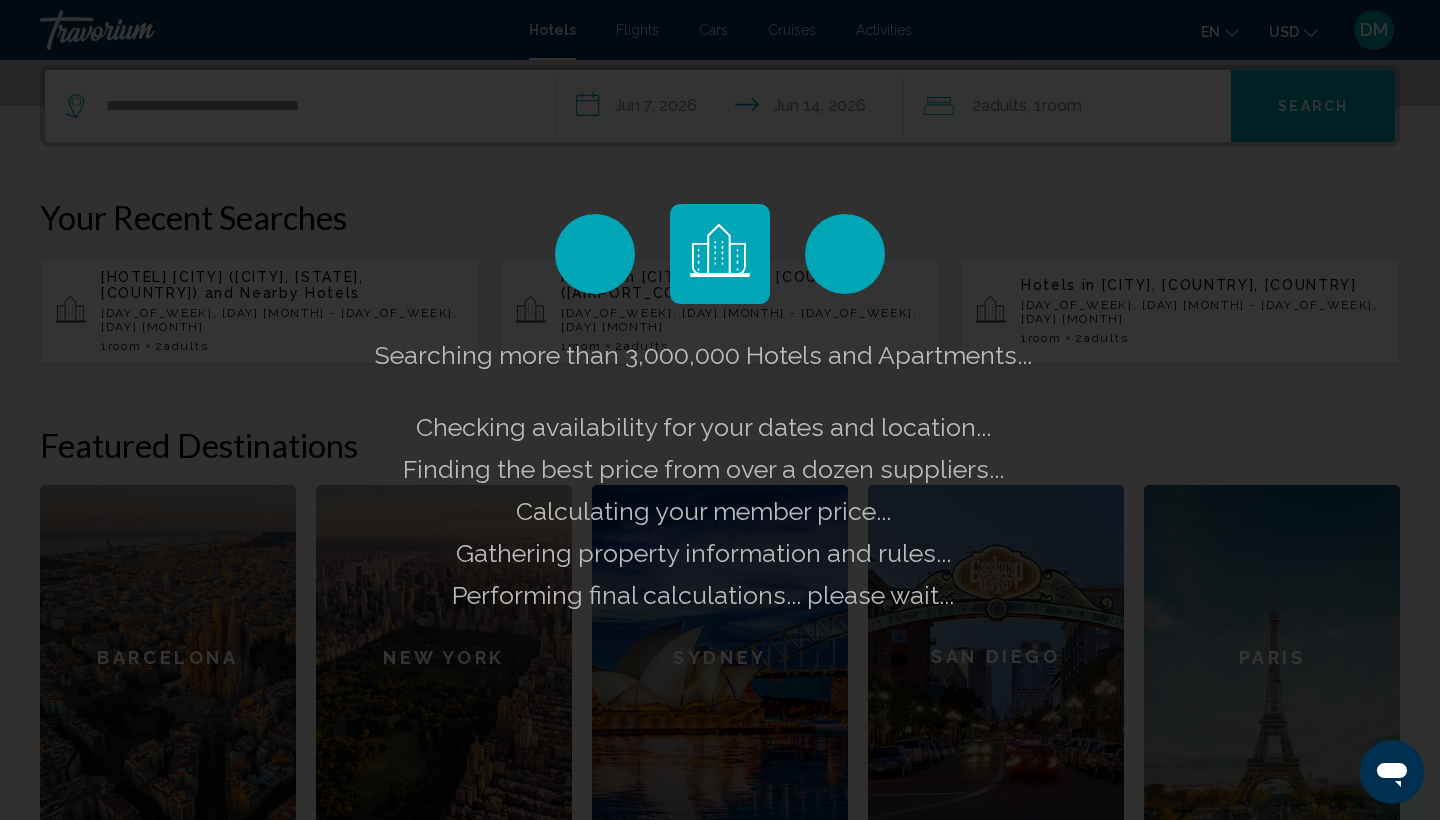 scroll, scrollTop: 0, scrollLeft: 0, axis: both 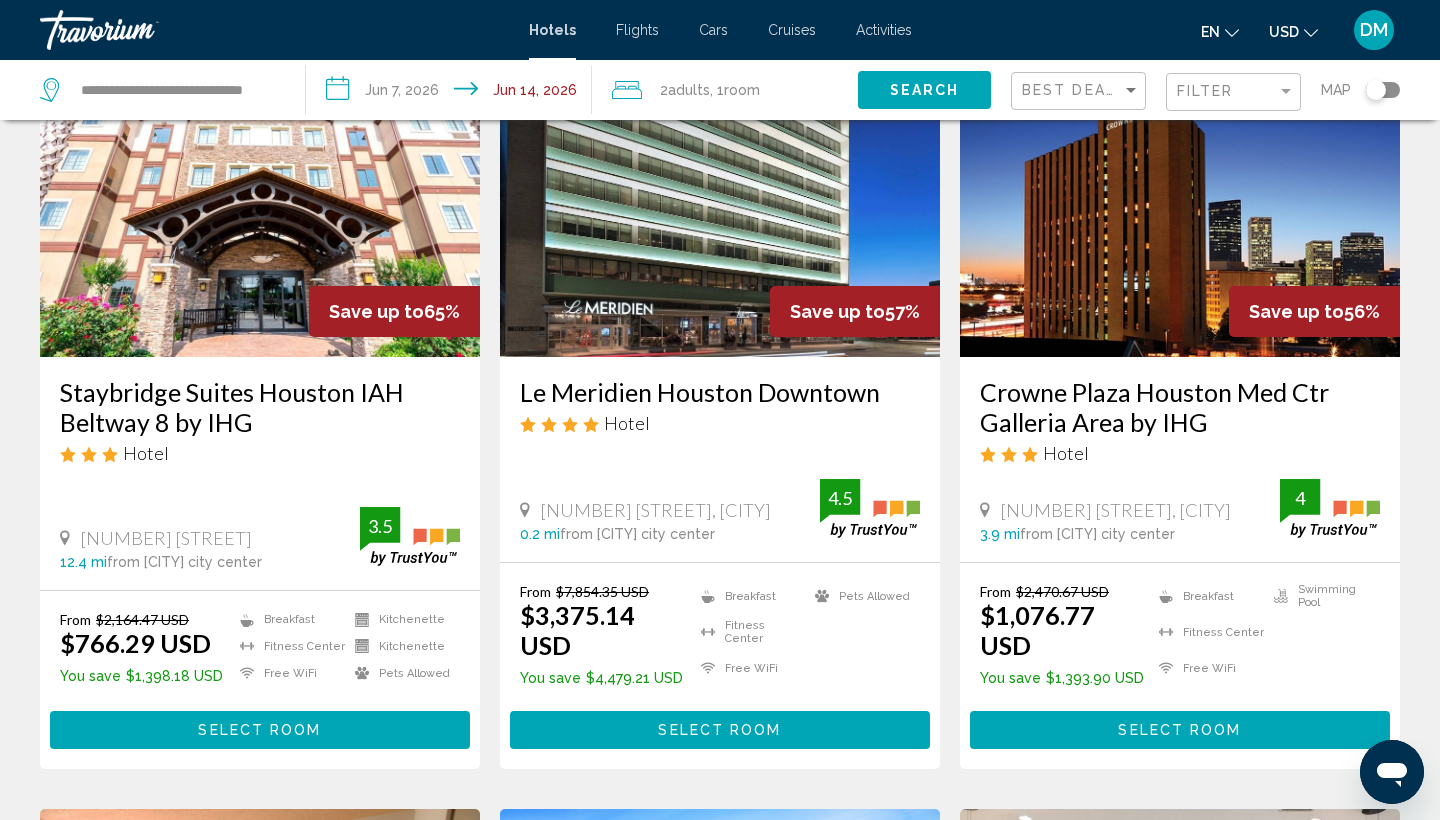 click at bounding box center [260, 197] 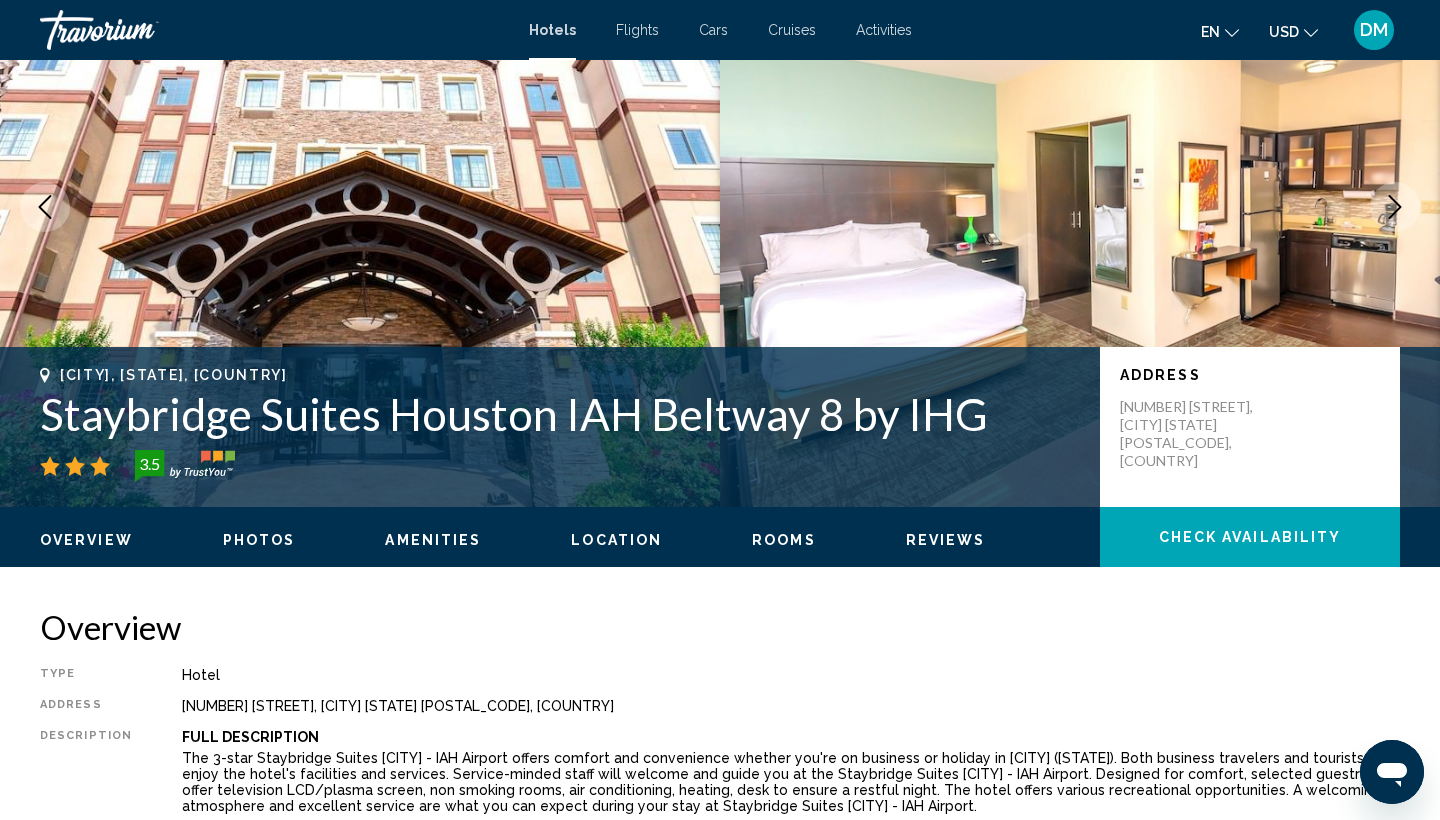 scroll, scrollTop: 0, scrollLeft: 0, axis: both 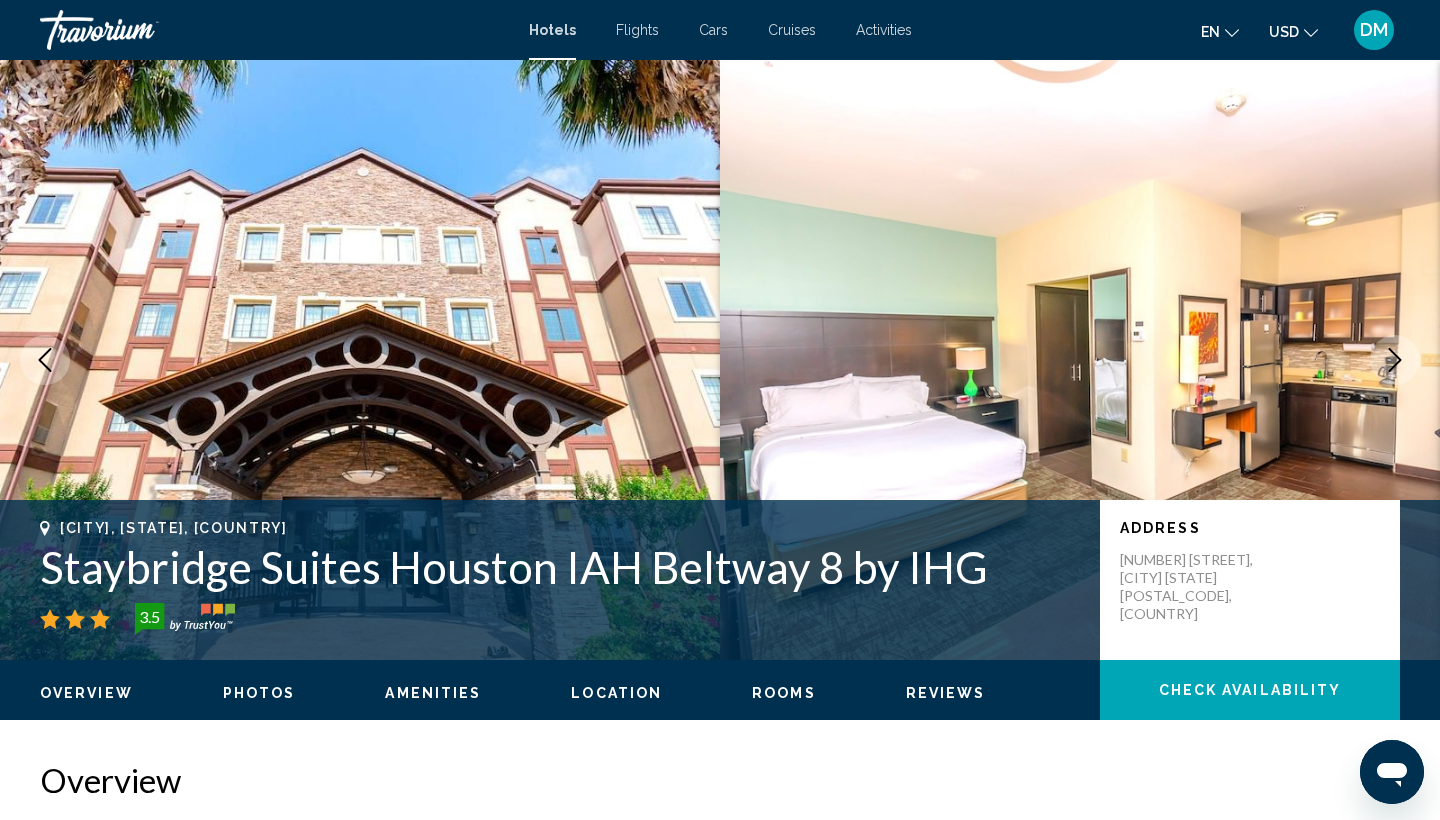 click 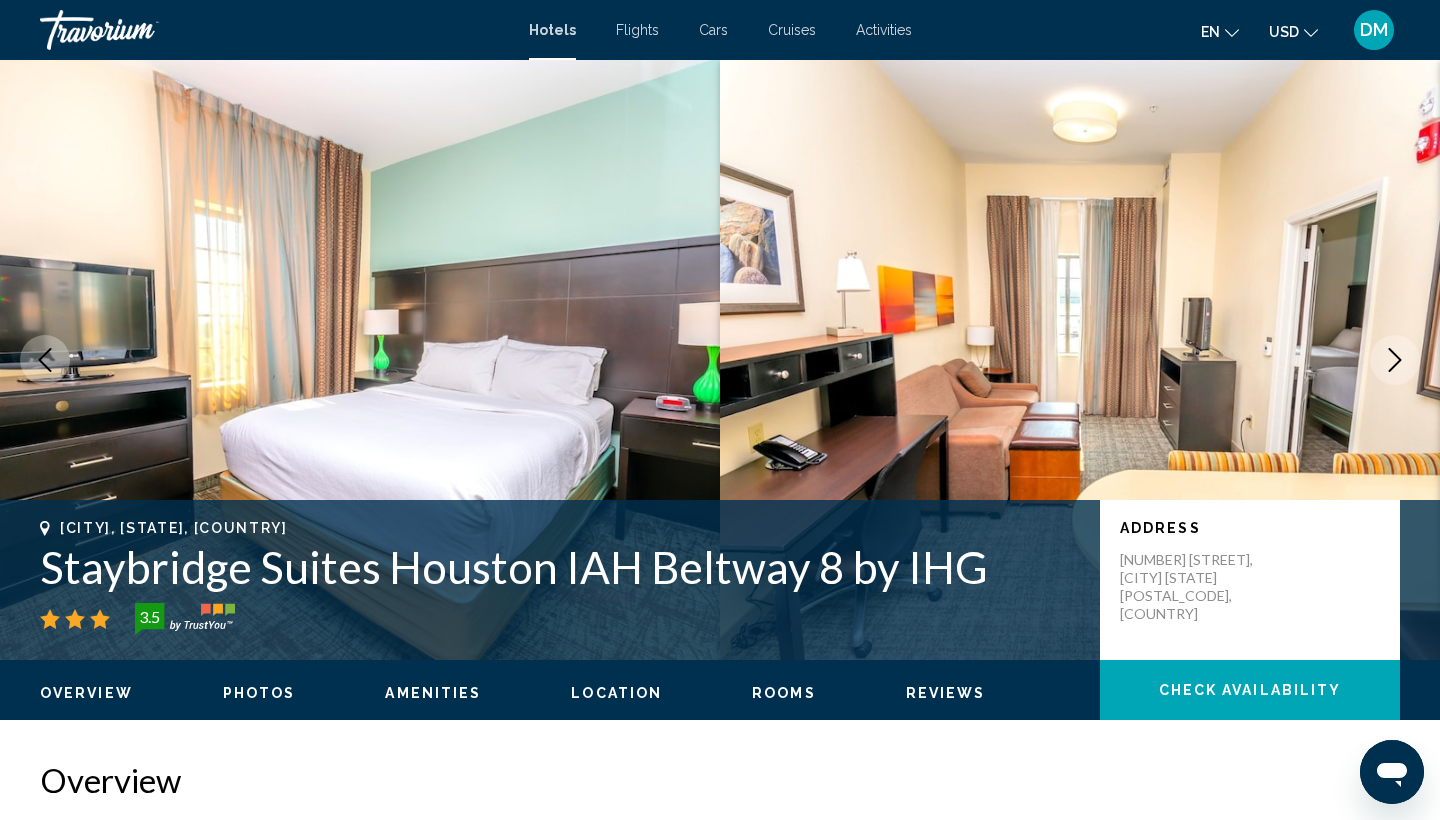 scroll, scrollTop: 0, scrollLeft: 0, axis: both 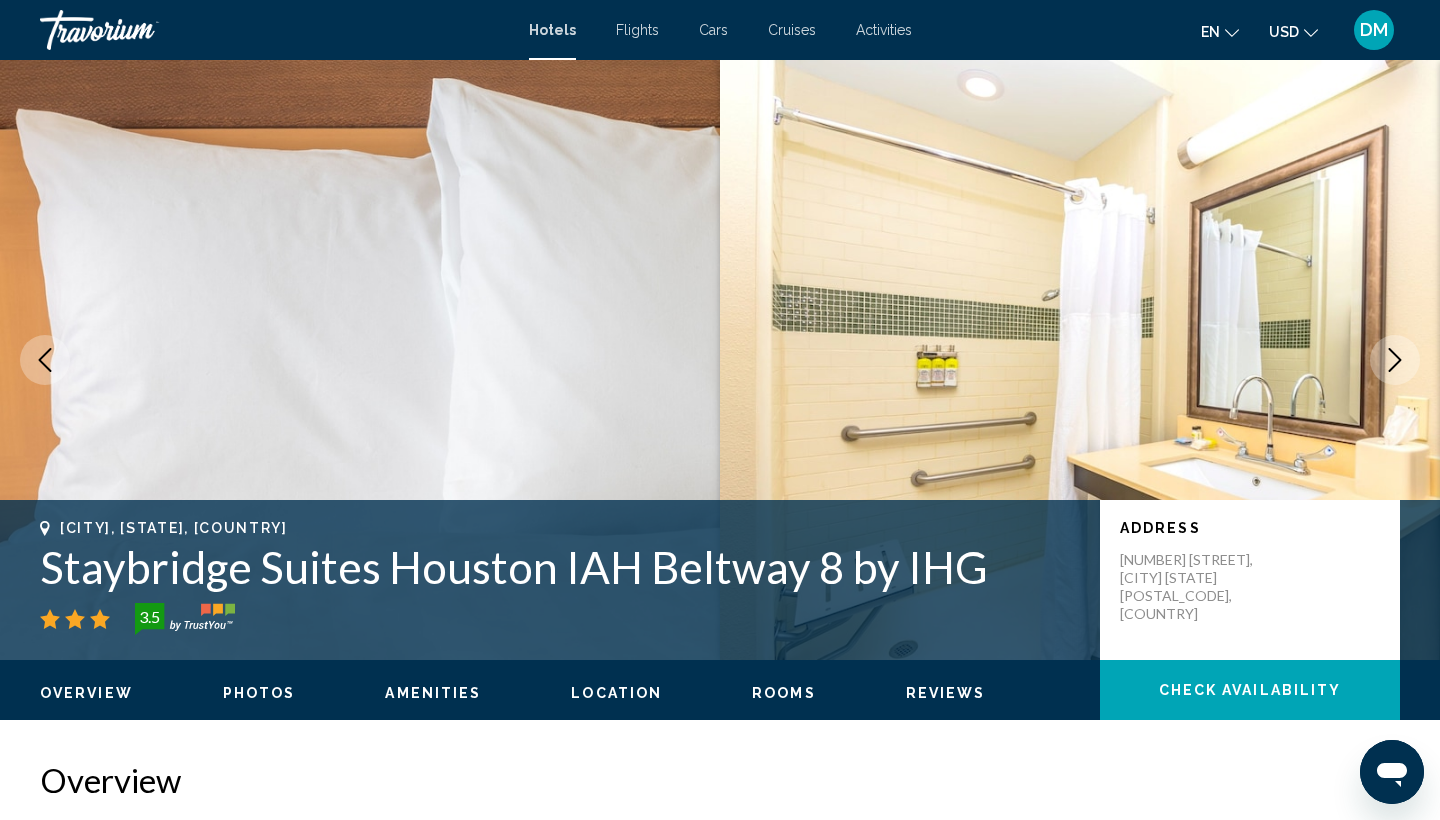 click 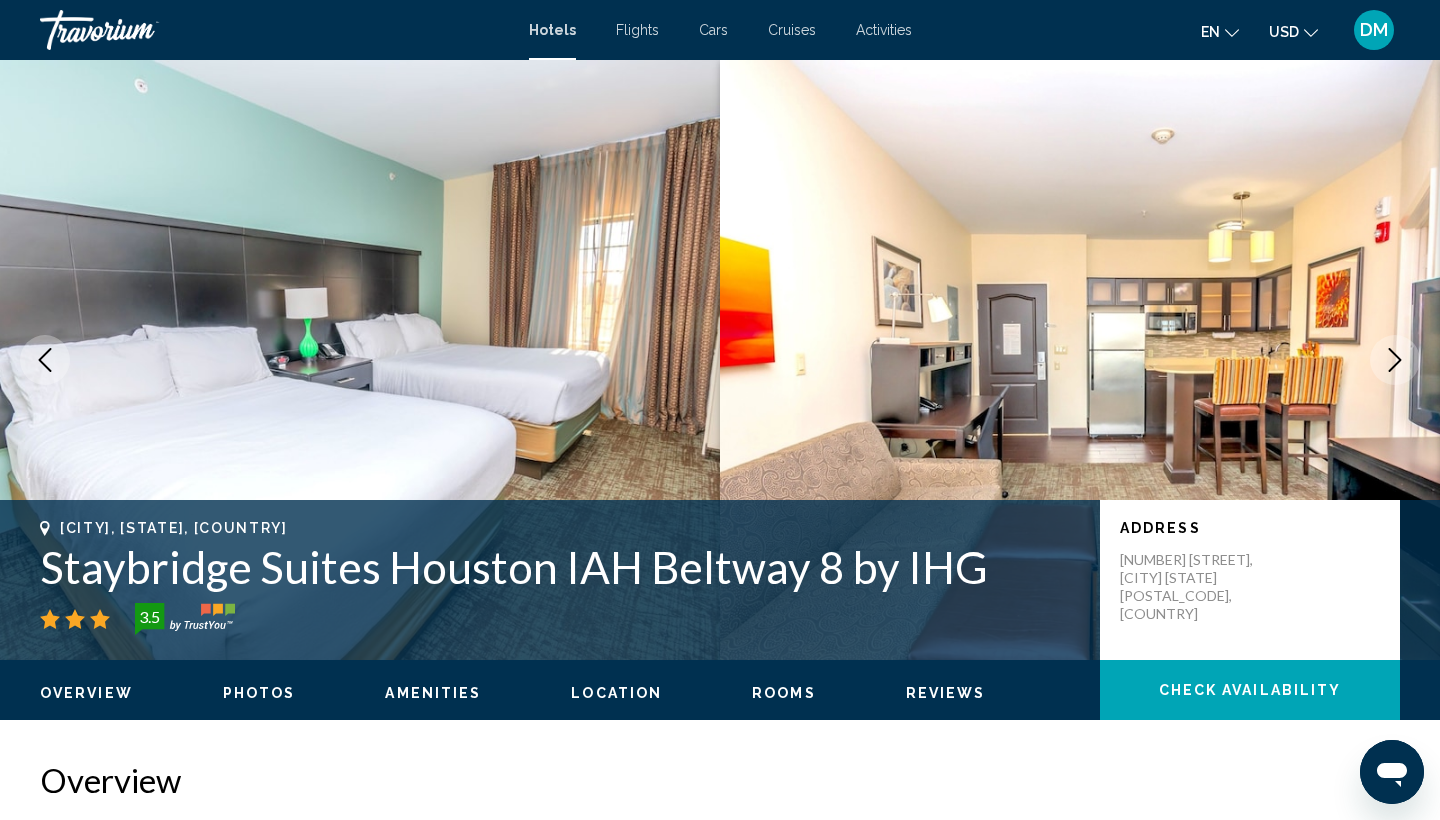 click 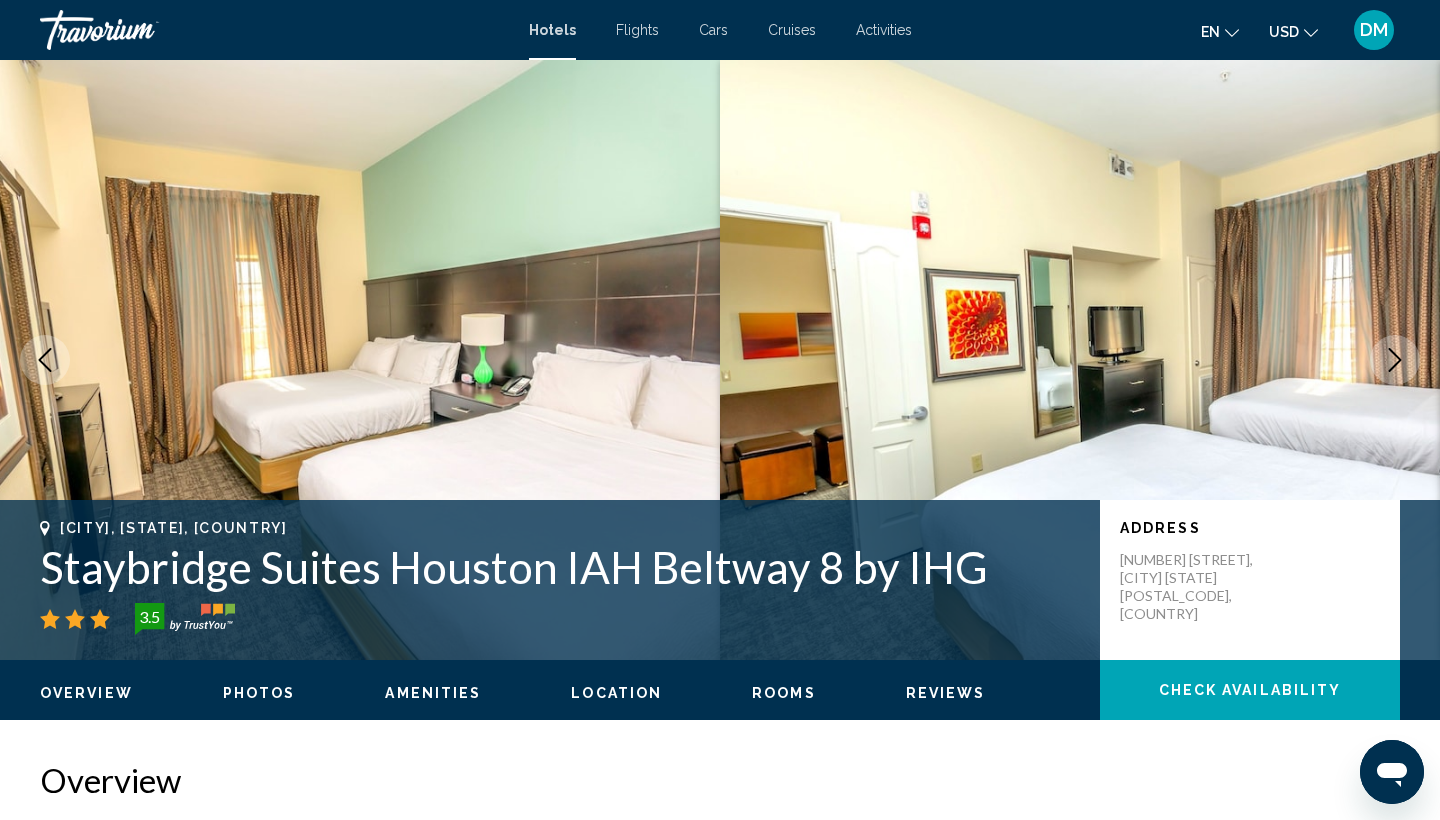 scroll, scrollTop: 0, scrollLeft: 0, axis: both 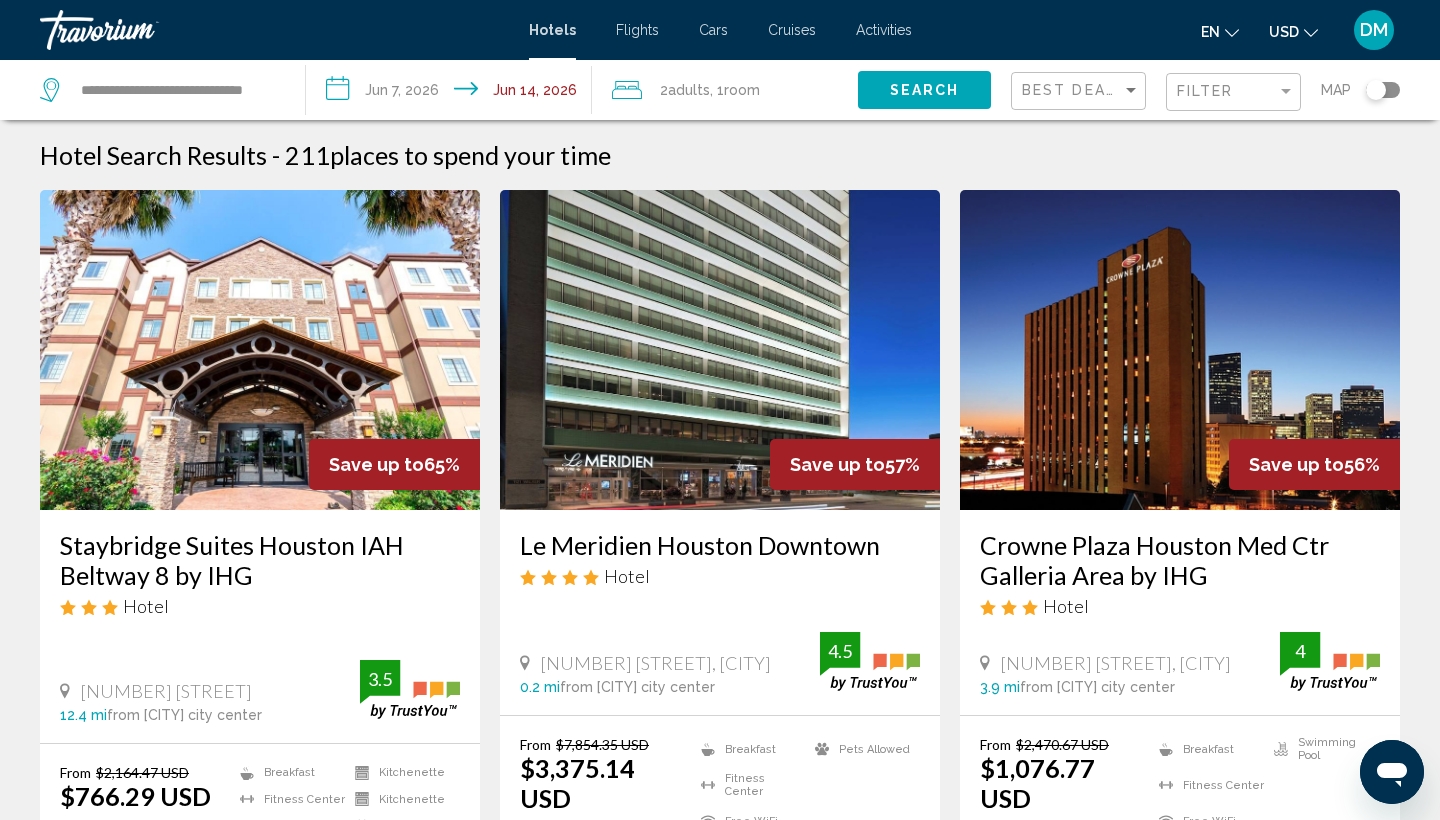 click at bounding box center (140, 30) 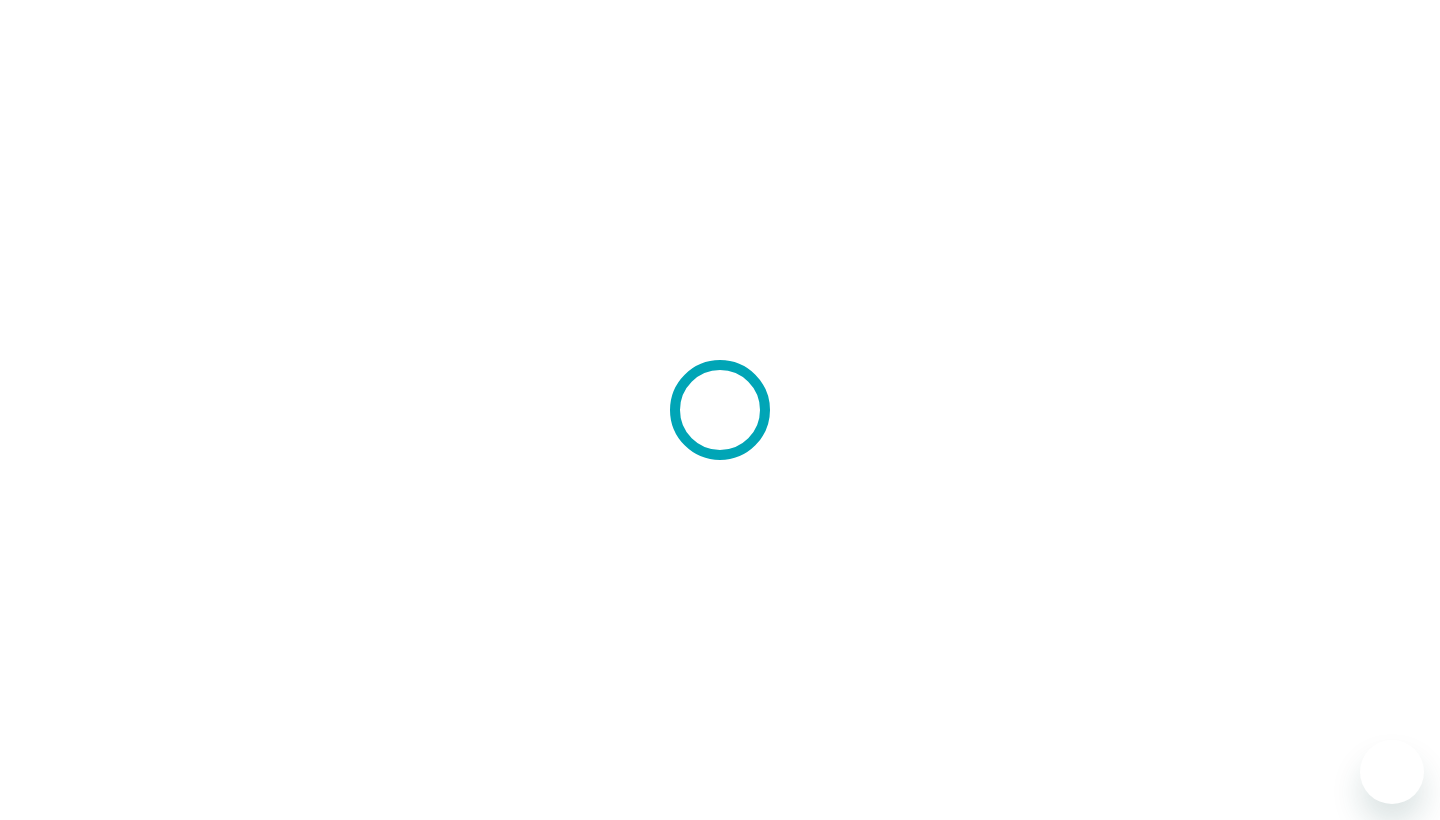 scroll, scrollTop: 0, scrollLeft: 0, axis: both 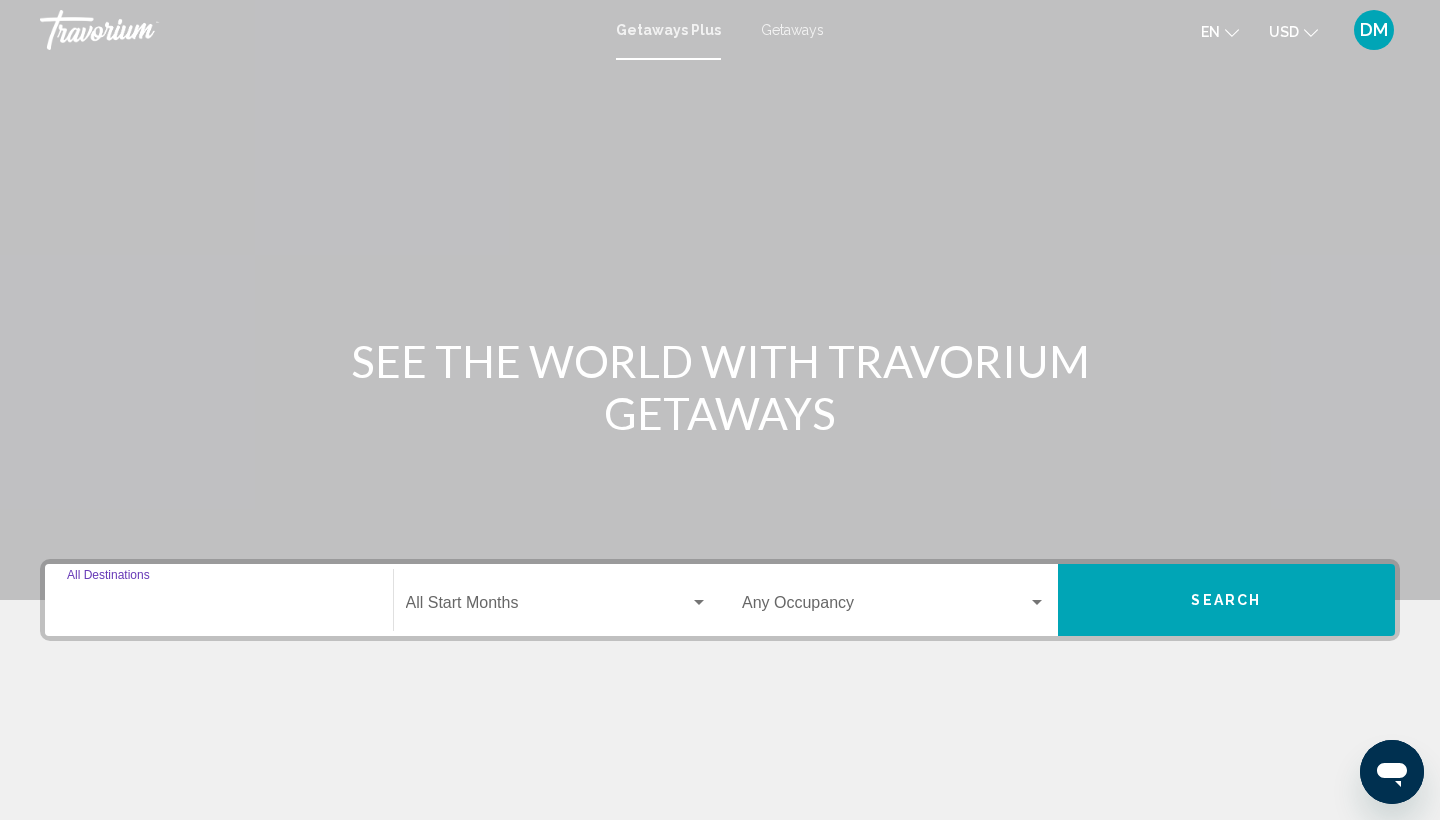 click on "Destination All Destinations" at bounding box center [219, 607] 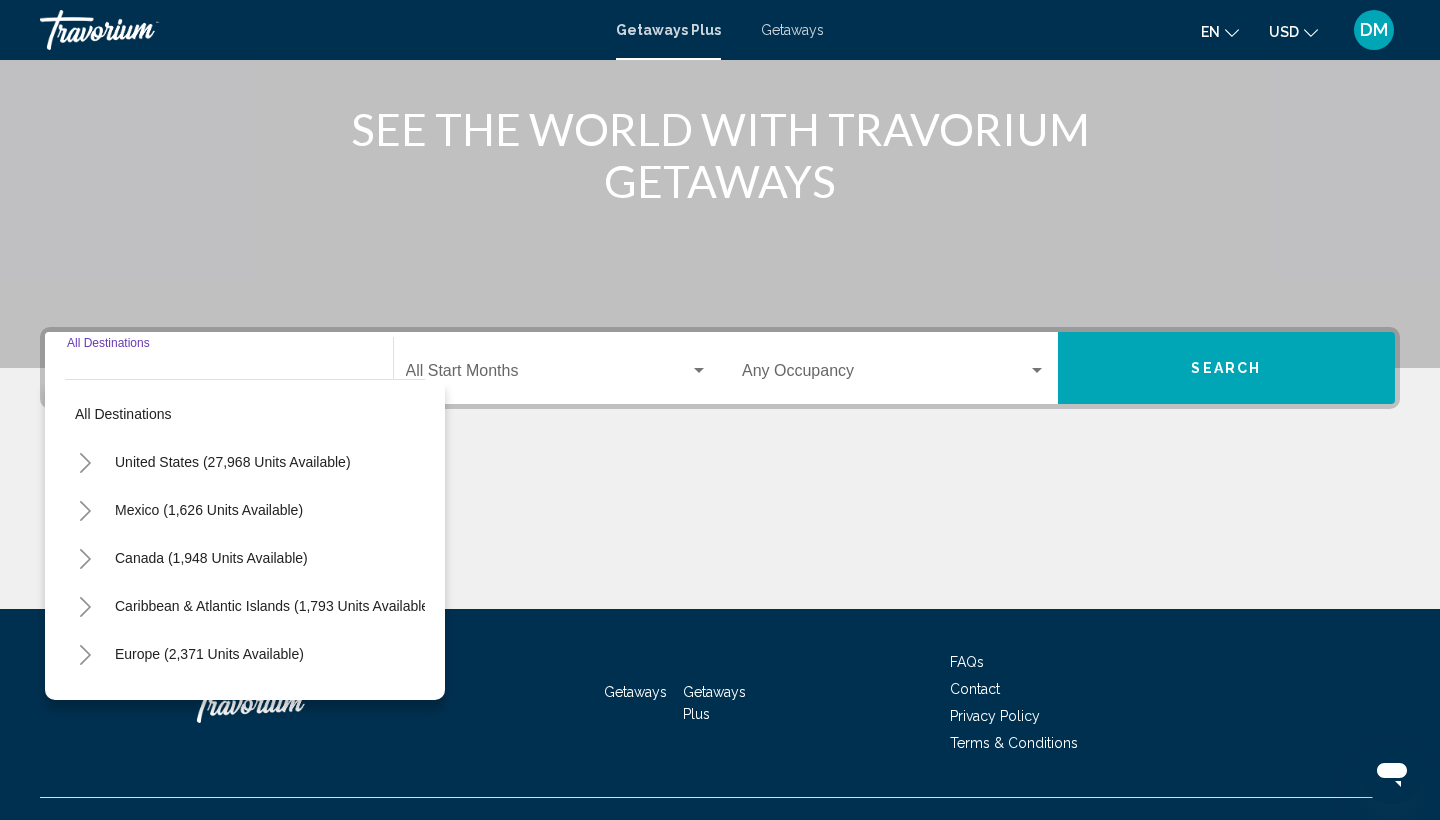 scroll, scrollTop: 266, scrollLeft: 0, axis: vertical 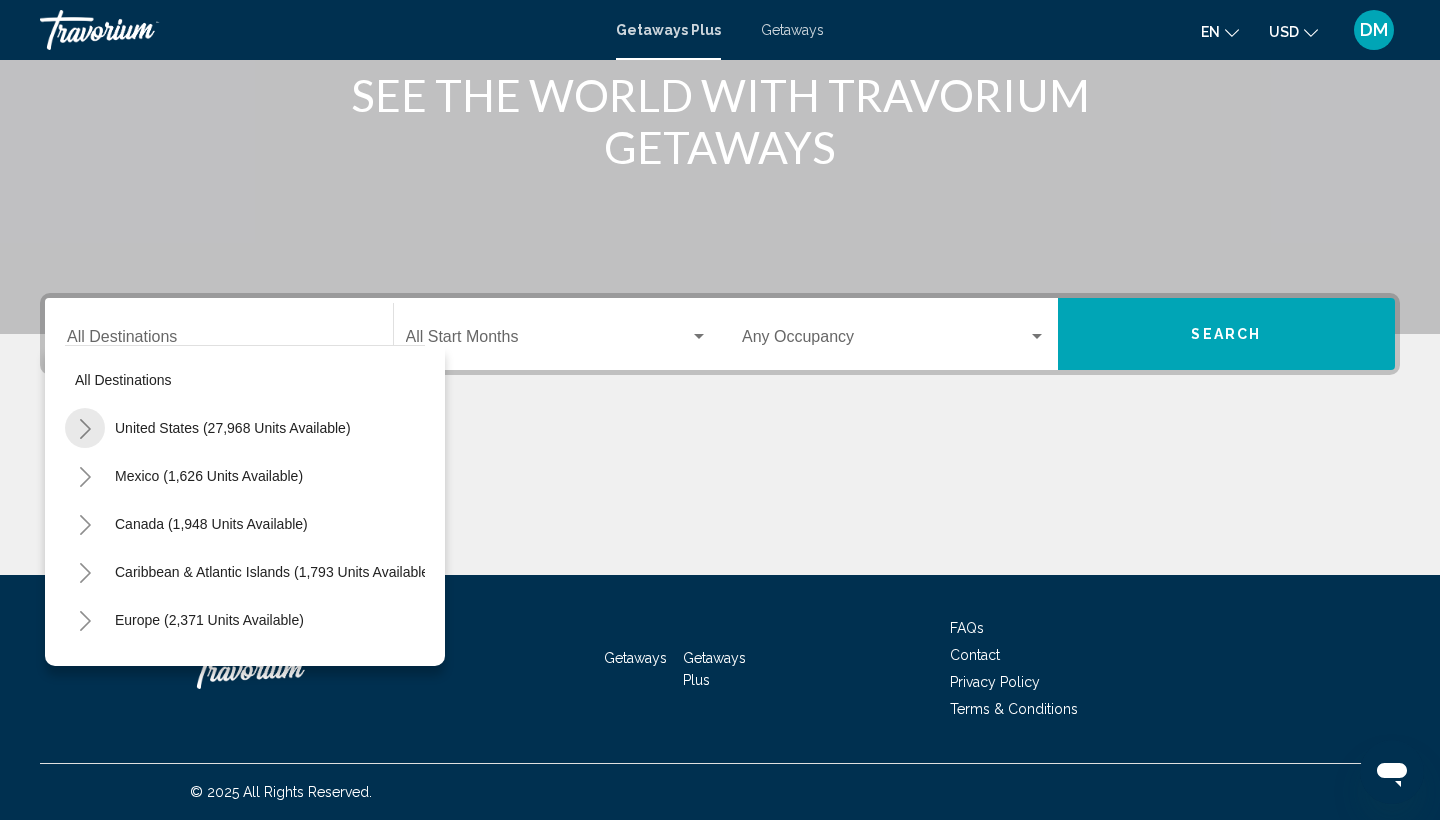 click 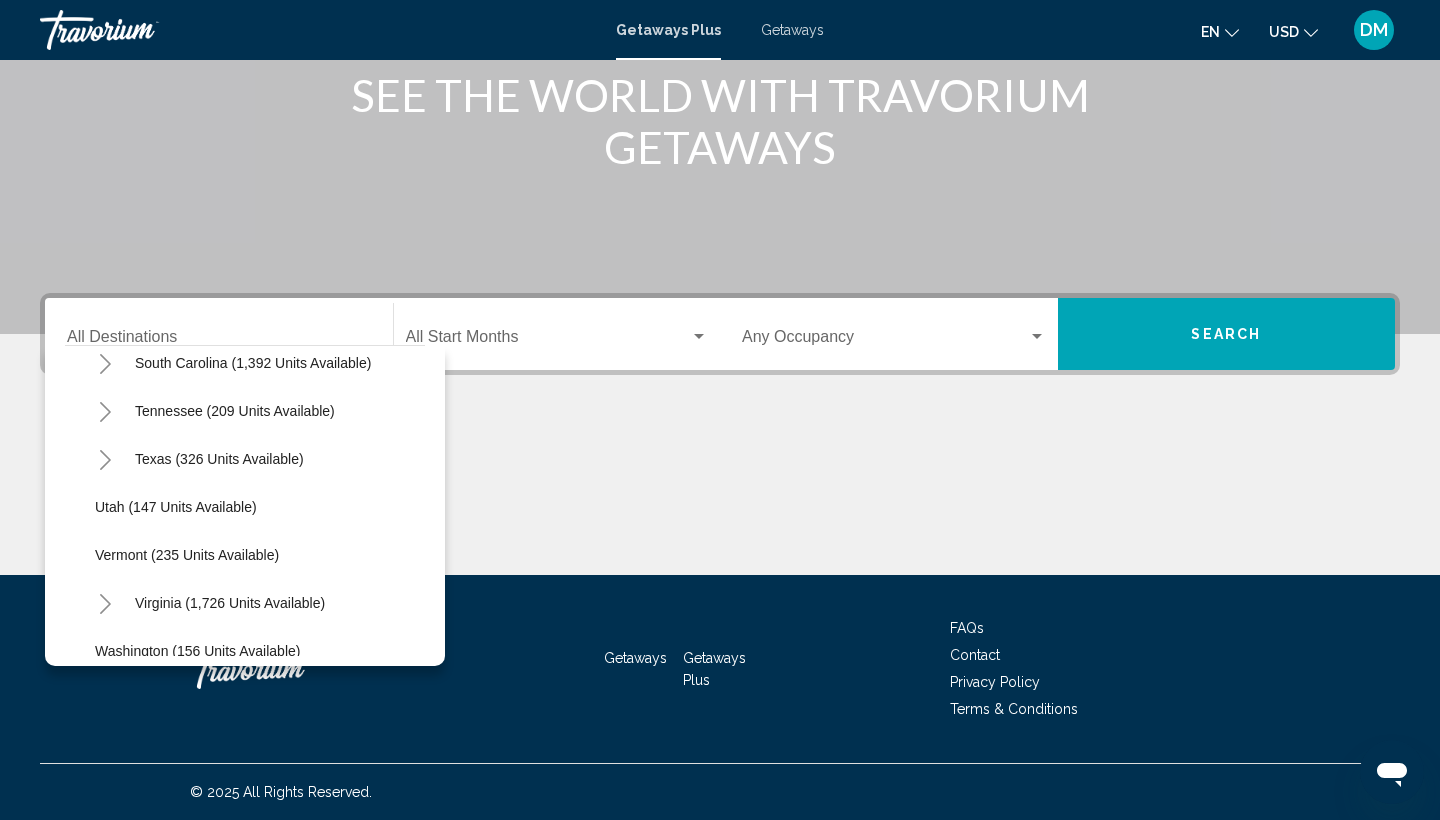 scroll, scrollTop: 1477, scrollLeft: 0, axis: vertical 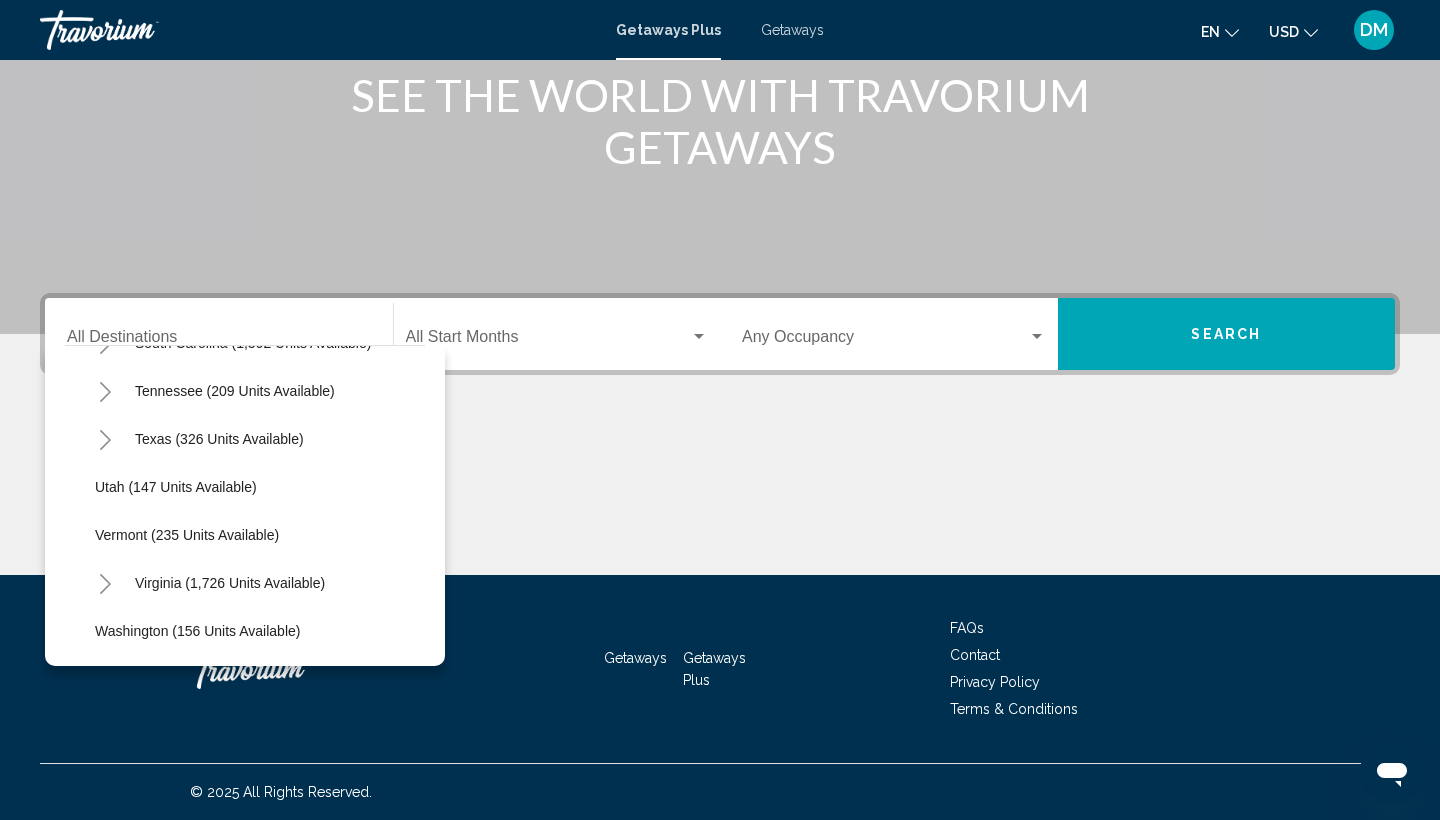click 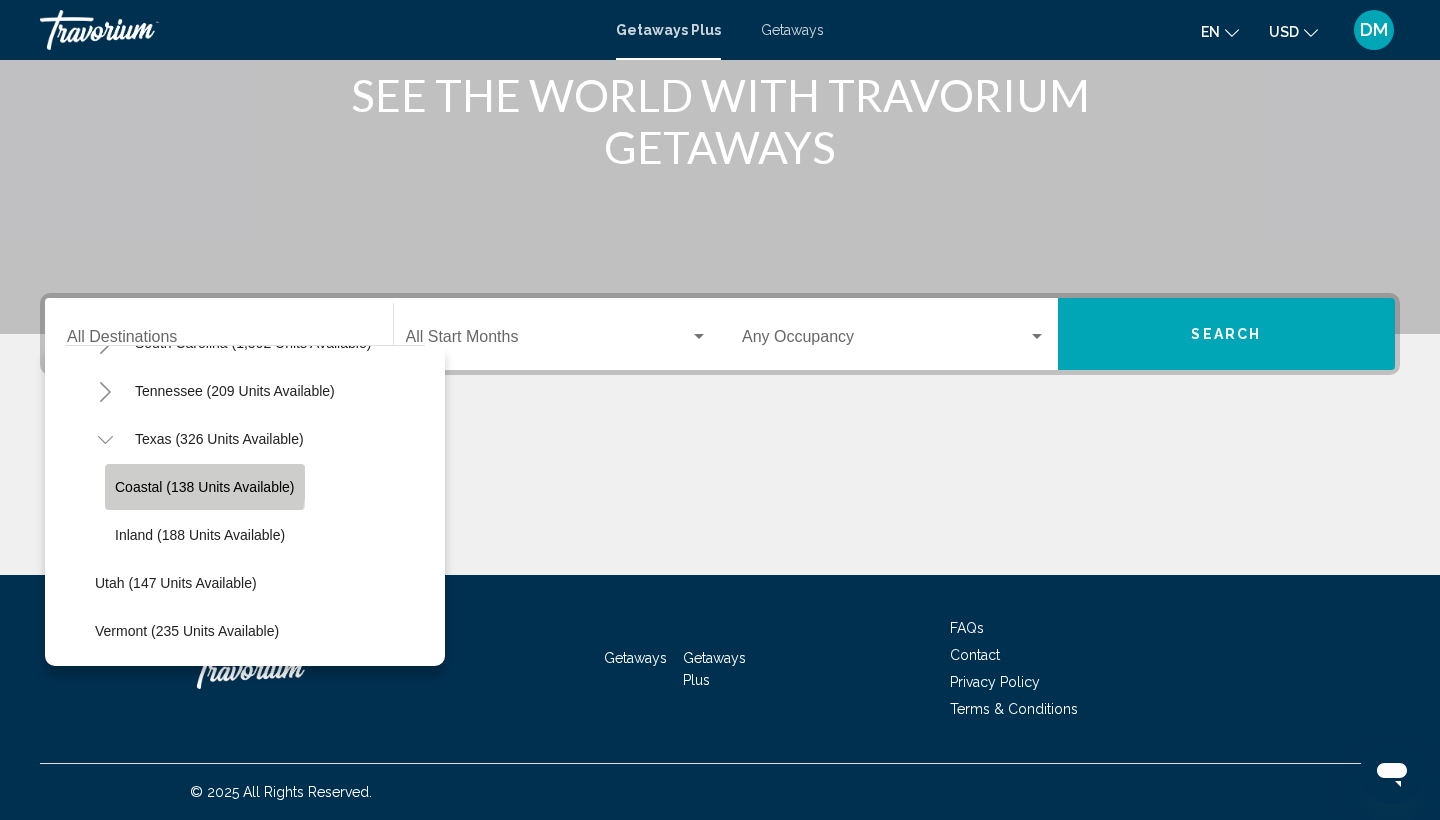 click on "Coastal (138 units available)" 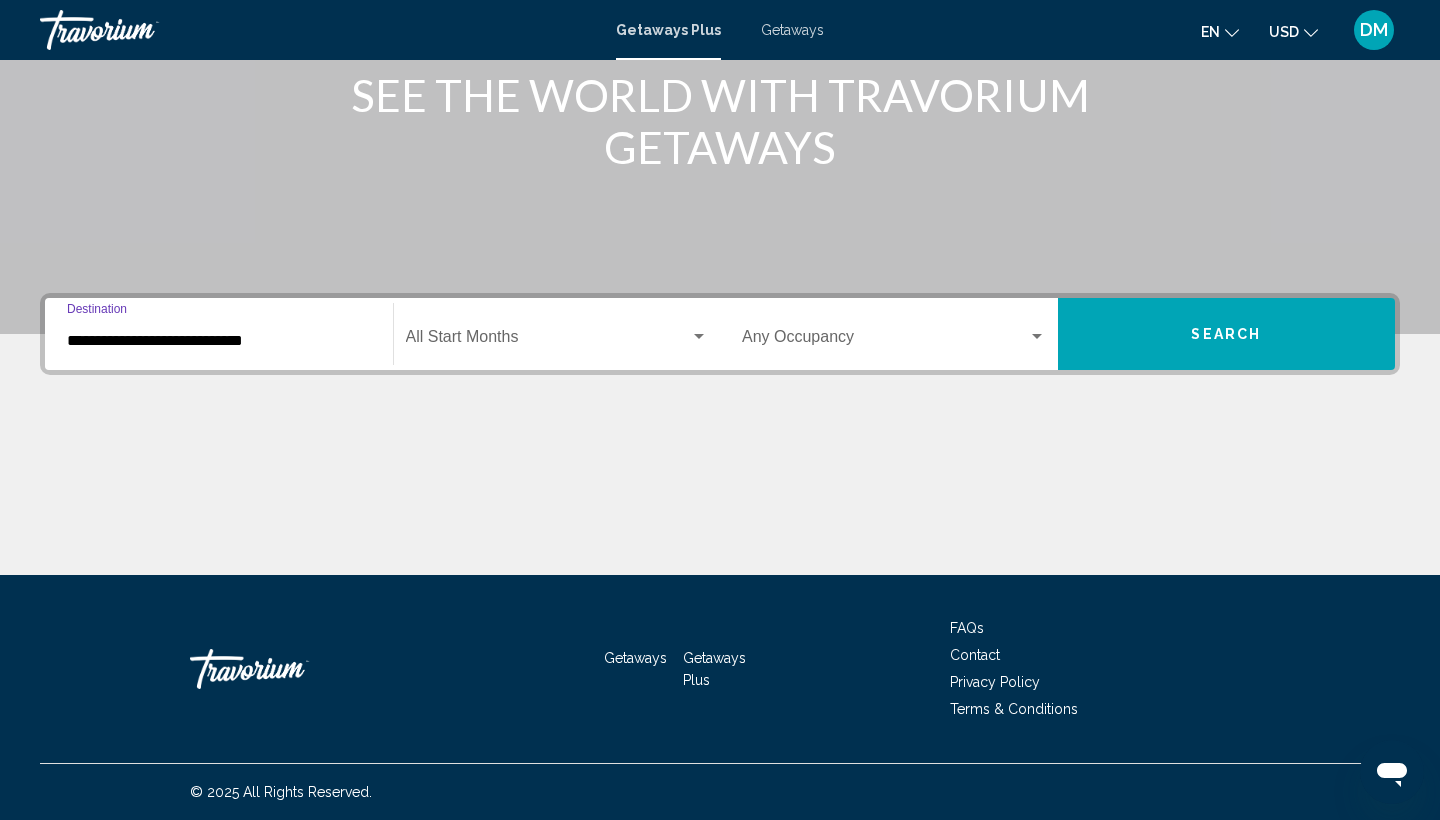 click on "Start Month All Start Months" 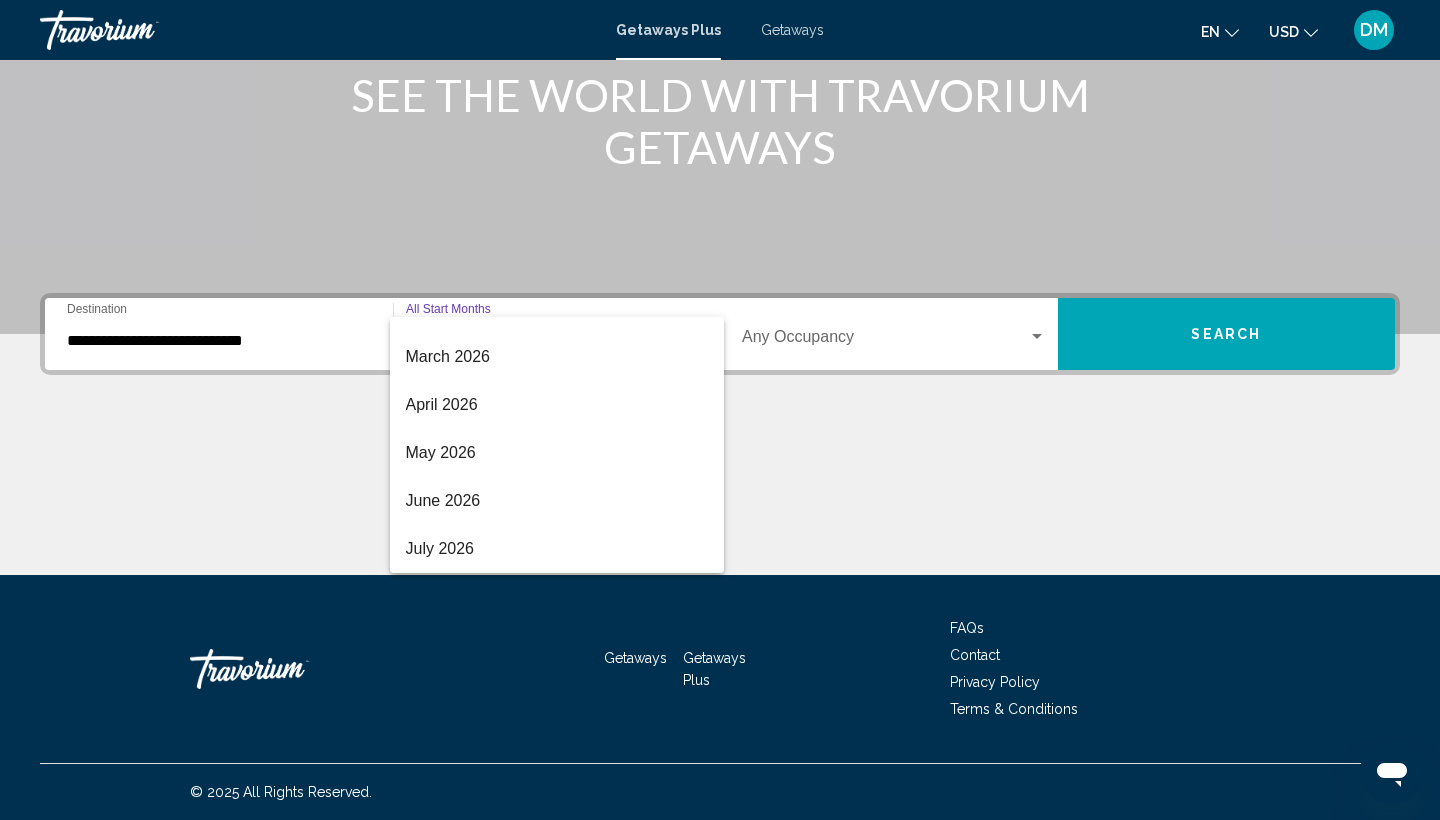 scroll, scrollTop: 416, scrollLeft: 0, axis: vertical 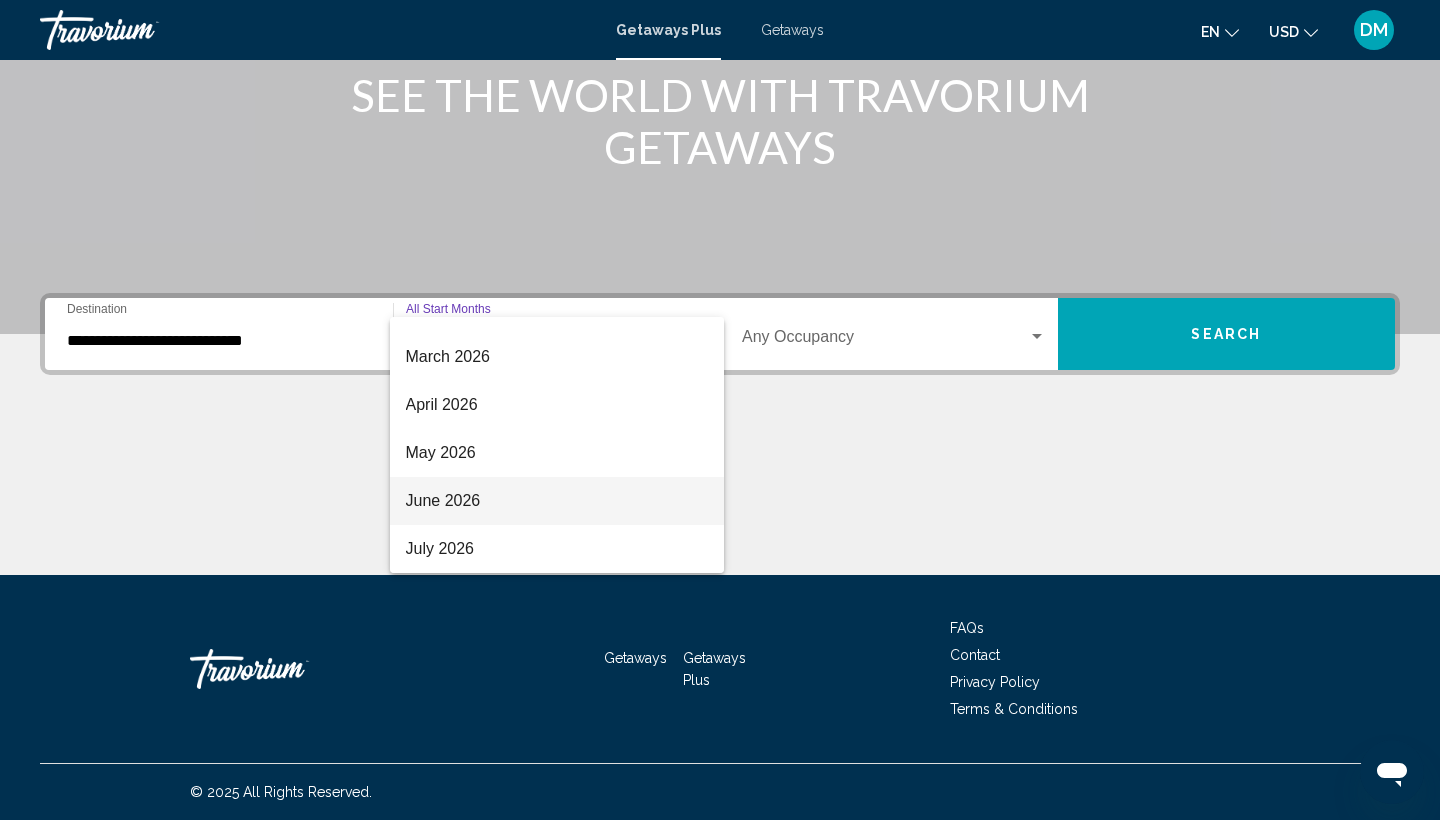 click on "June 2026" at bounding box center (557, 501) 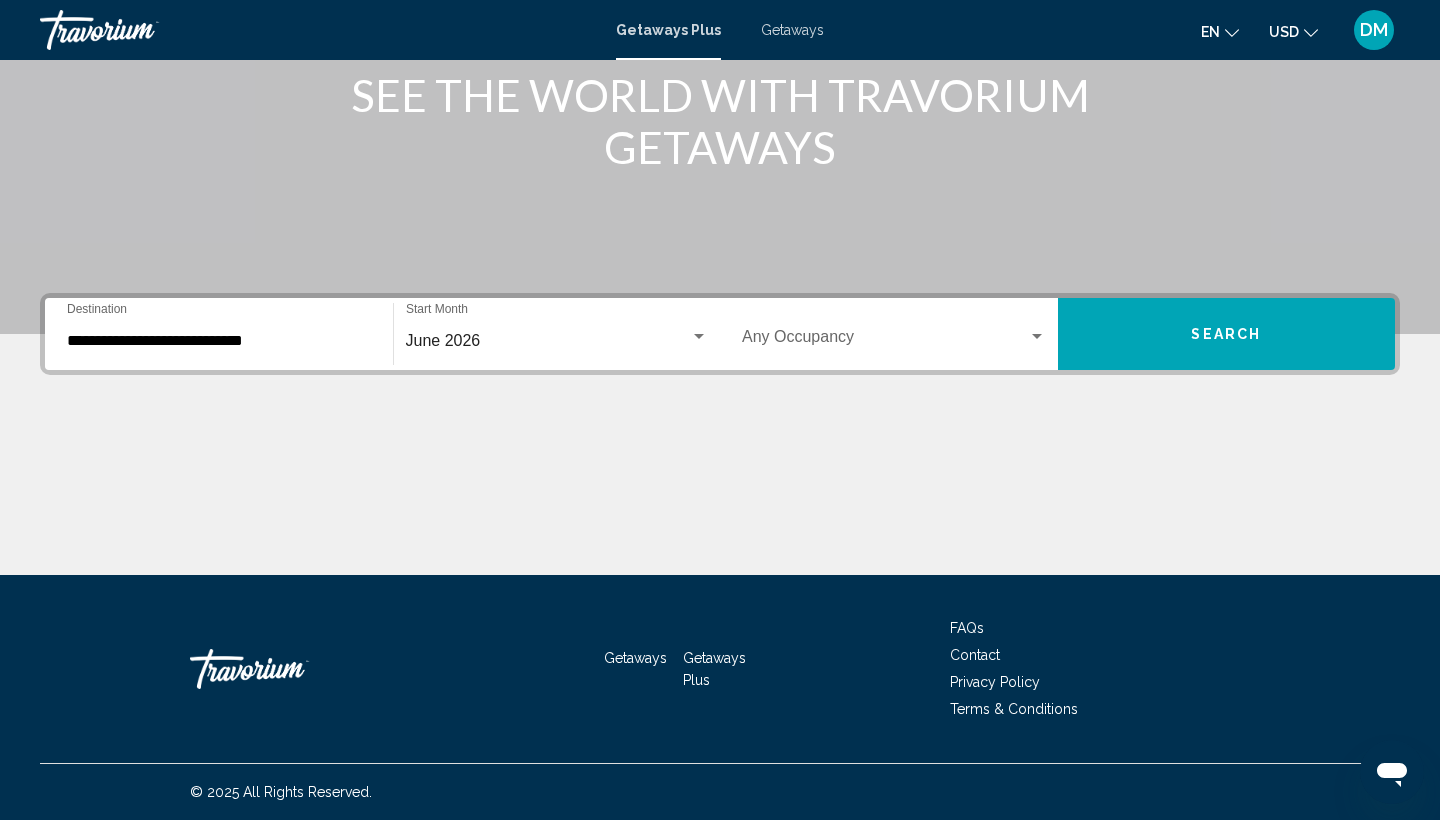 click on "Occupancy Any Occupancy" at bounding box center [894, 334] 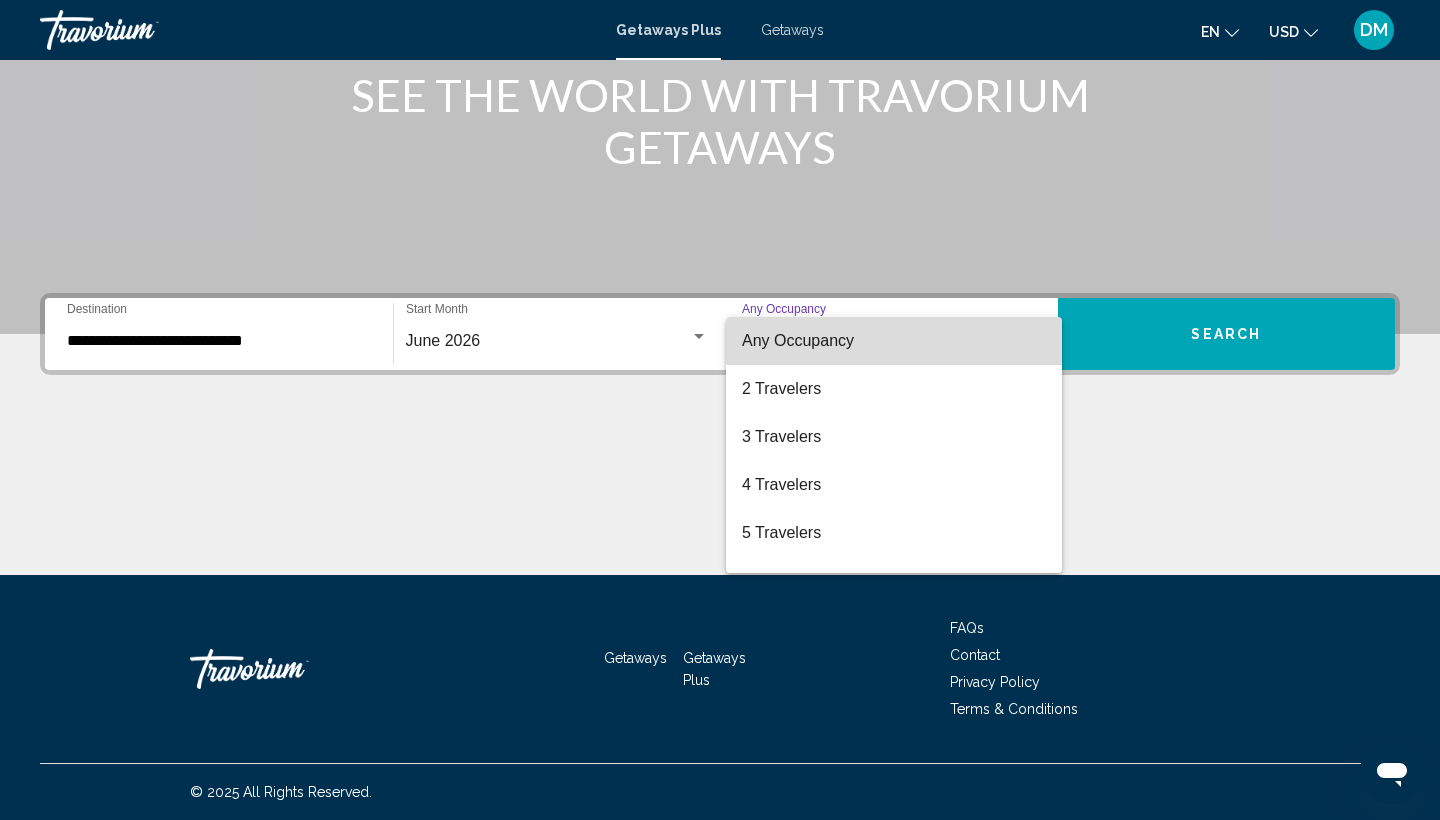 click on "Any Occupancy" at bounding box center (894, 341) 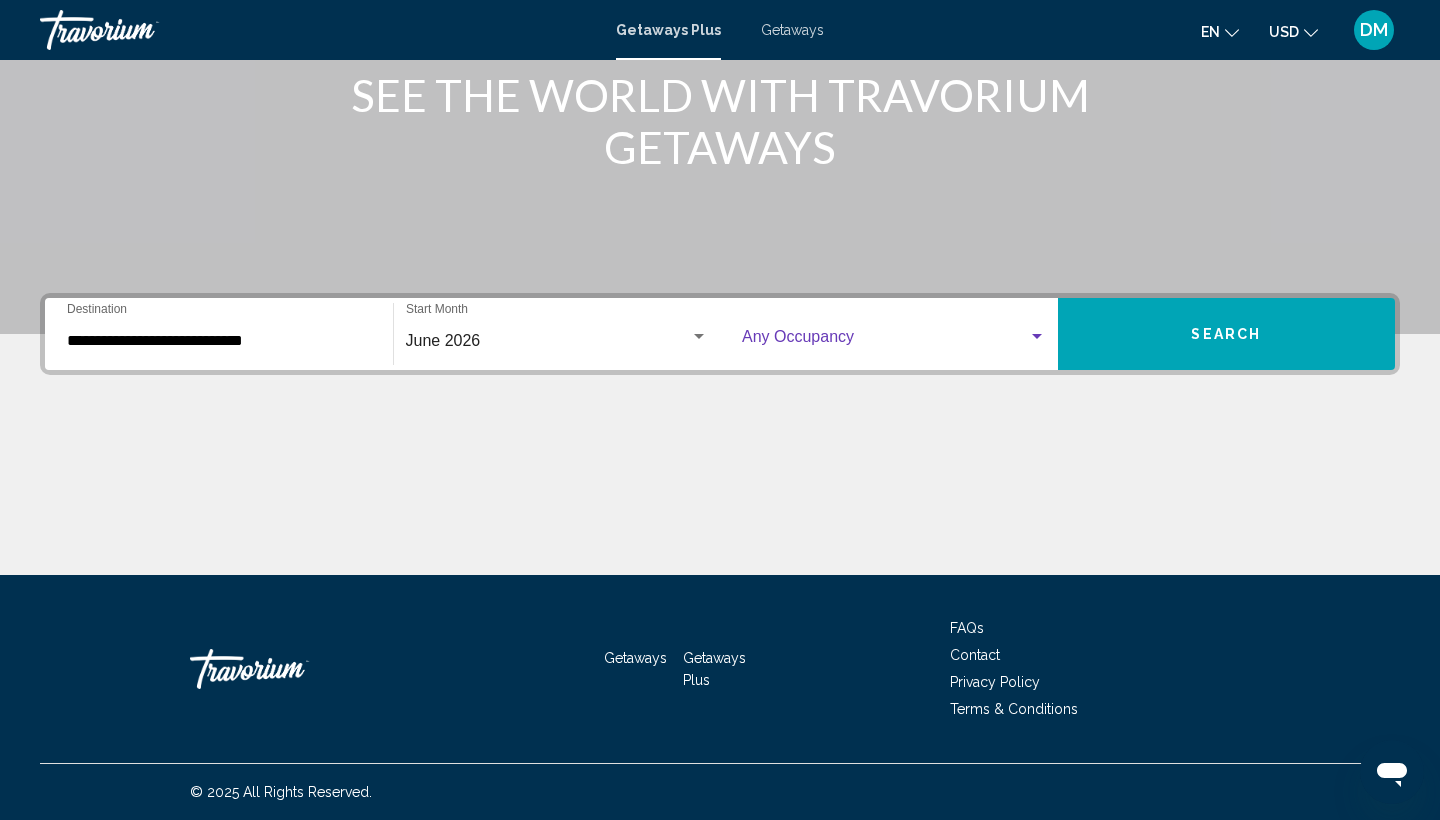 click on "Search" at bounding box center (1227, 334) 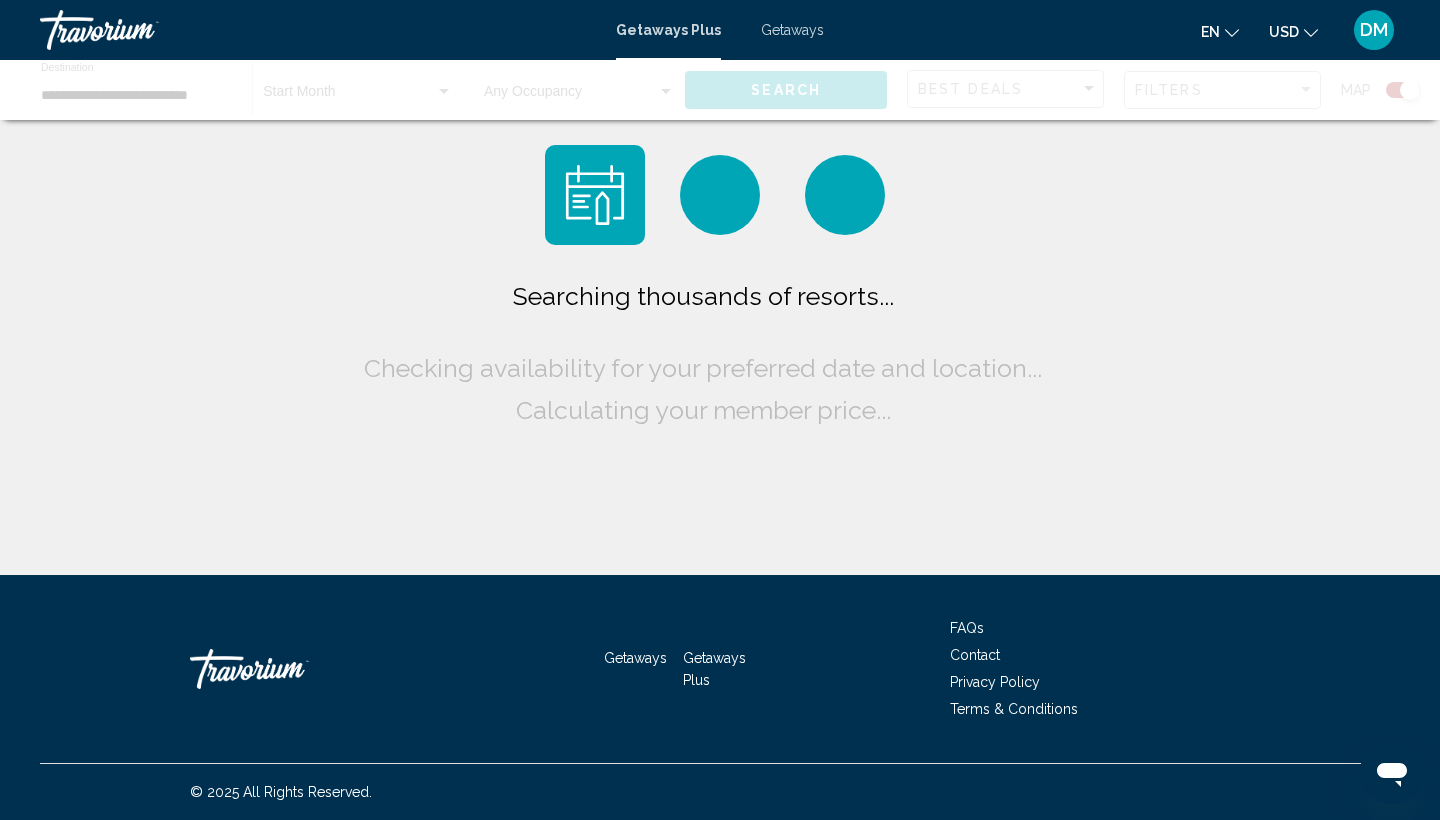 scroll, scrollTop: 0, scrollLeft: 0, axis: both 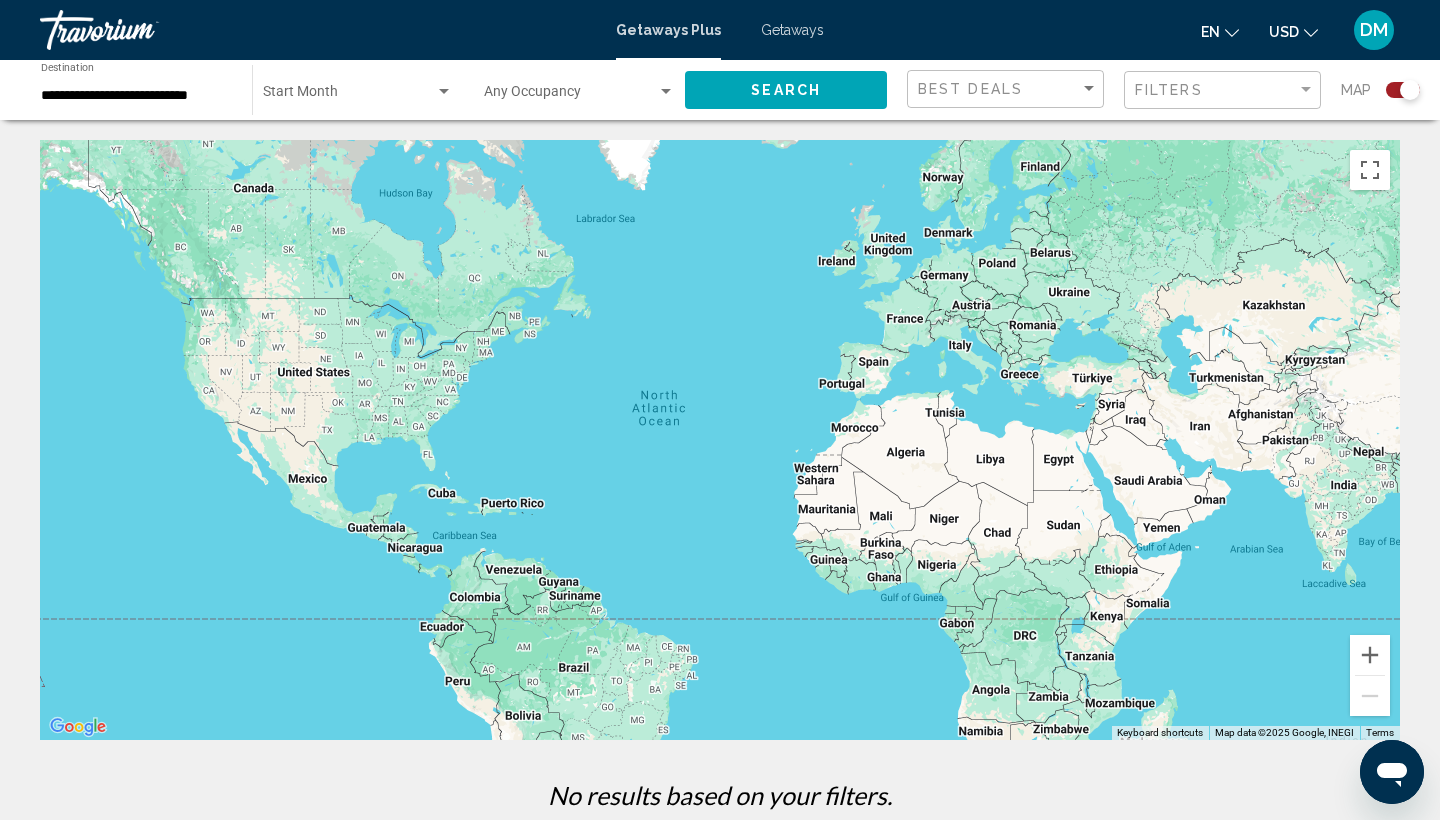 click at bounding box center [720, 440] 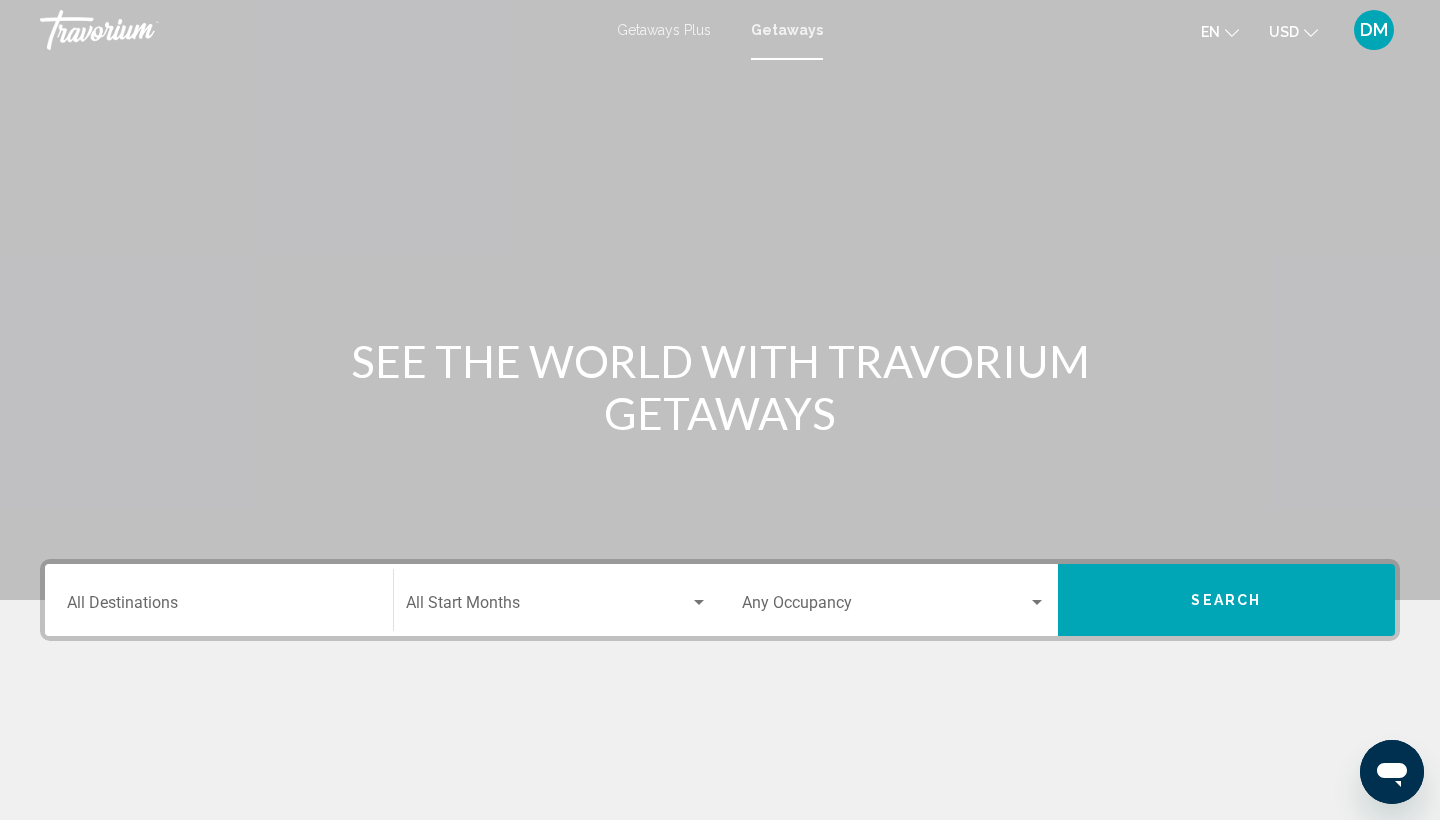 click on "Destination All Destinations" at bounding box center (219, 607) 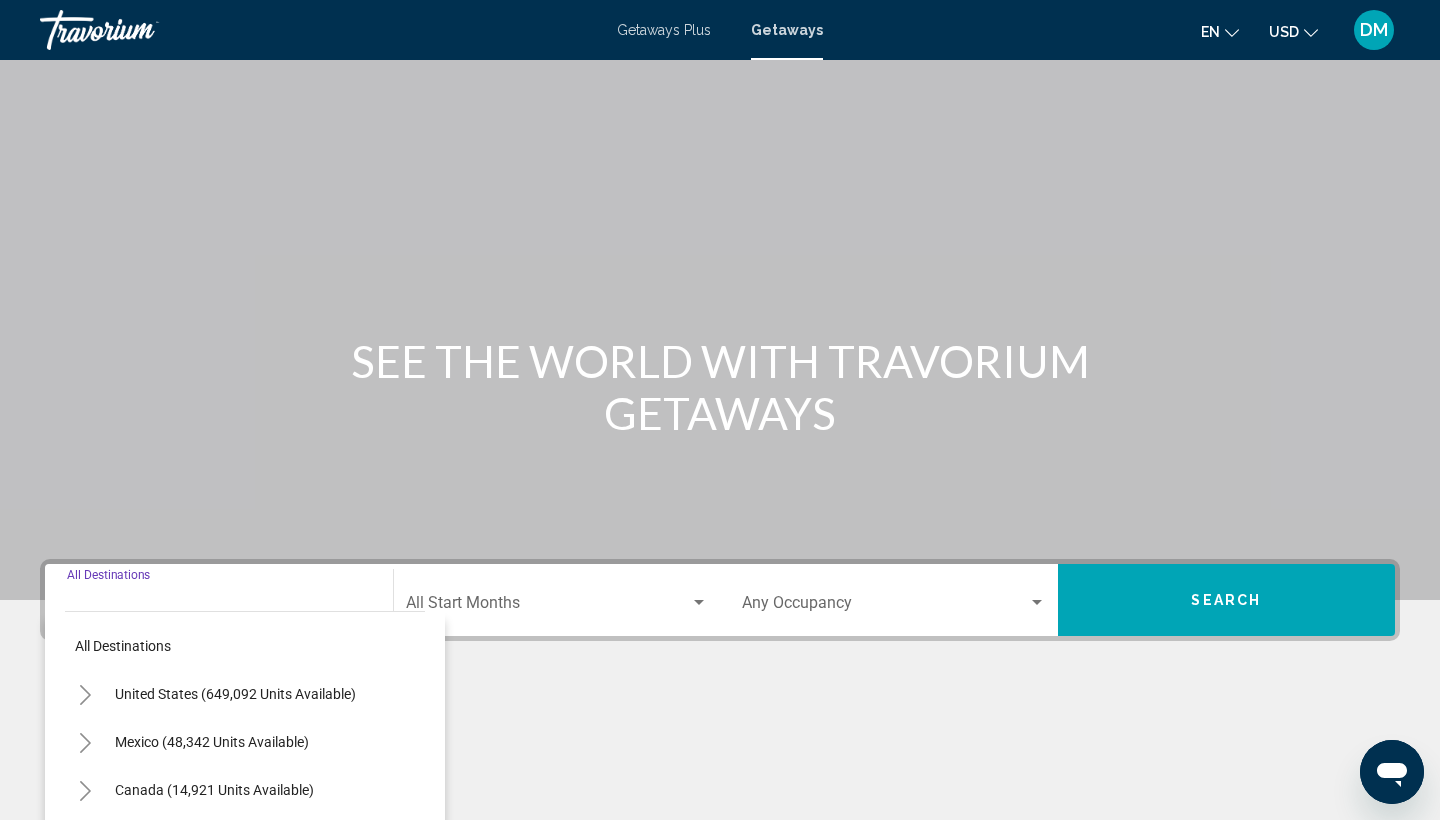 scroll, scrollTop: 266, scrollLeft: 0, axis: vertical 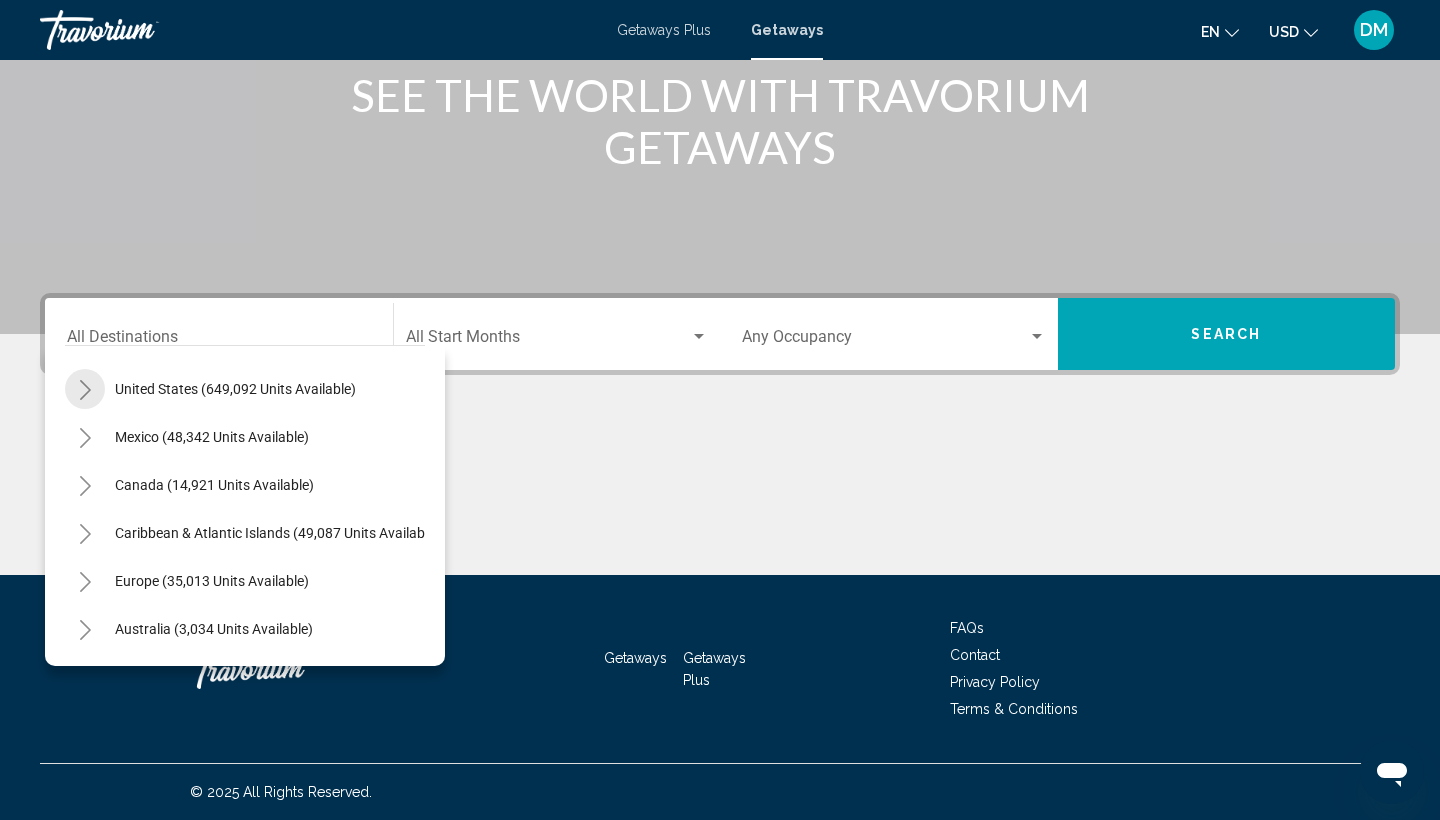 click 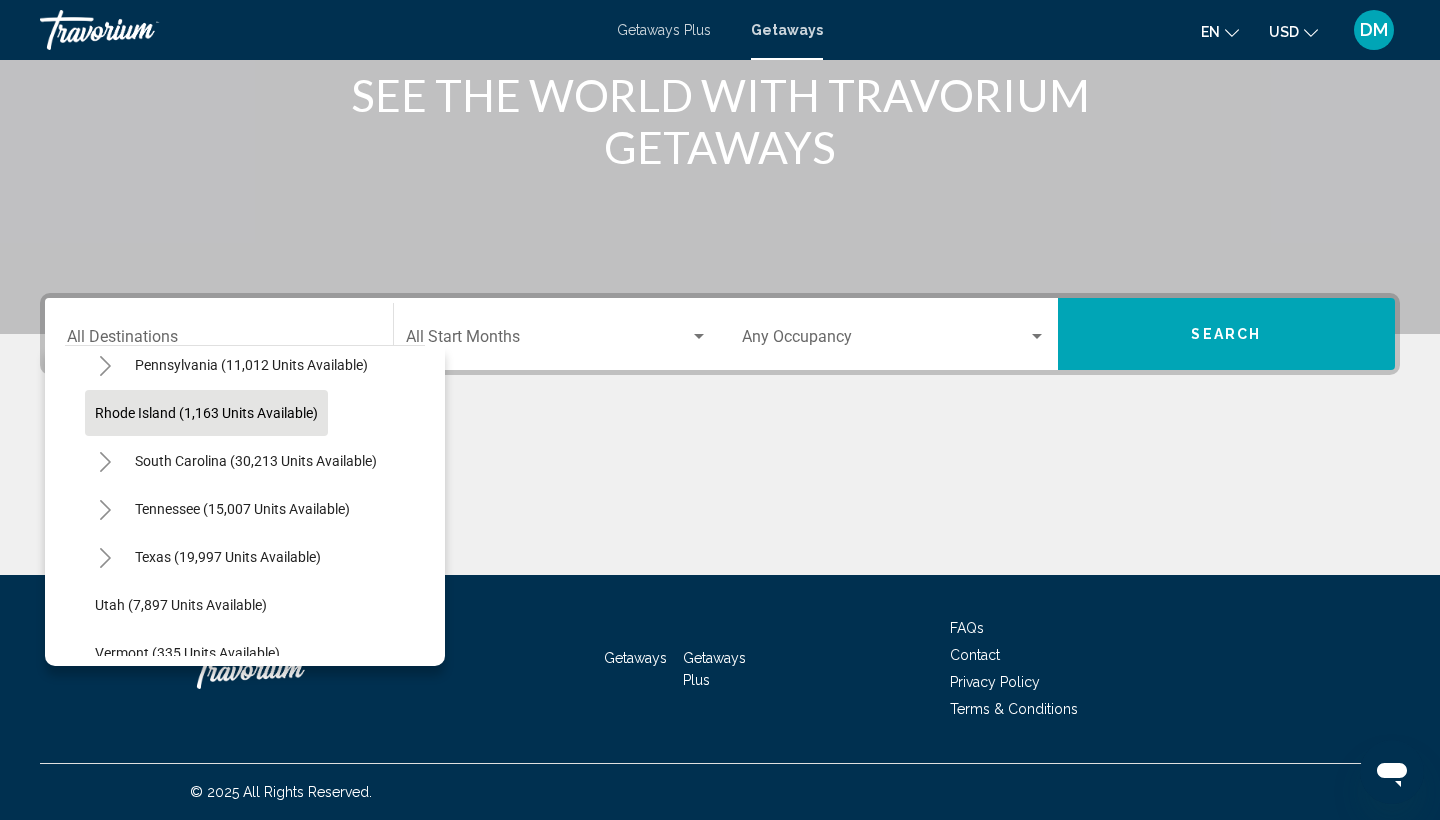 scroll, scrollTop: 1709, scrollLeft: 0, axis: vertical 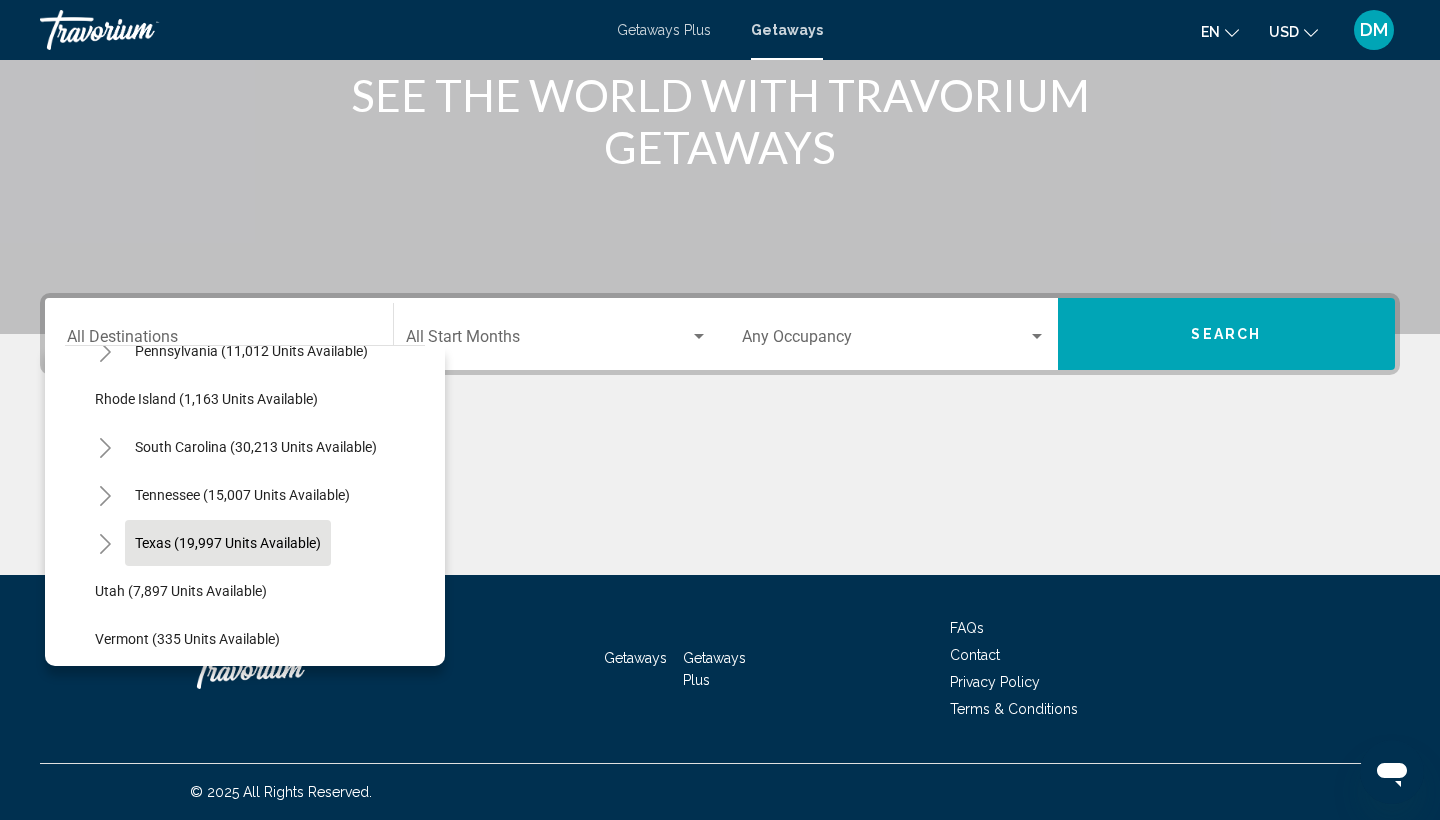 click on "Texas (19,997 units available)" 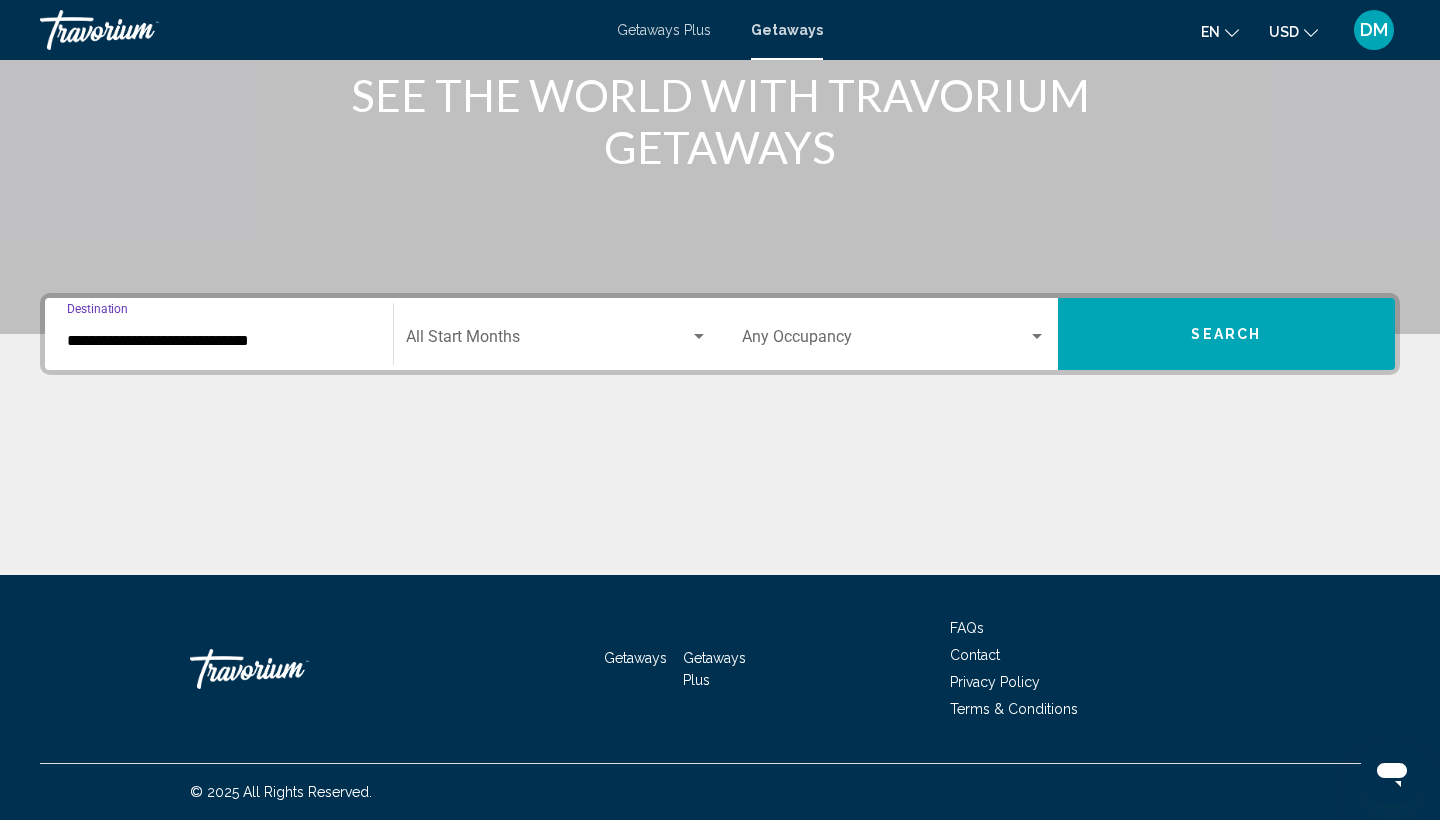 click at bounding box center (548, 341) 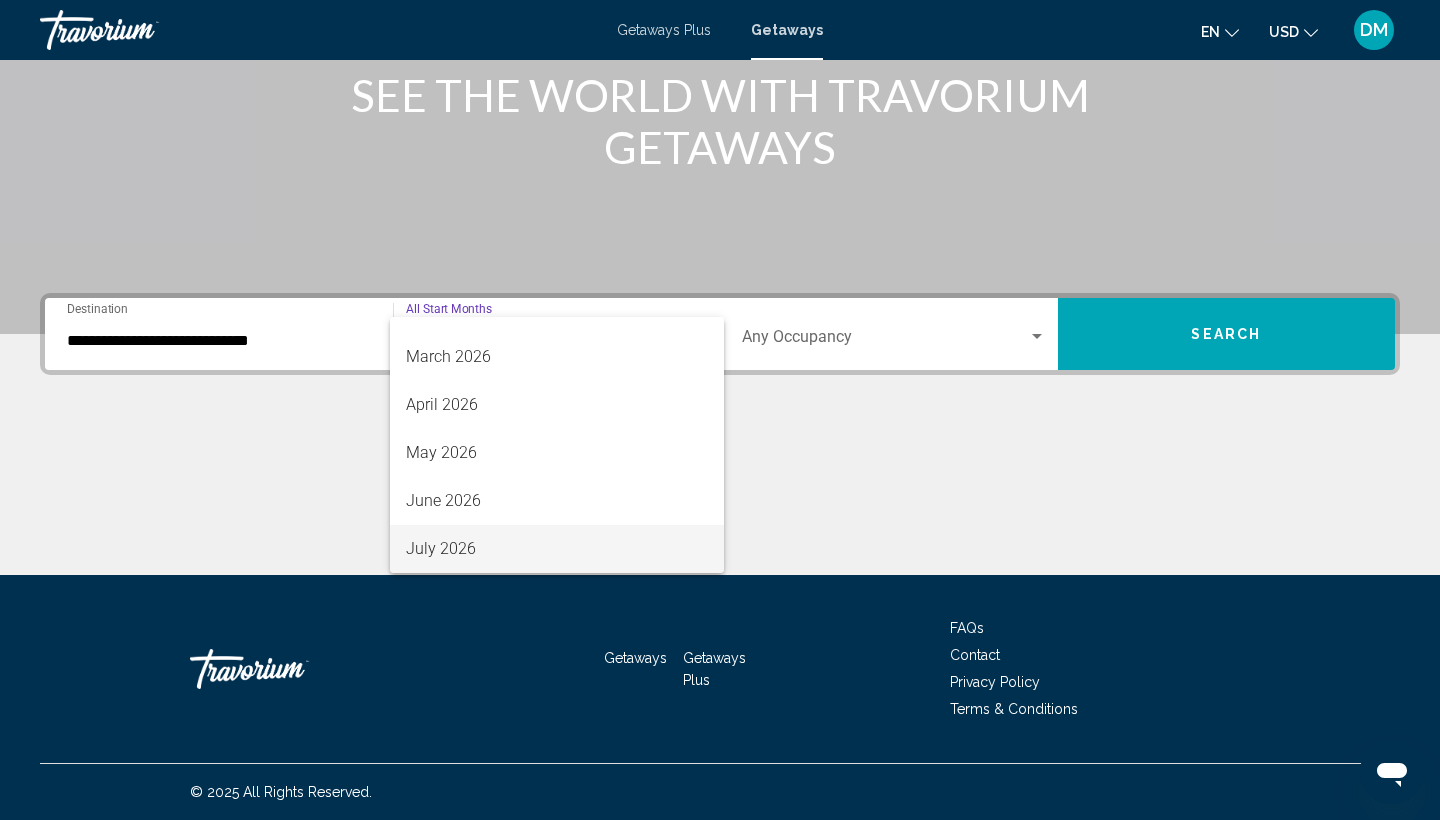 scroll, scrollTop: 416, scrollLeft: 0, axis: vertical 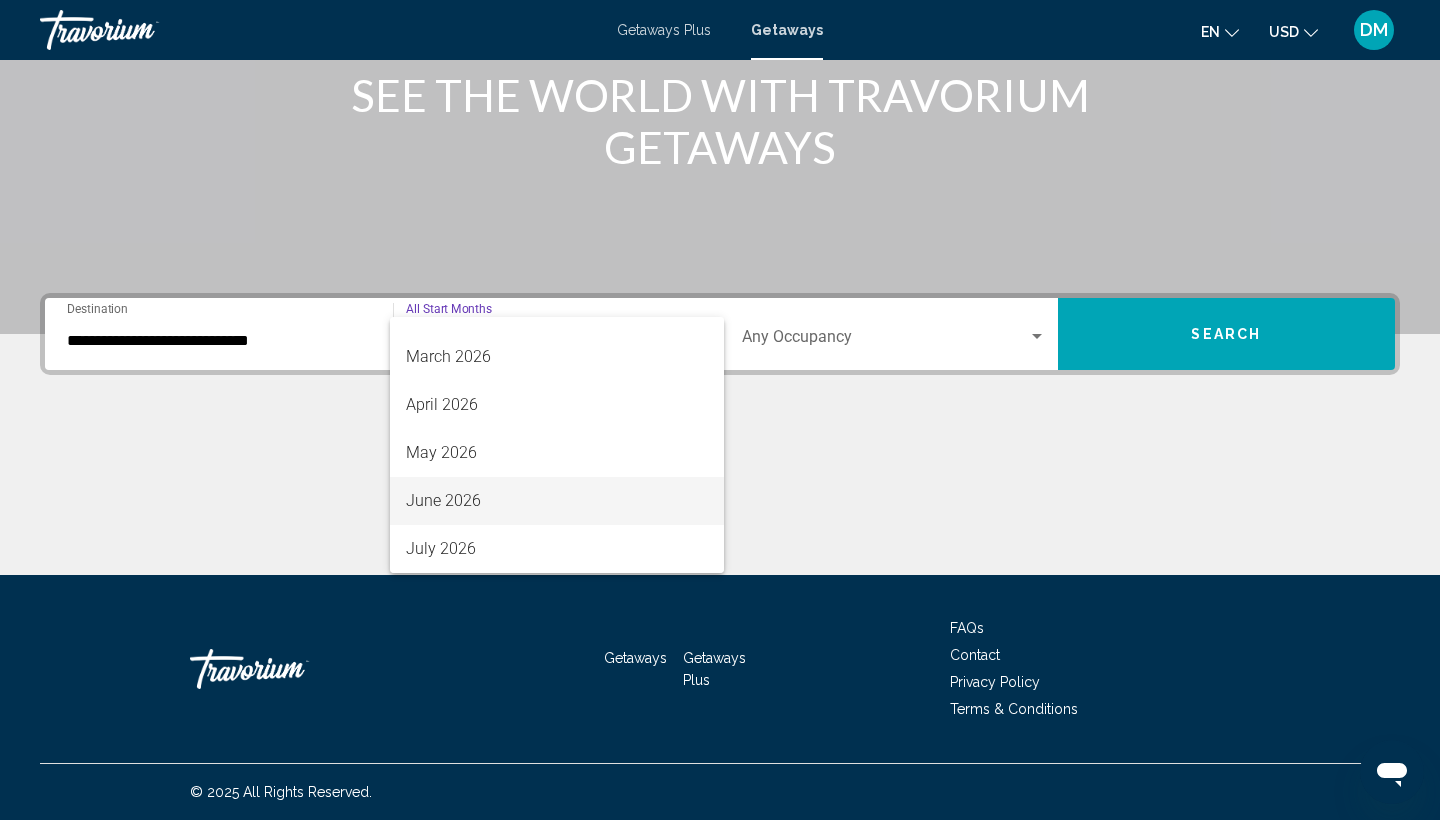 click on "June 2026" at bounding box center (557, 501) 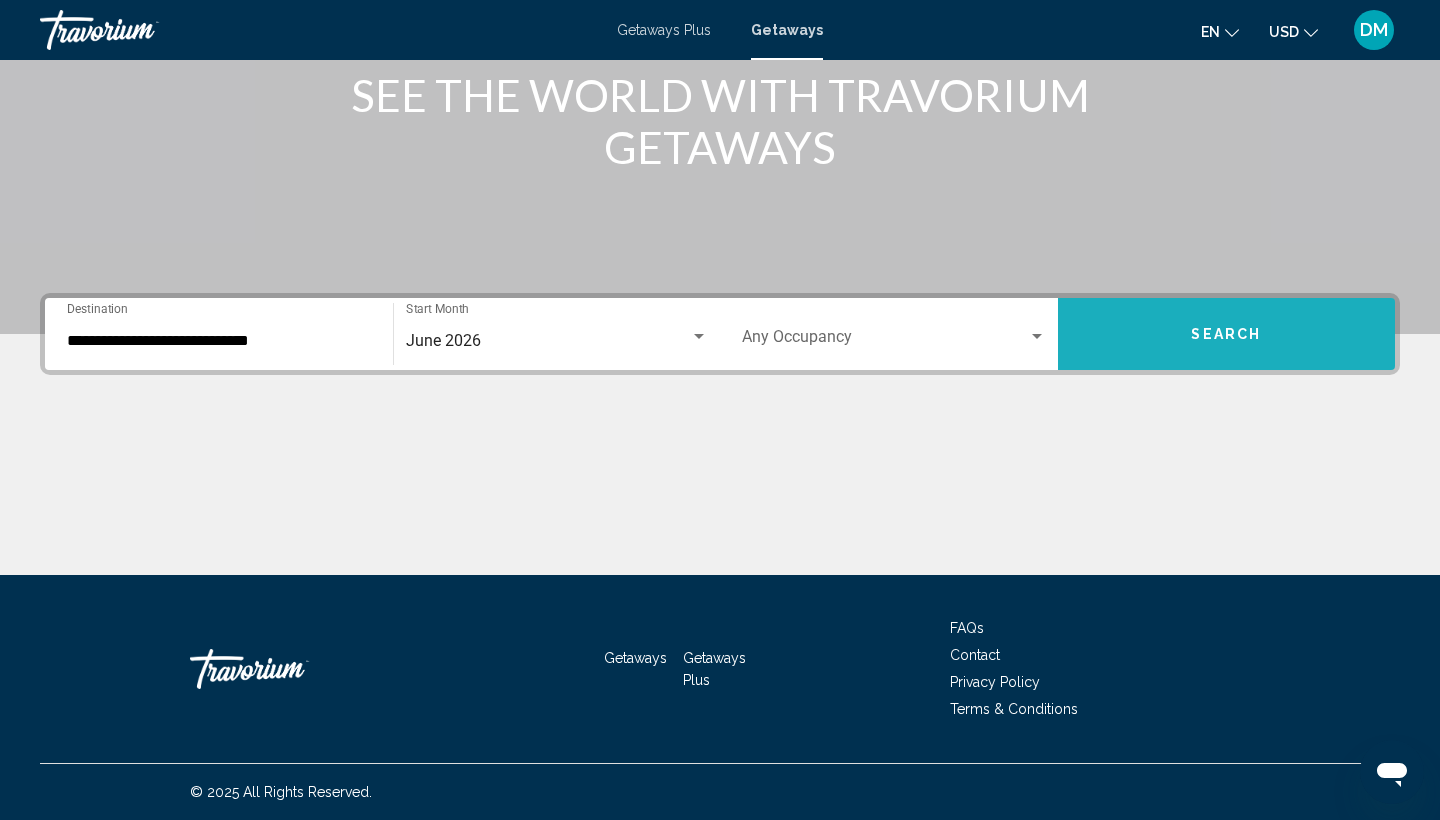 click on "Search" at bounding box center [1226, 335] 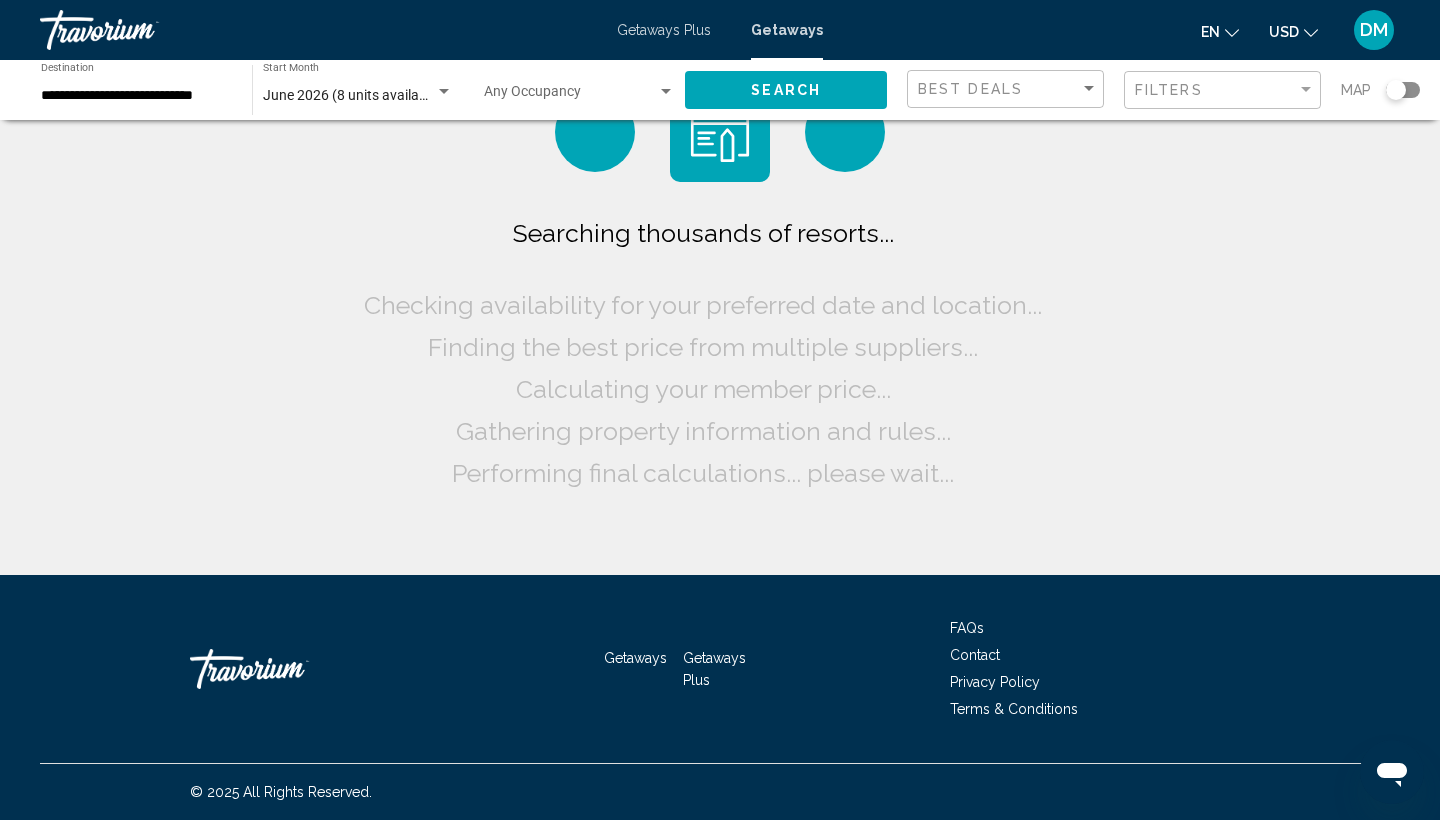 scroll, scrollTop: 0, scrollLeft: 0, axis: both 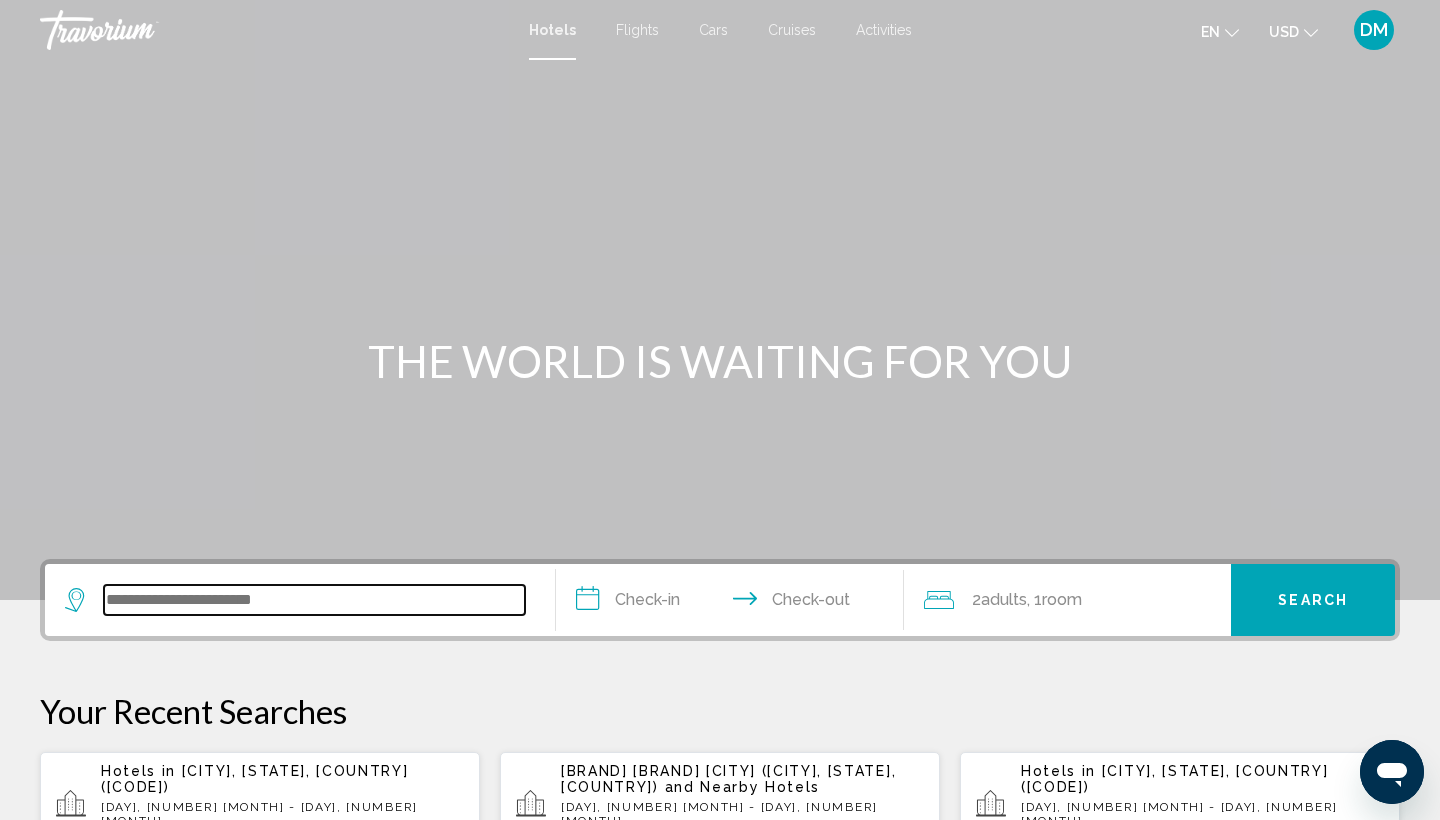 click at bounding box center [314, 600] 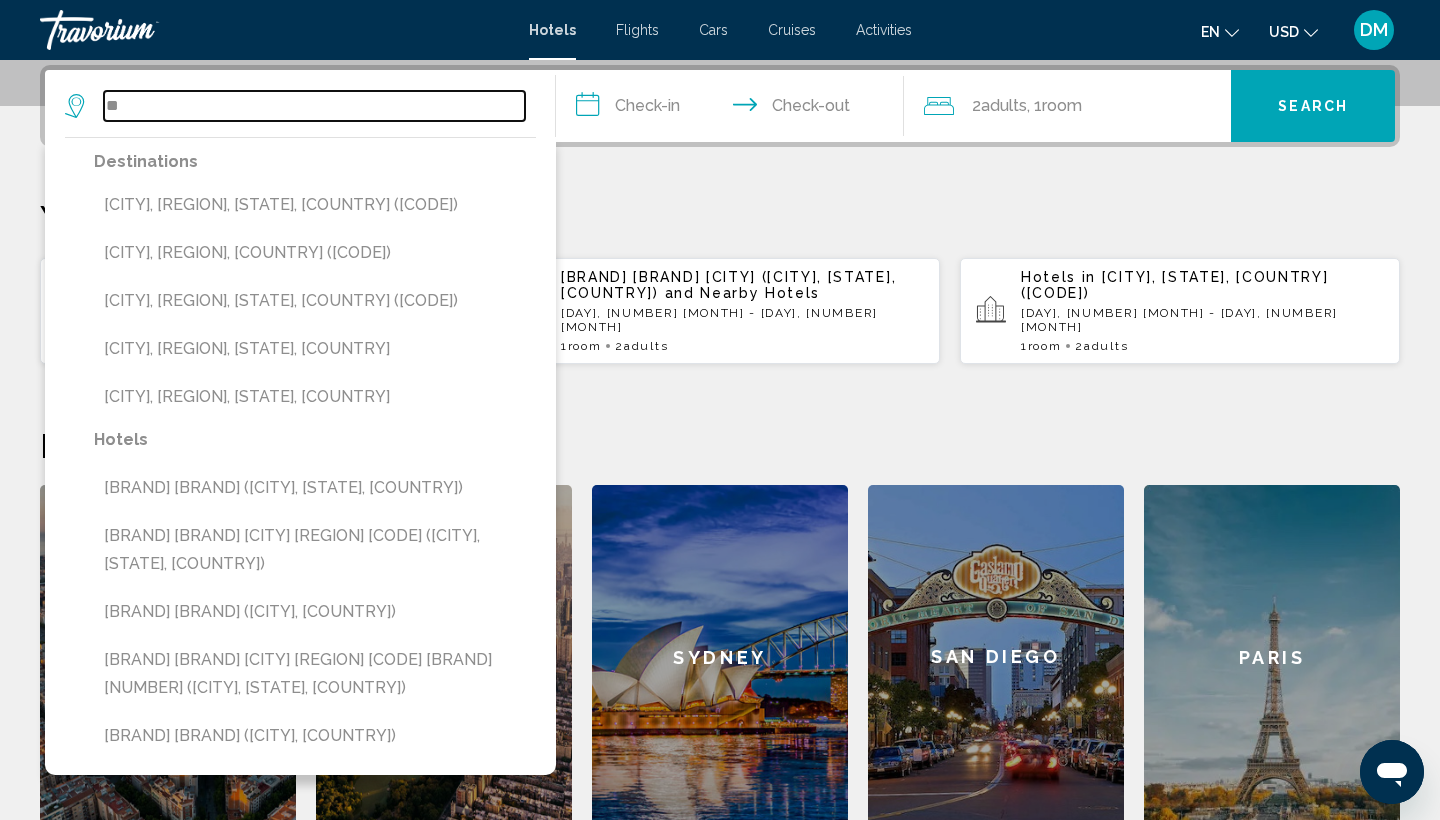 type on "*" 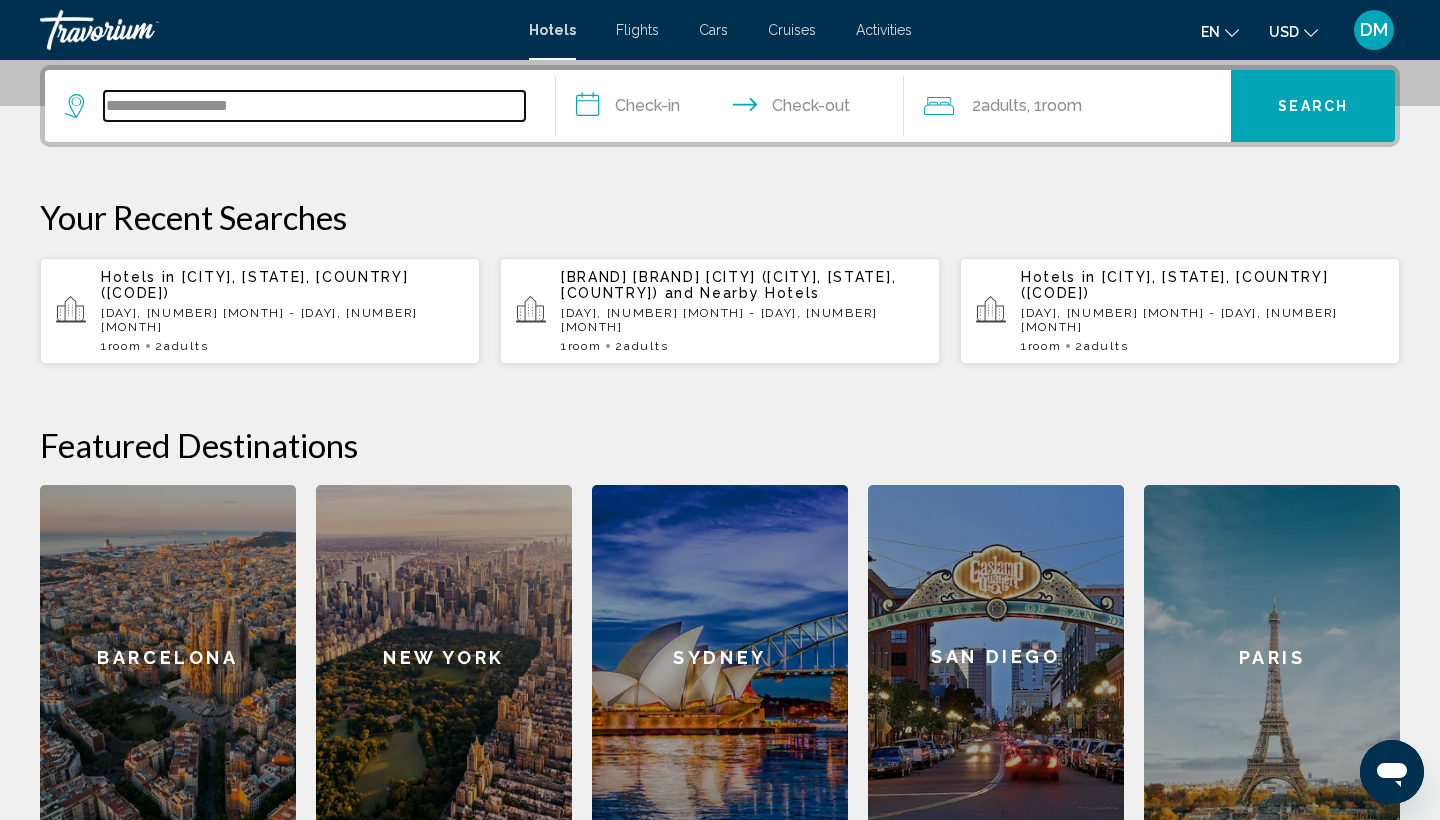 click on "**********" at bounding box center (314, 106) 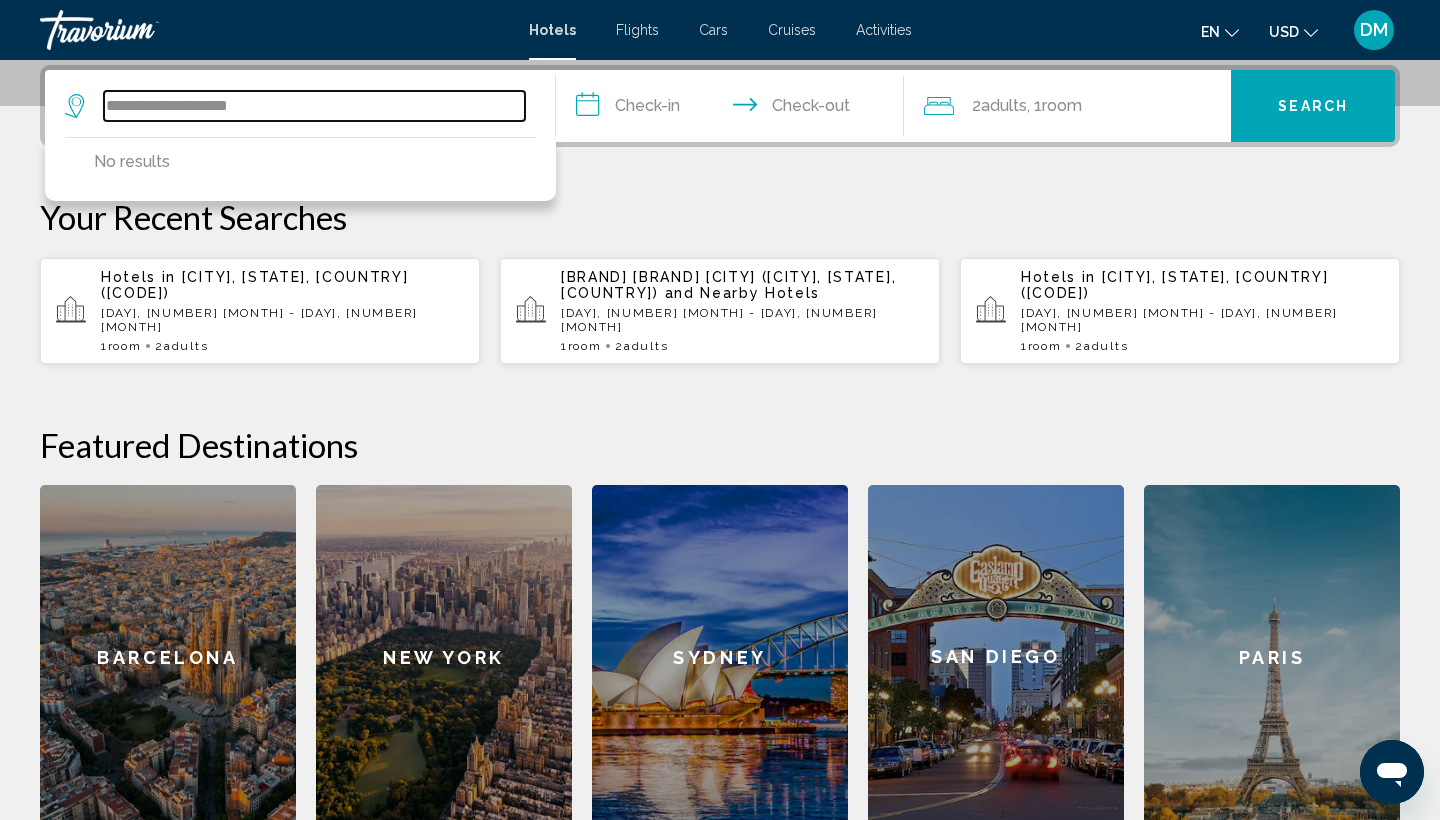 click on "**********" at bounding box center [314, 106] 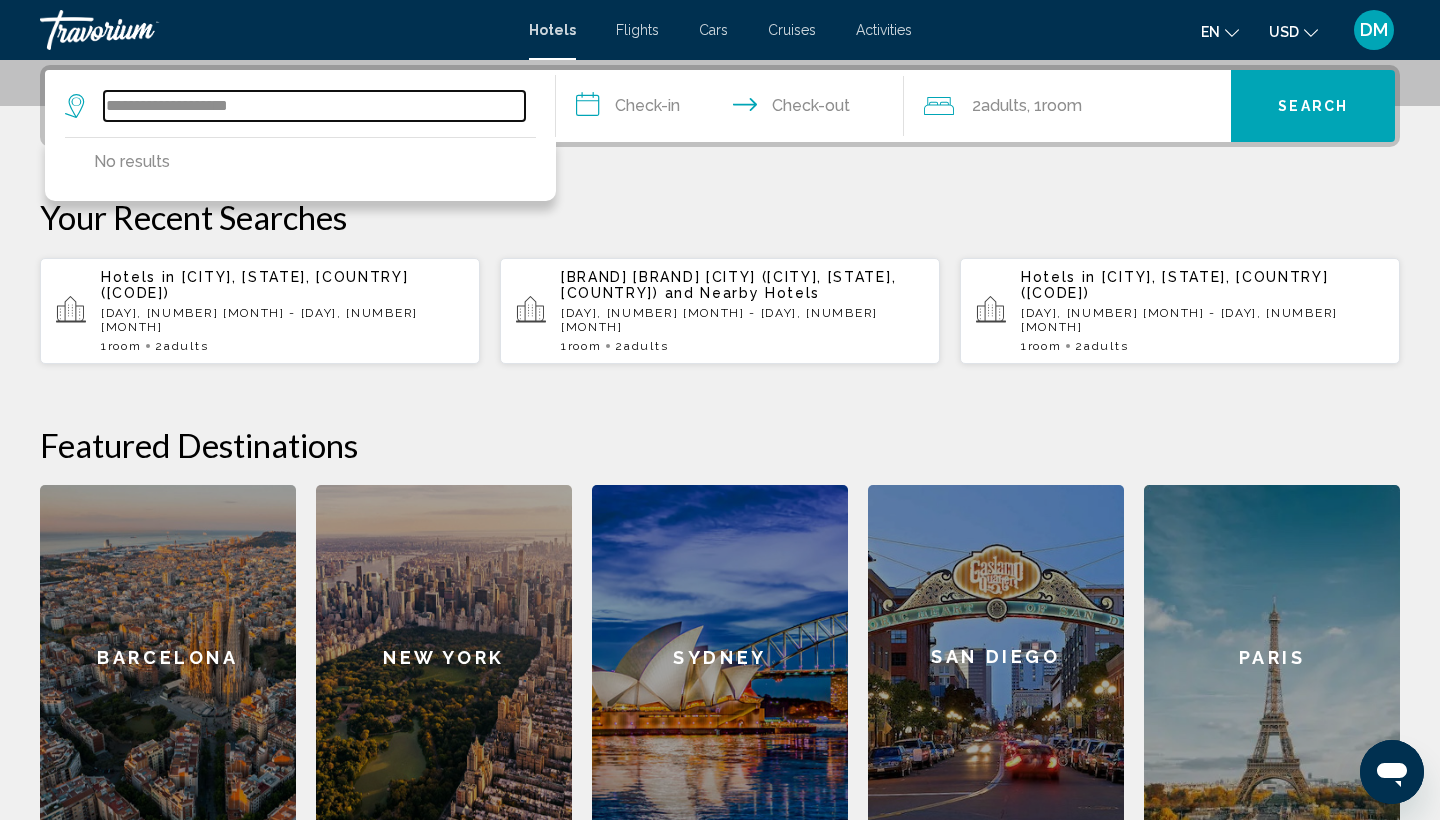 paste on "**********" 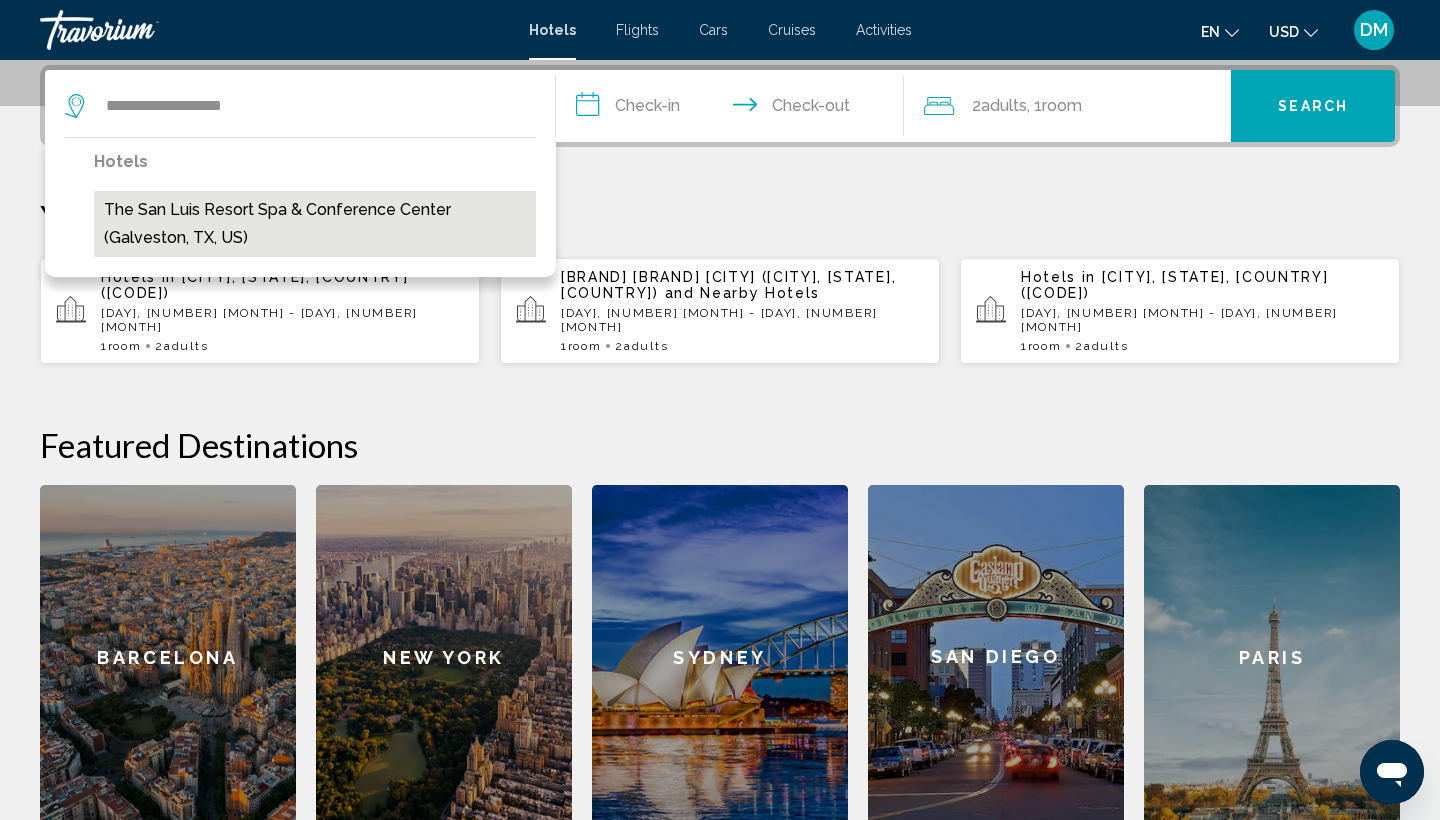 click on "The San Luis Resort Spa & Conference Center (Galveston, TX, US)" at bounding box center (315, 224) 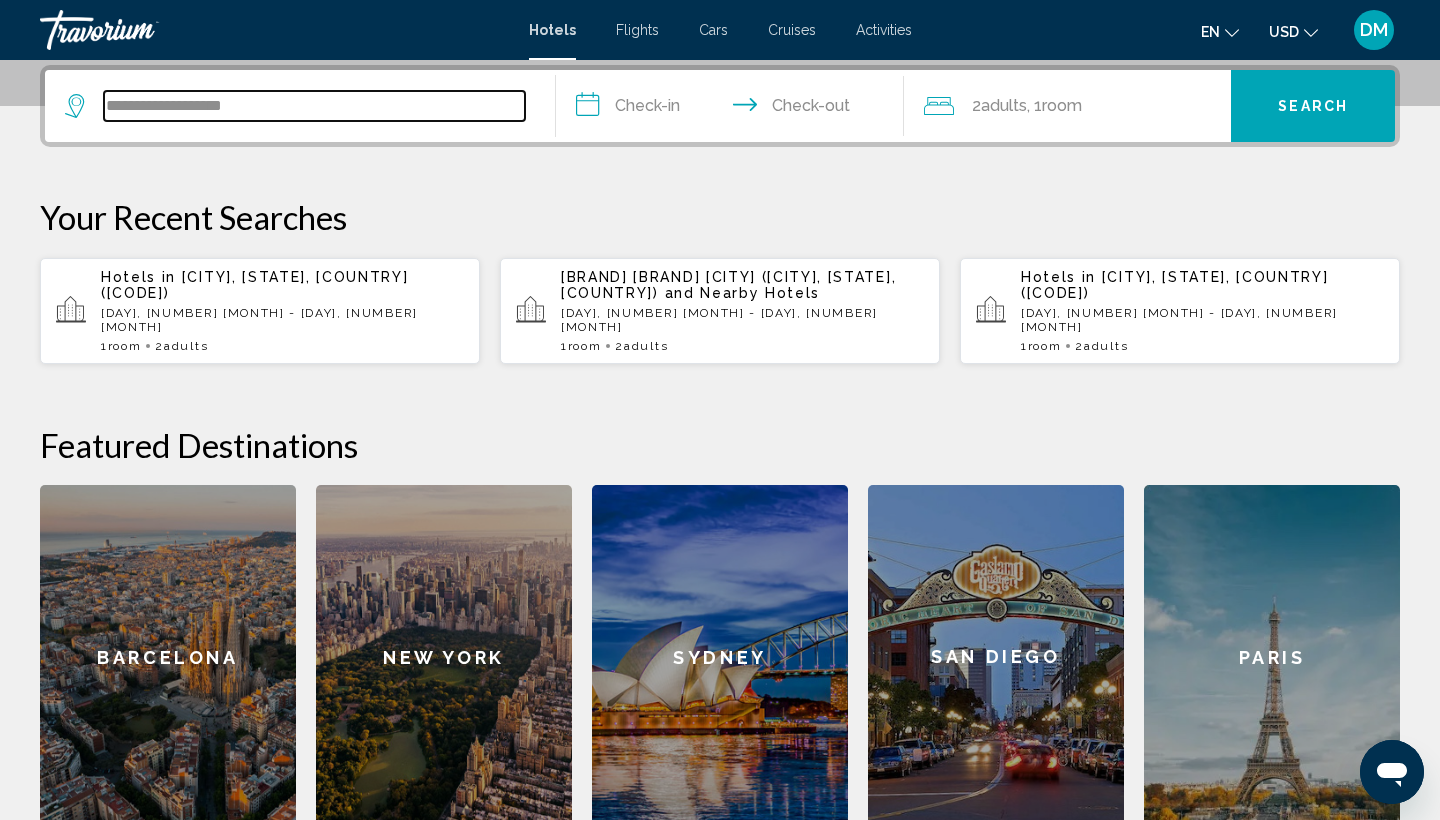 type on "**********" 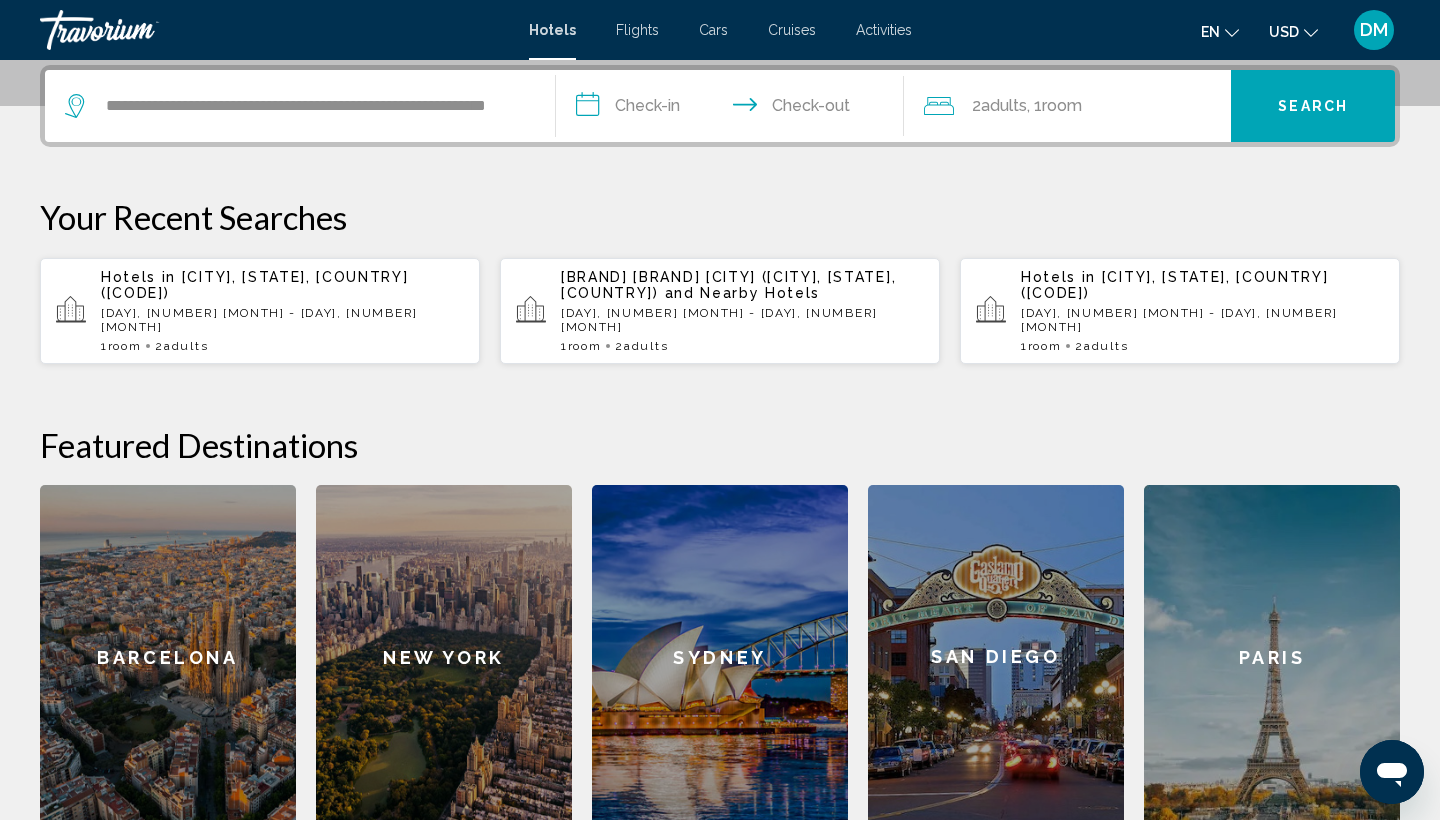 click on "**********" at bounding box center [734, 109] 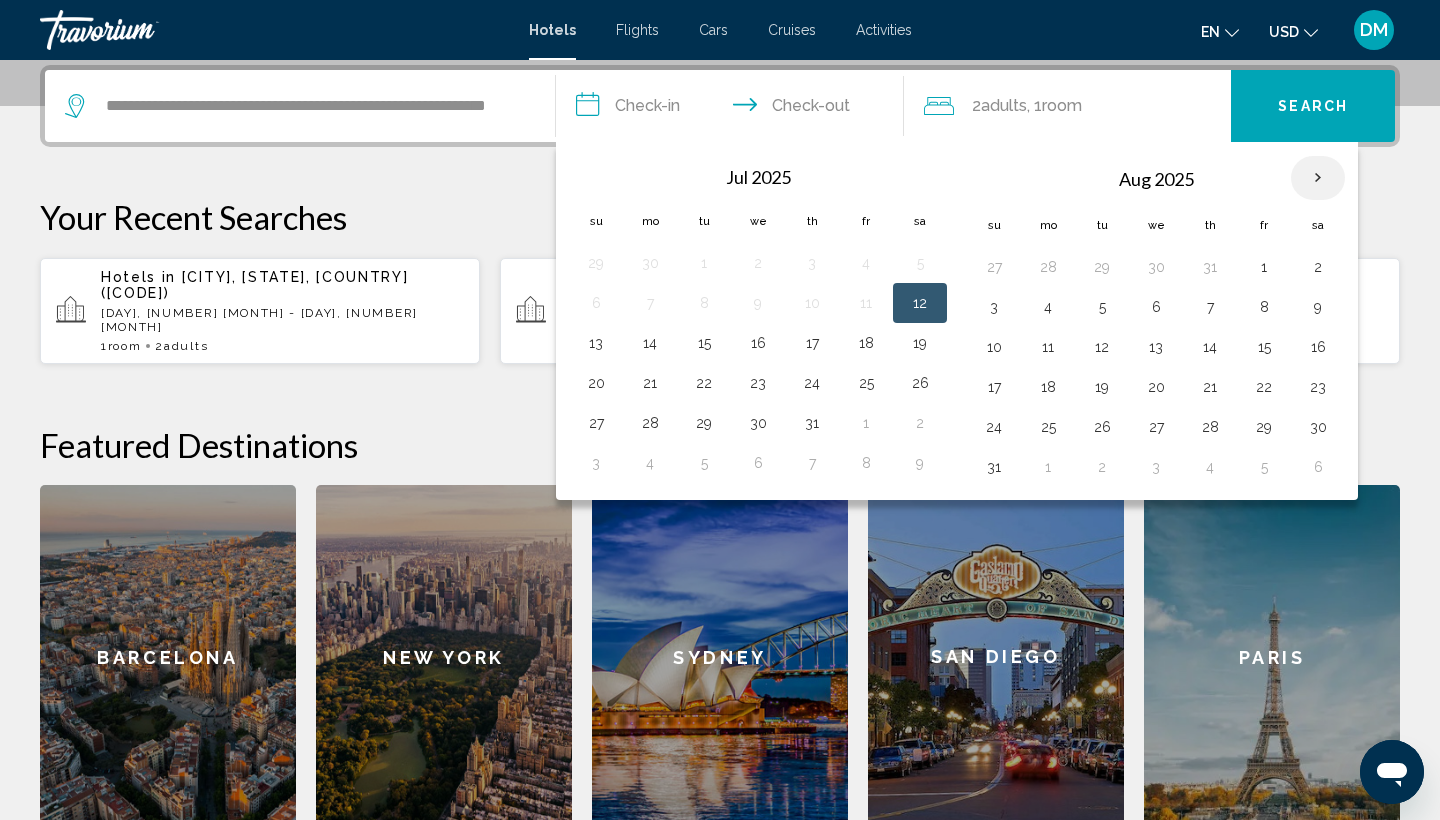 click at bounding box center (1318, 178) 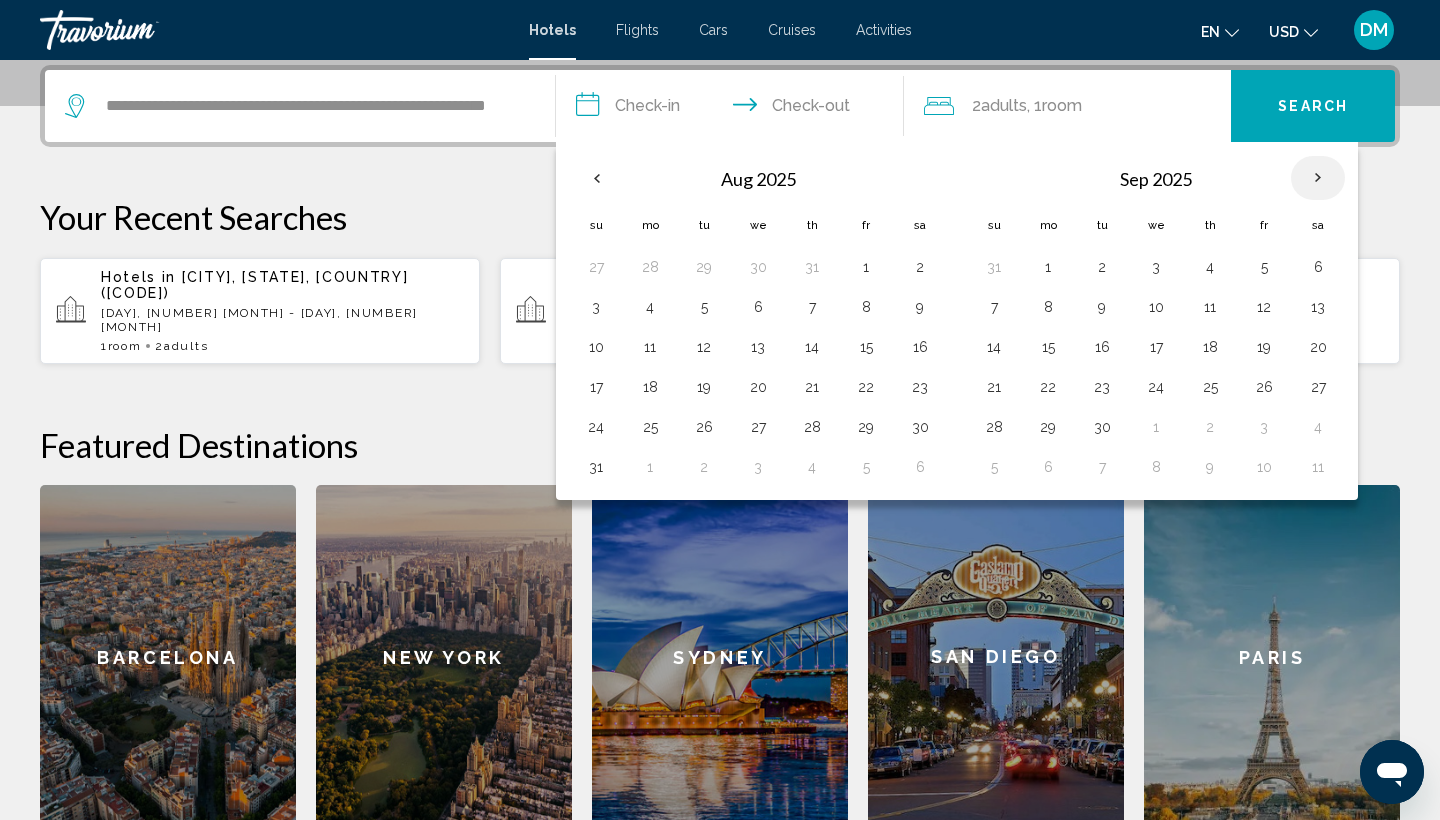click at bounding box center [1318, 178] 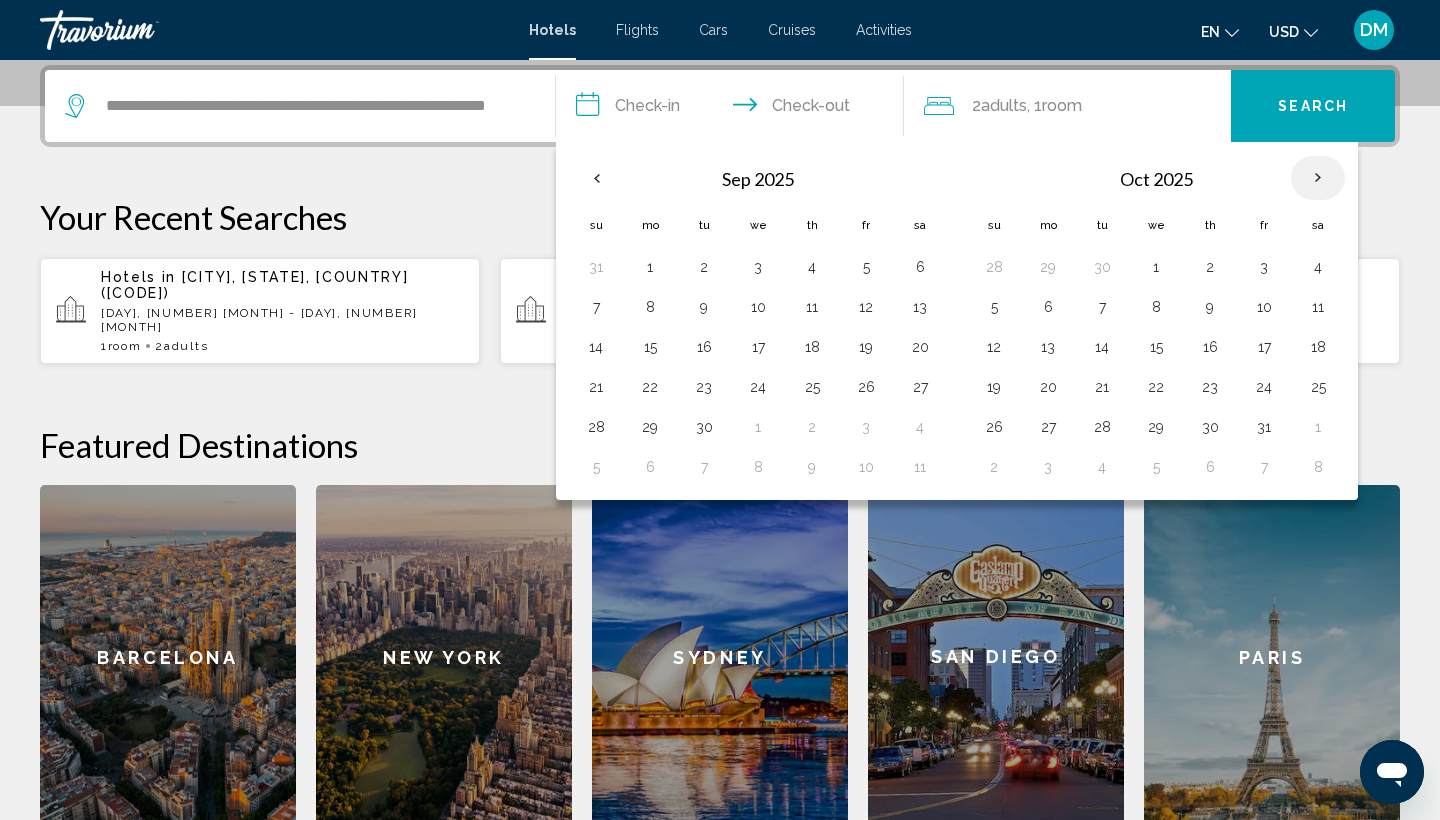 click at bounding box center [1318, 178] 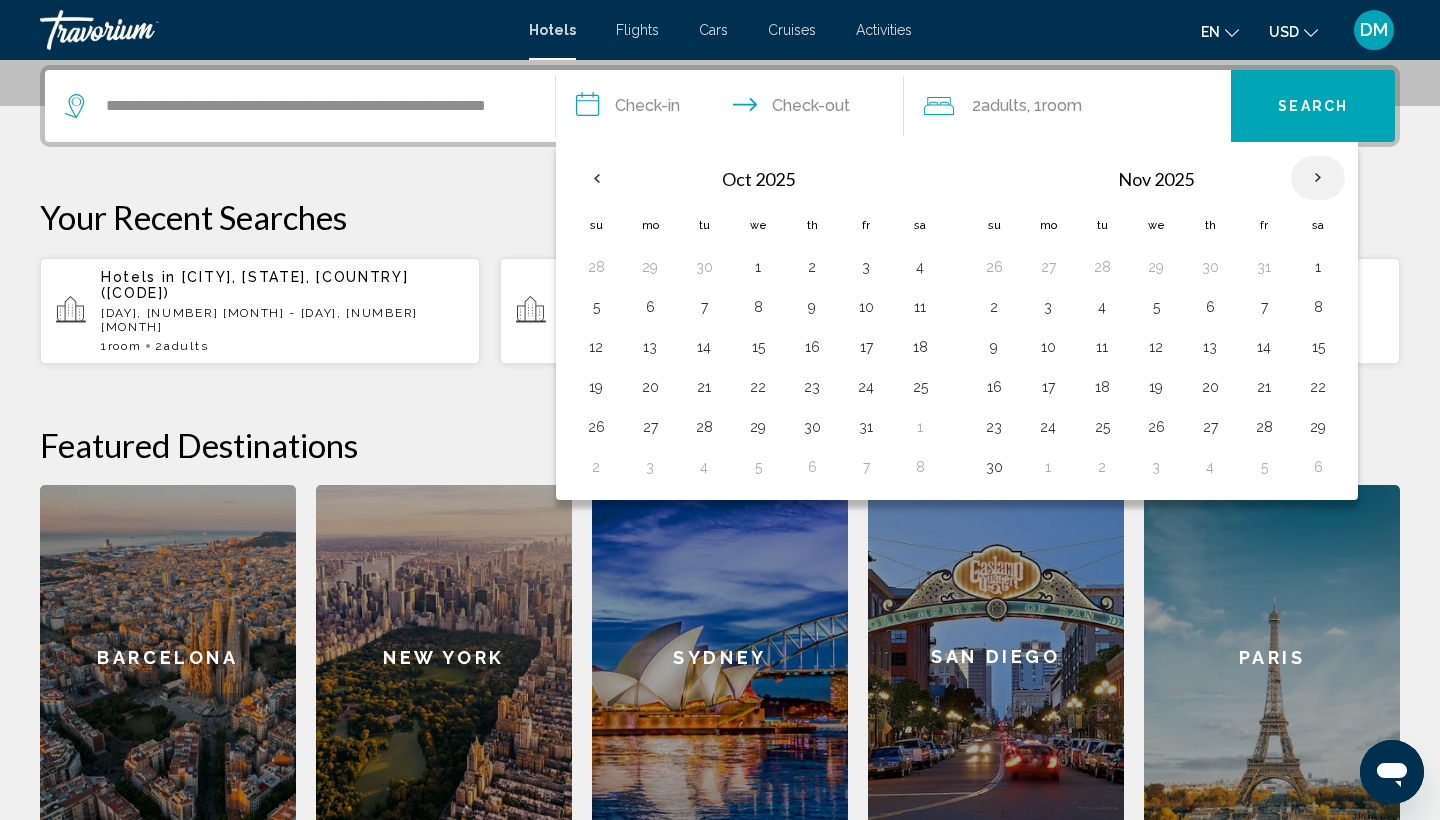 click at bounding box center [1318, 178] 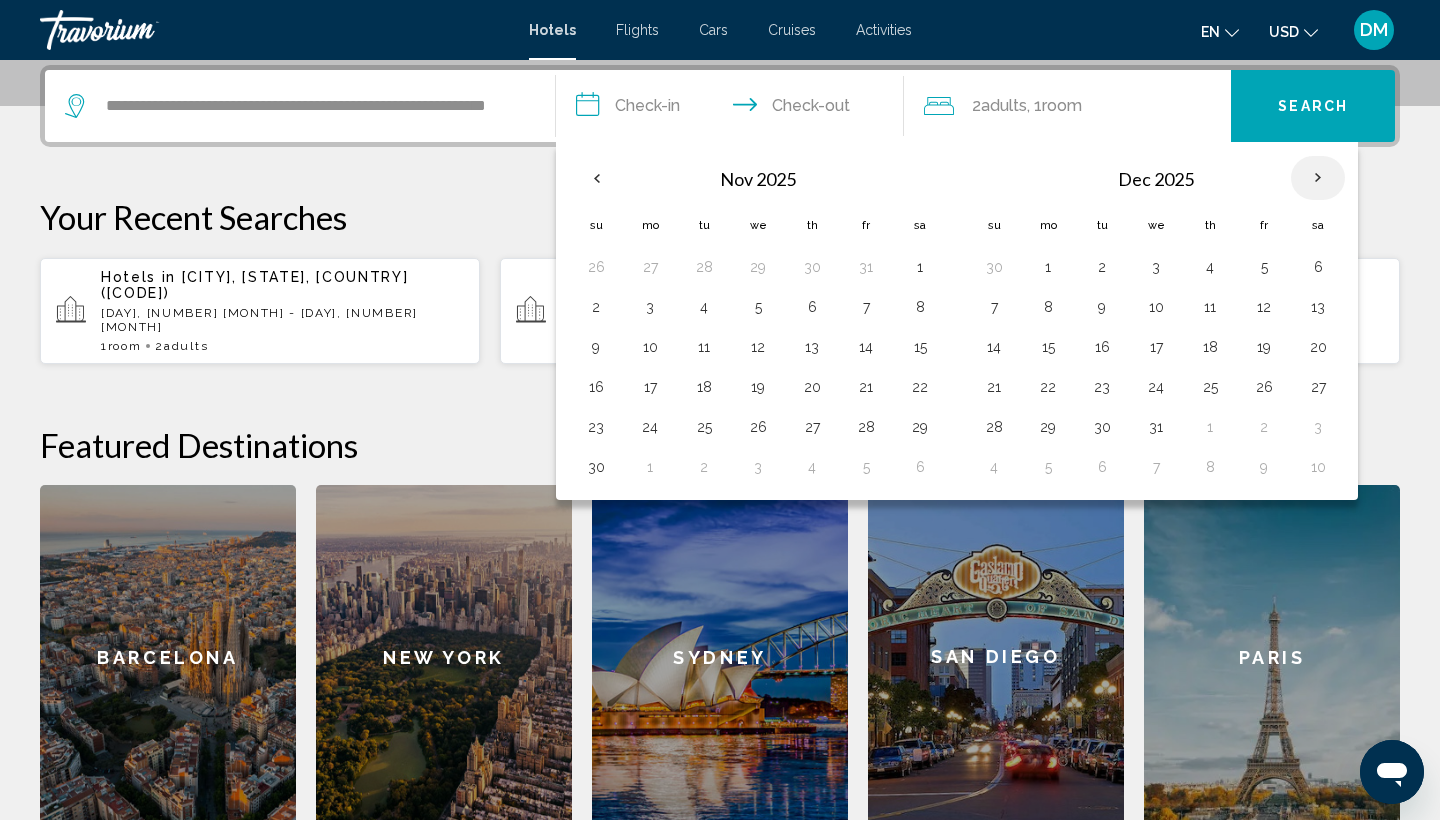 click at bounding box center (1318, 178) 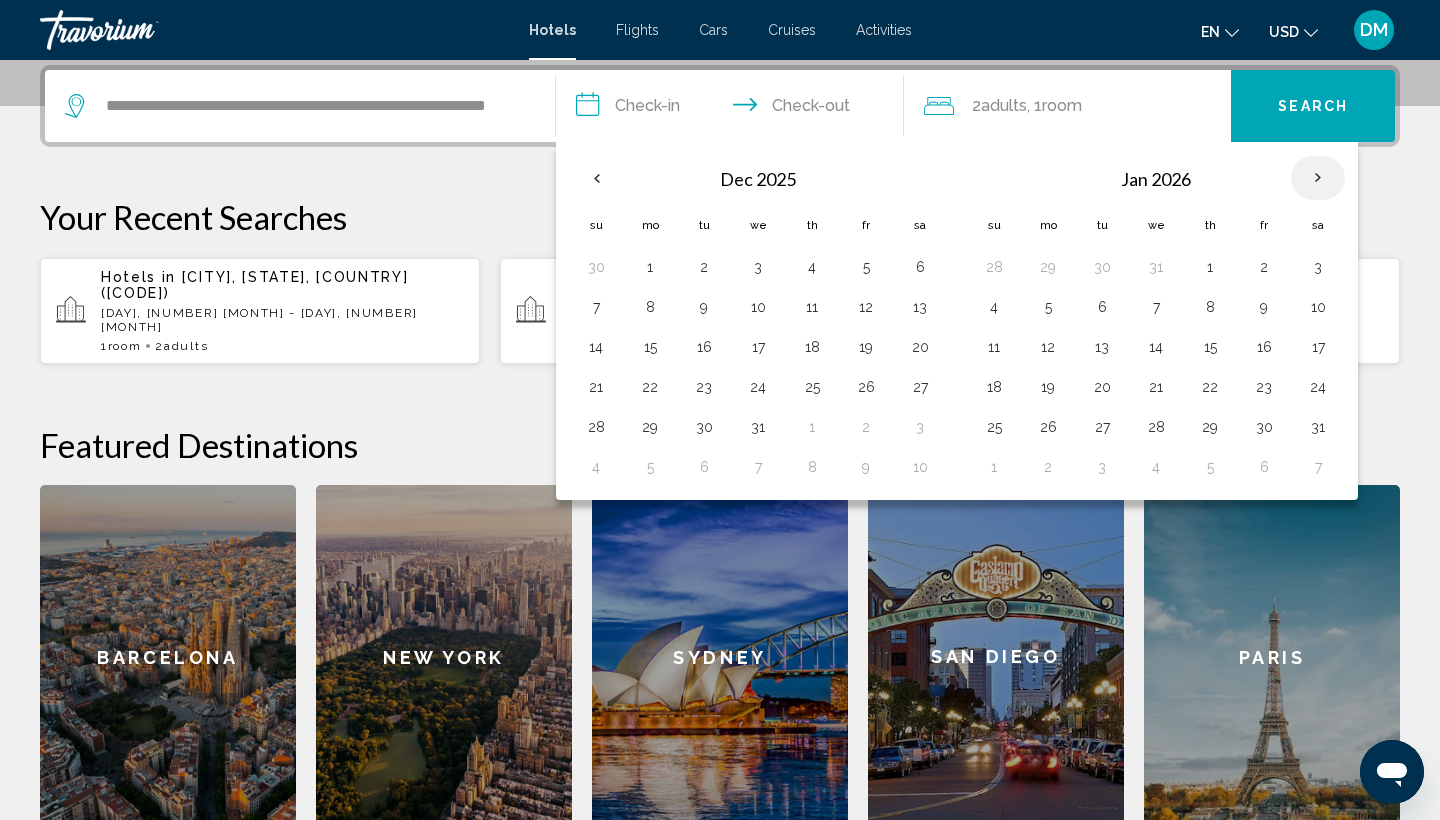 click at bounding box center (1318, 178) 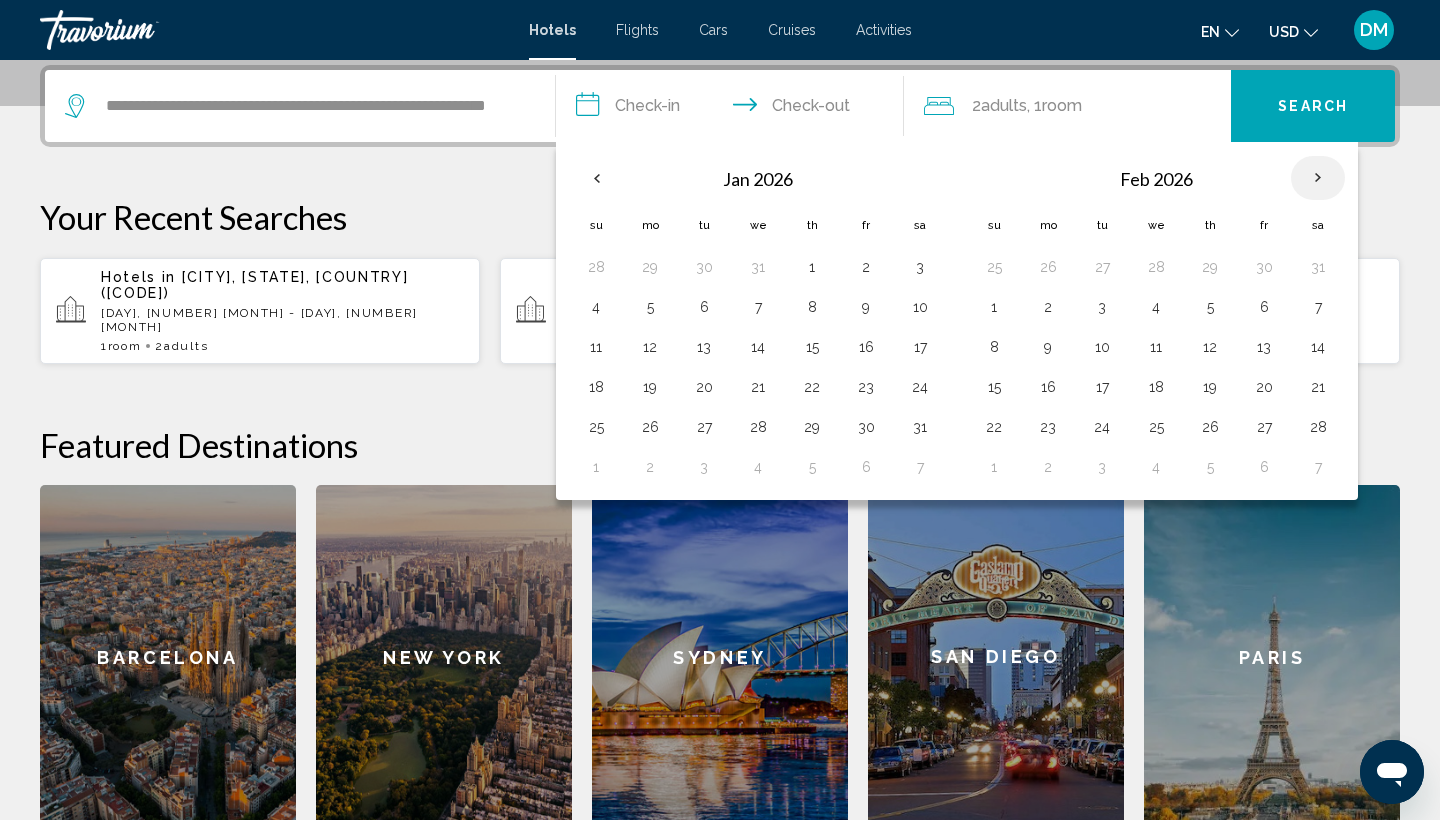 click at bounding box center (1318, 178) 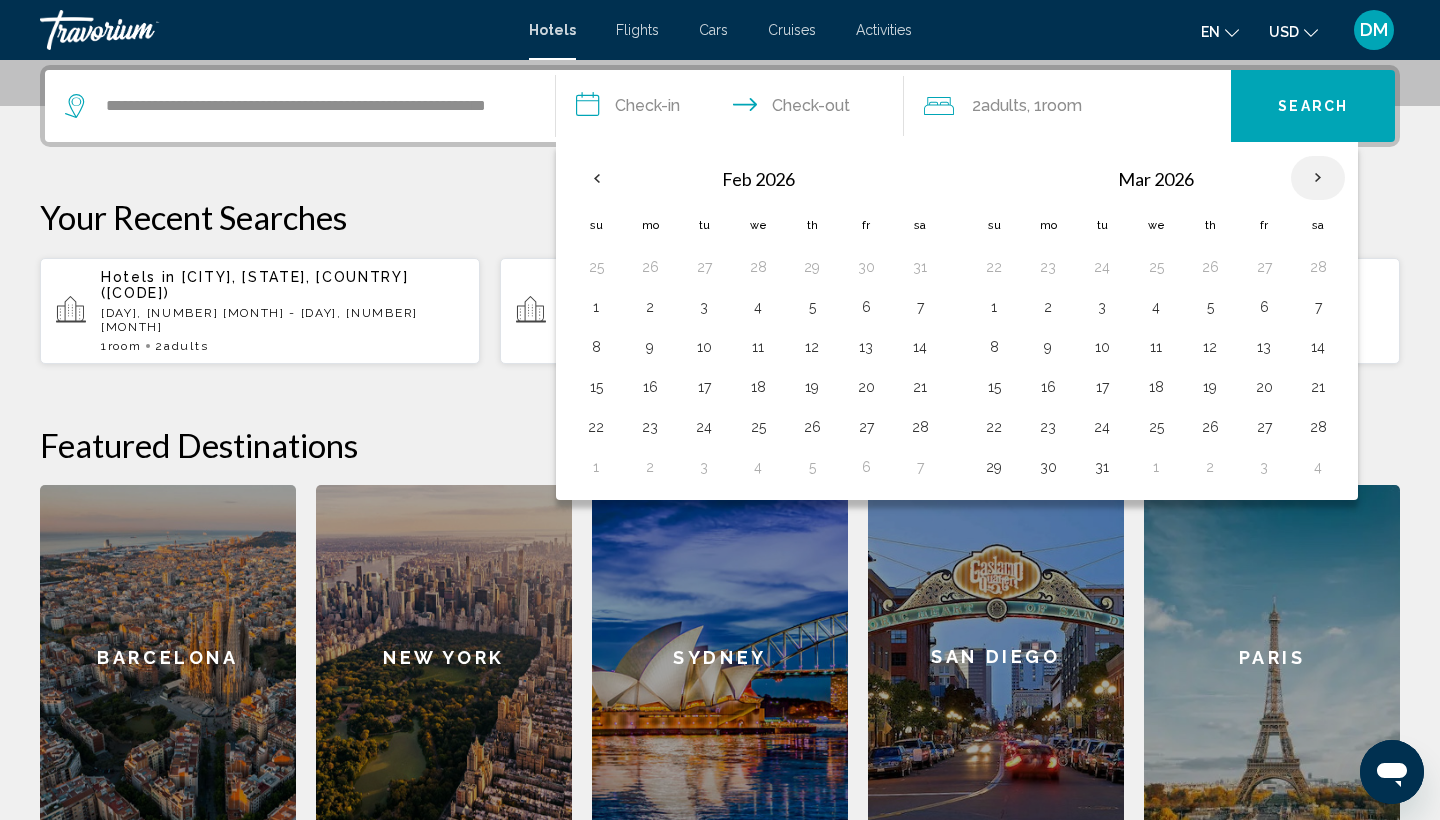 click at bounding box center [1318, 178] 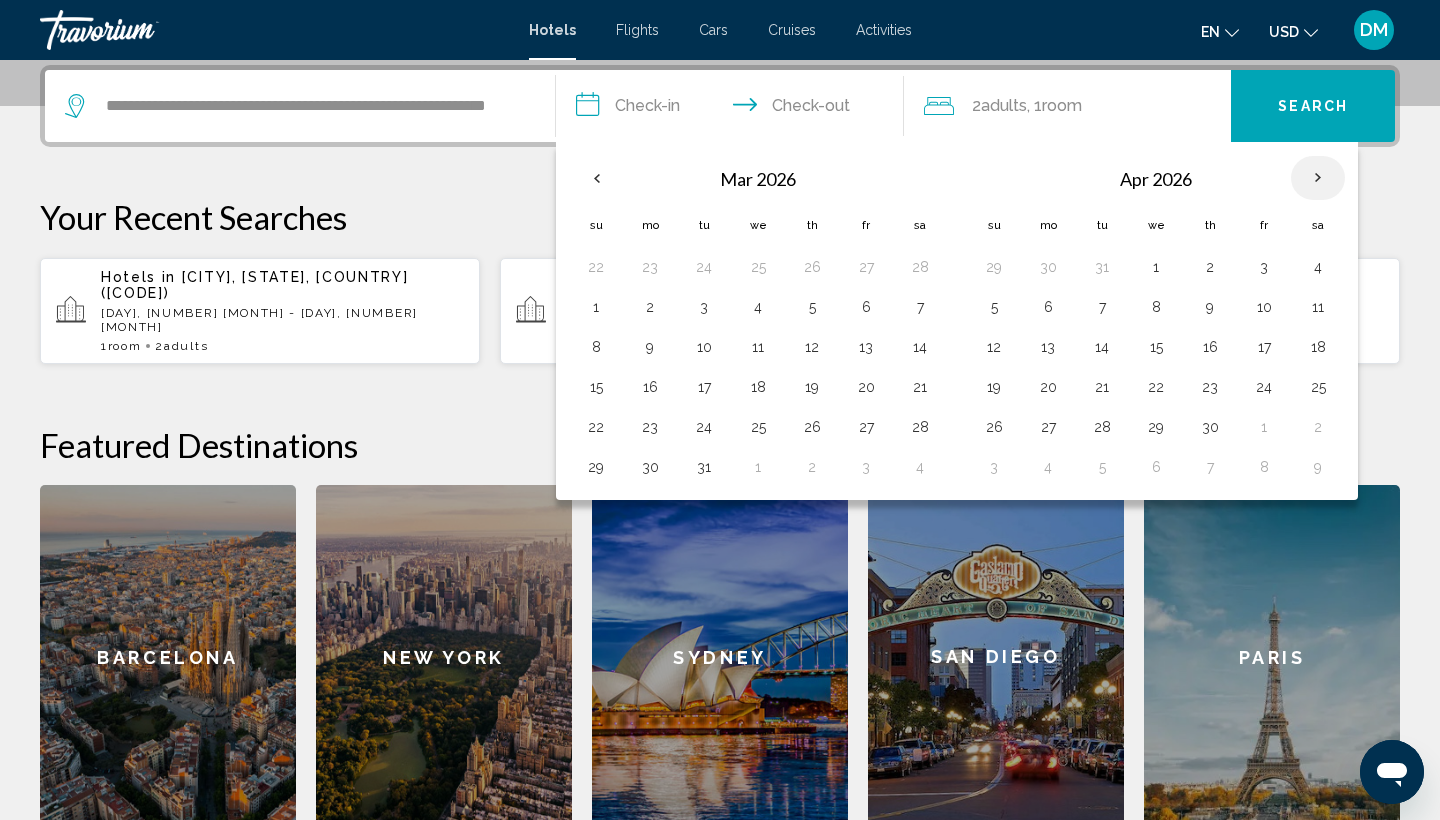 click at bounding box center [1318, 178] 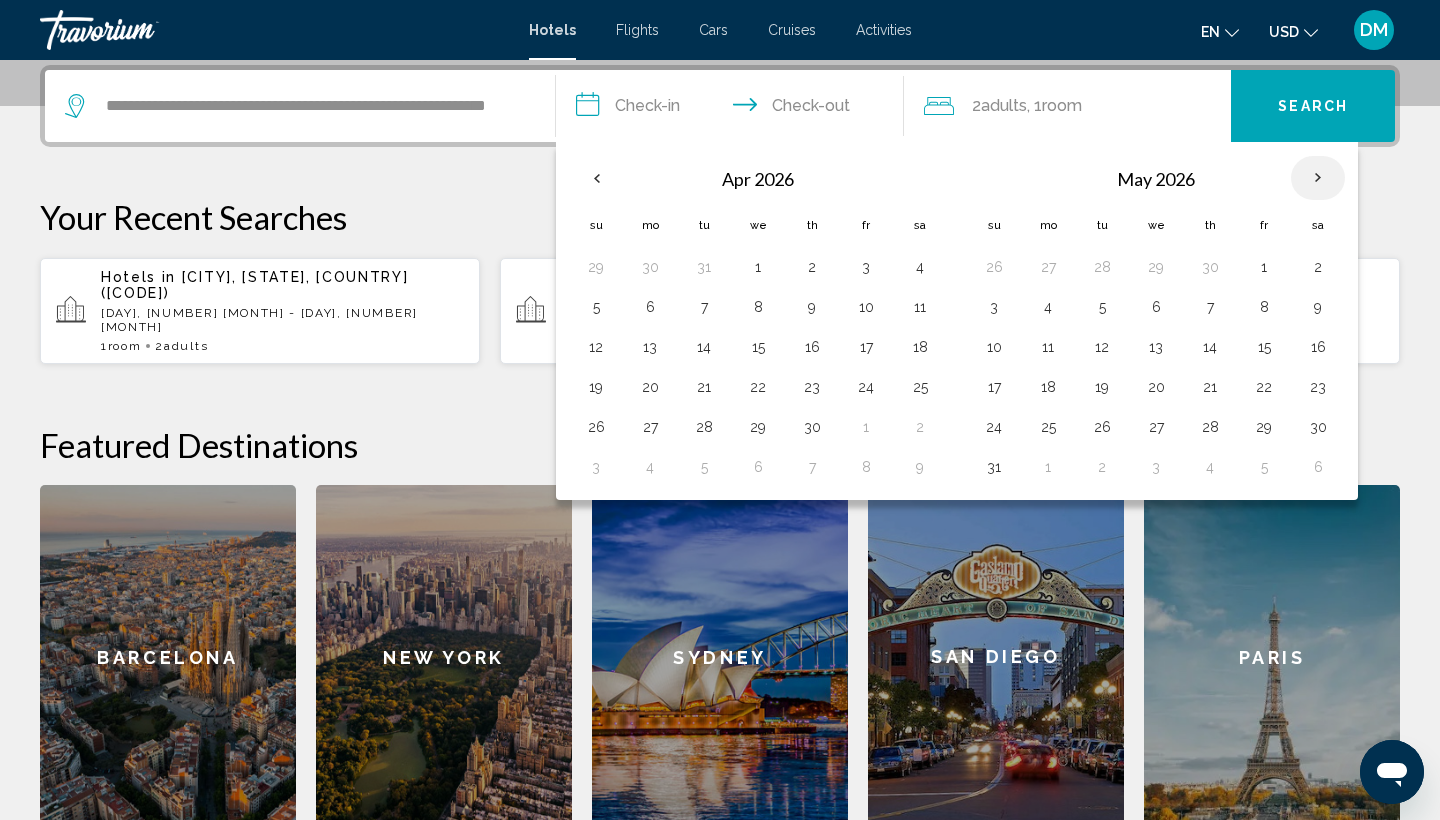click at bounding box center [1318, 178] 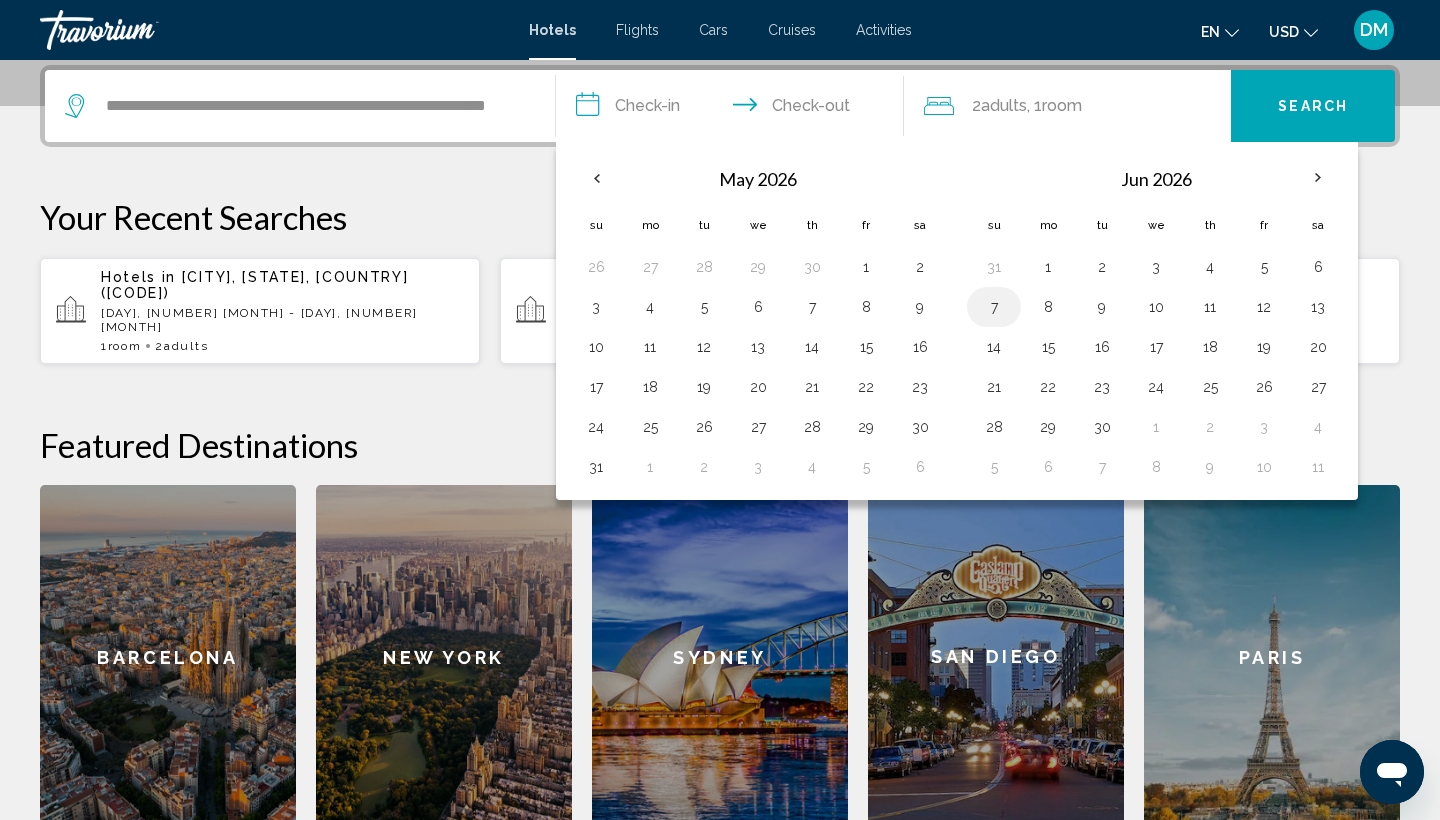 click on "7" at bounding box center (994, 307) 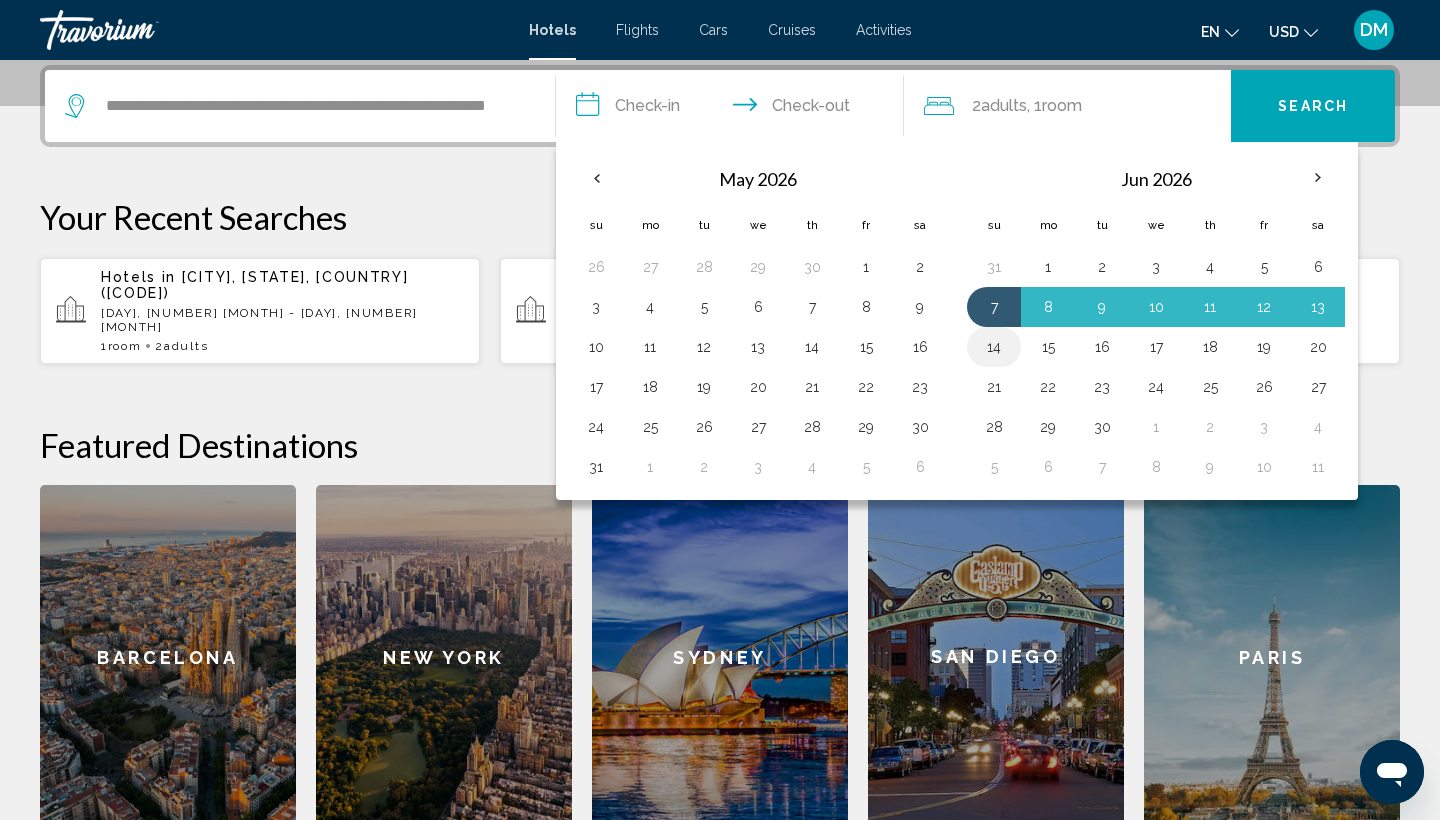 click on "14" at bounding box center [994, 347] 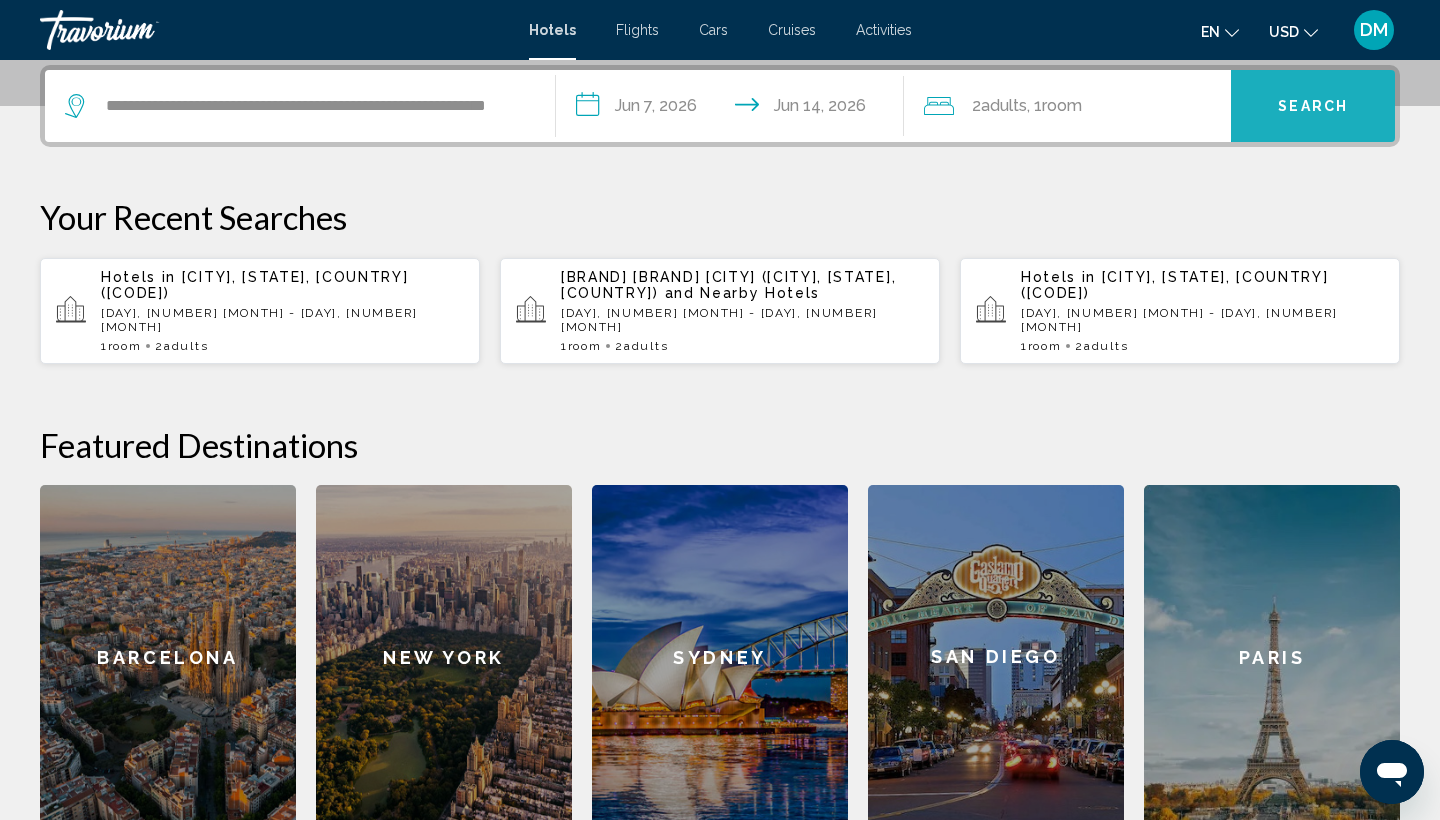 click on "Search" at bounding box center (1313, 106) 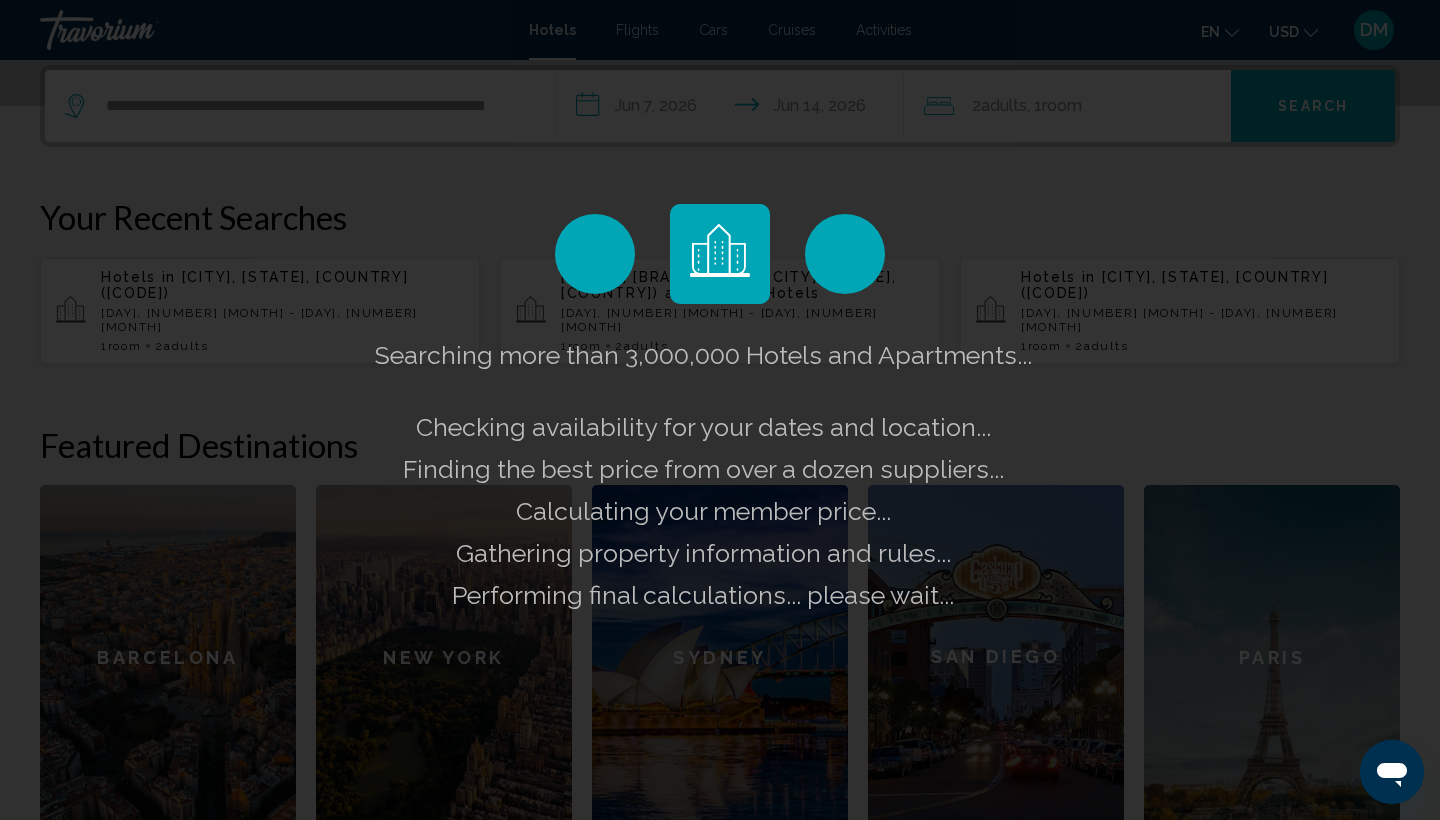 scroll, scrollTop: 0, scrollLeft: 0, axis: both 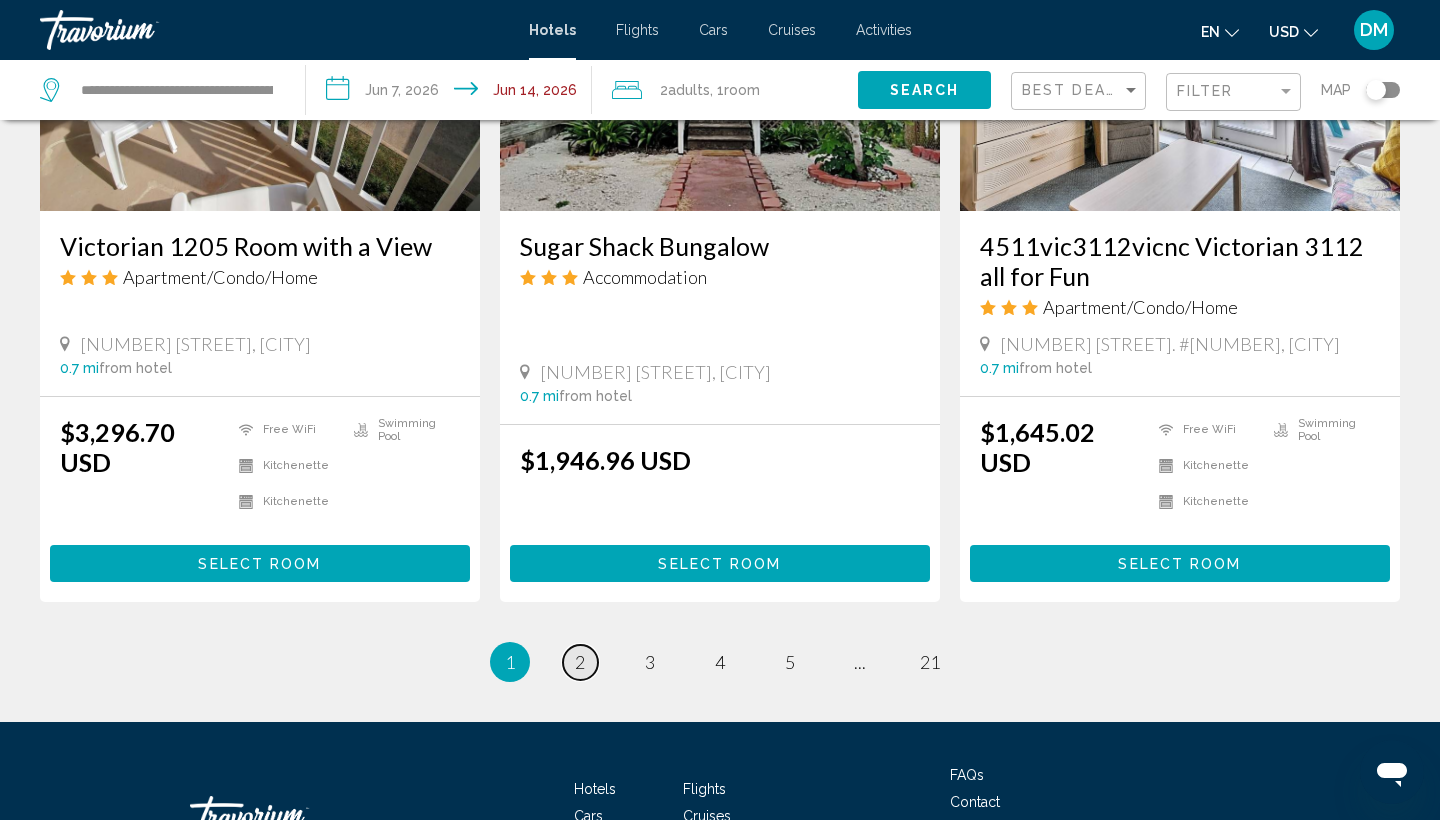 click on "page  2" at bounding box center (580, 662) 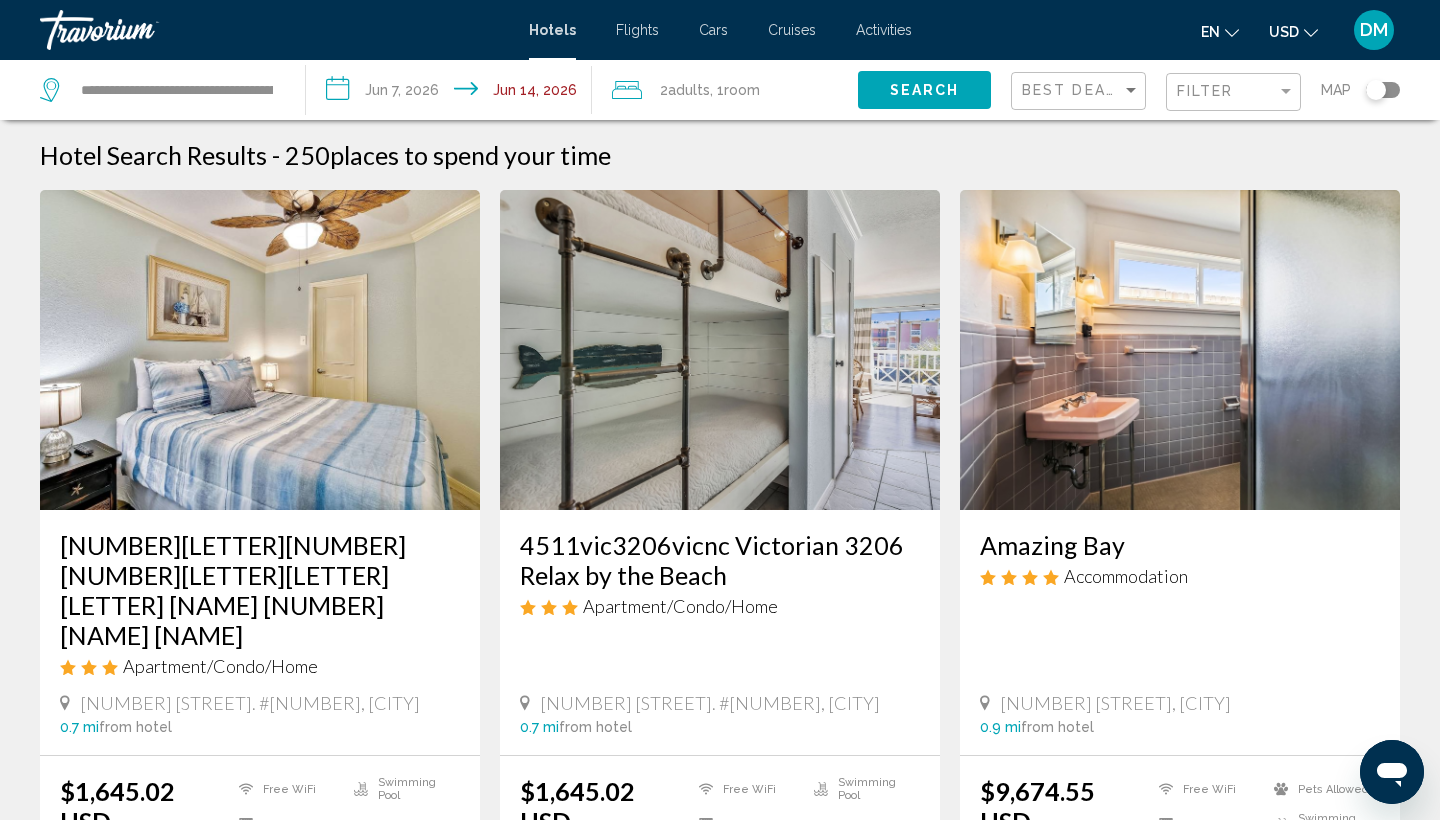 scroll, scrollTop: 0, scrollLeft: 0, axis: both 